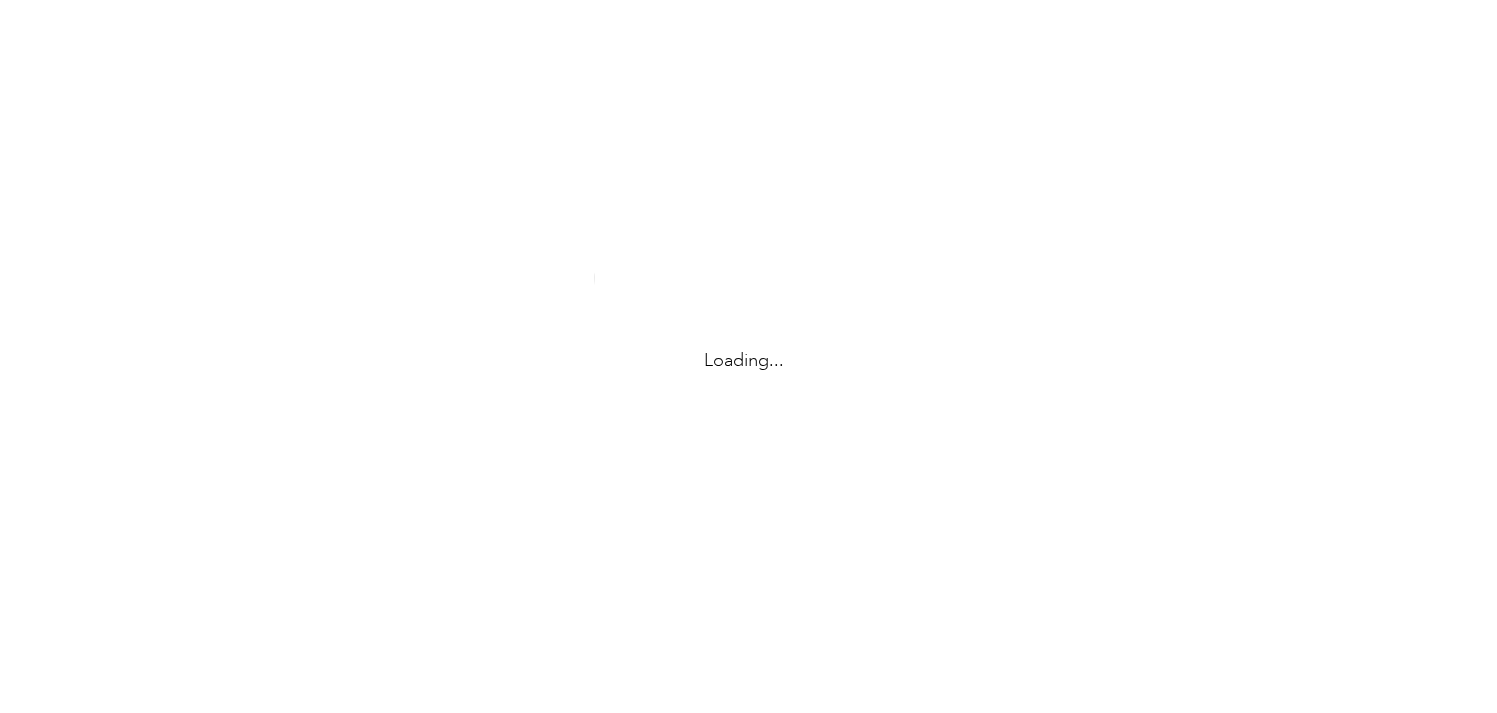 scroll, scrollTop: 0, scrollLeft: 0, axis: both 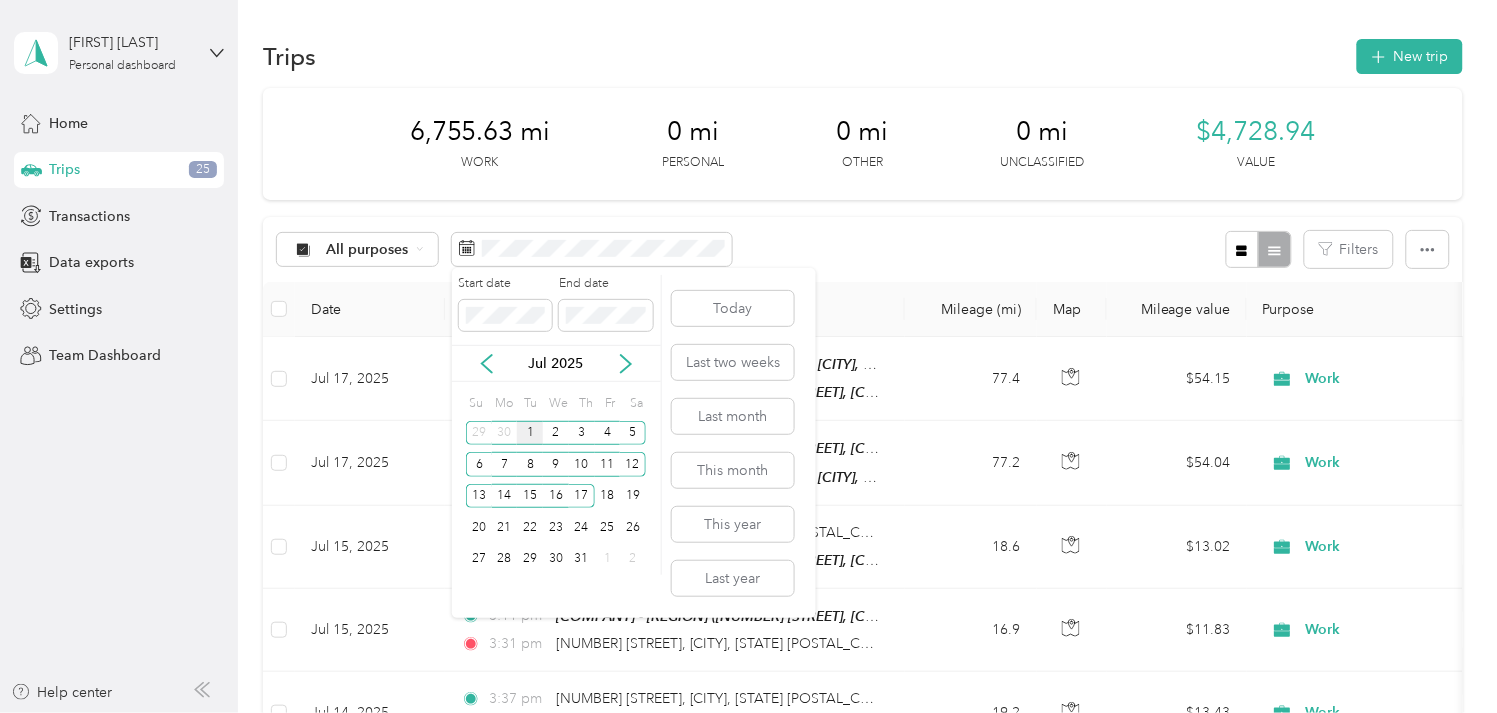 click on "1" at bounding box center [530, 433] 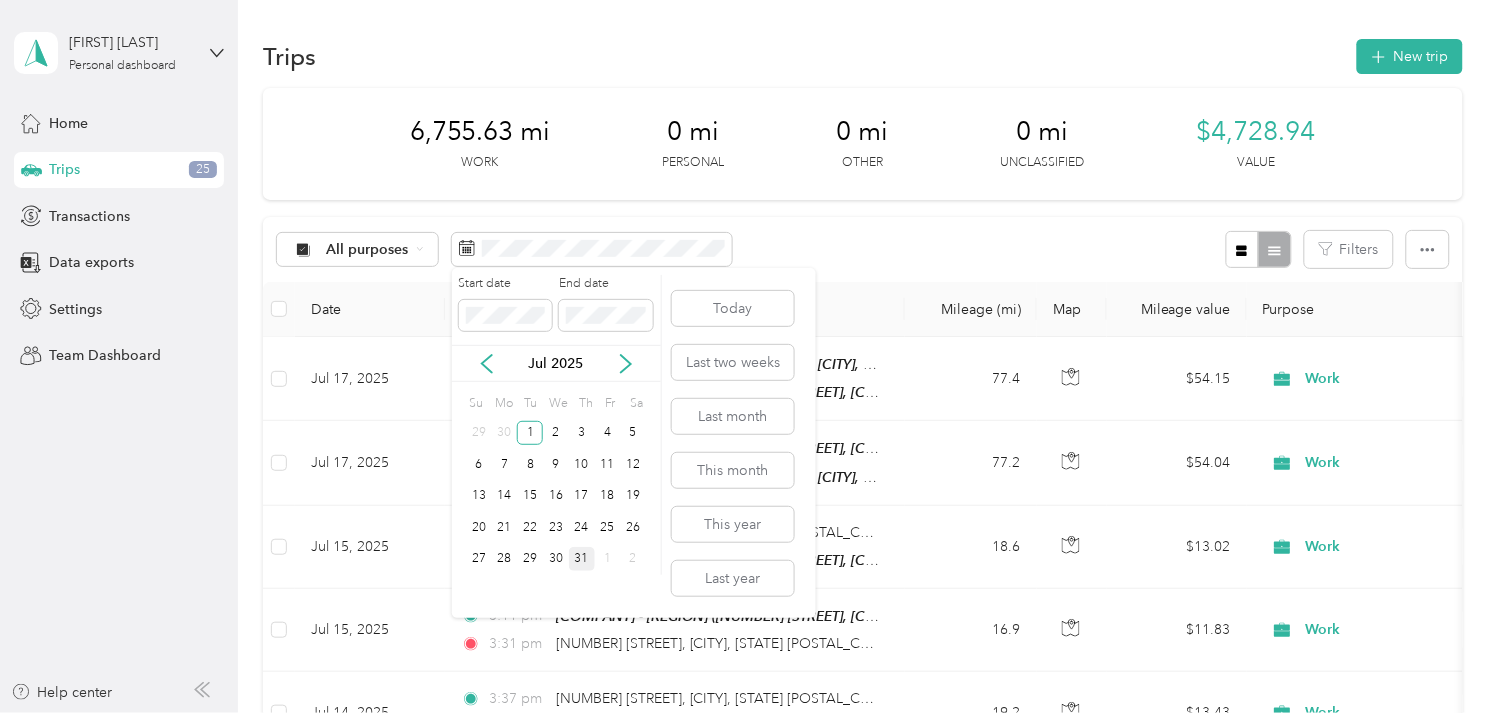 click on "31" at bounding box center [582, 559] 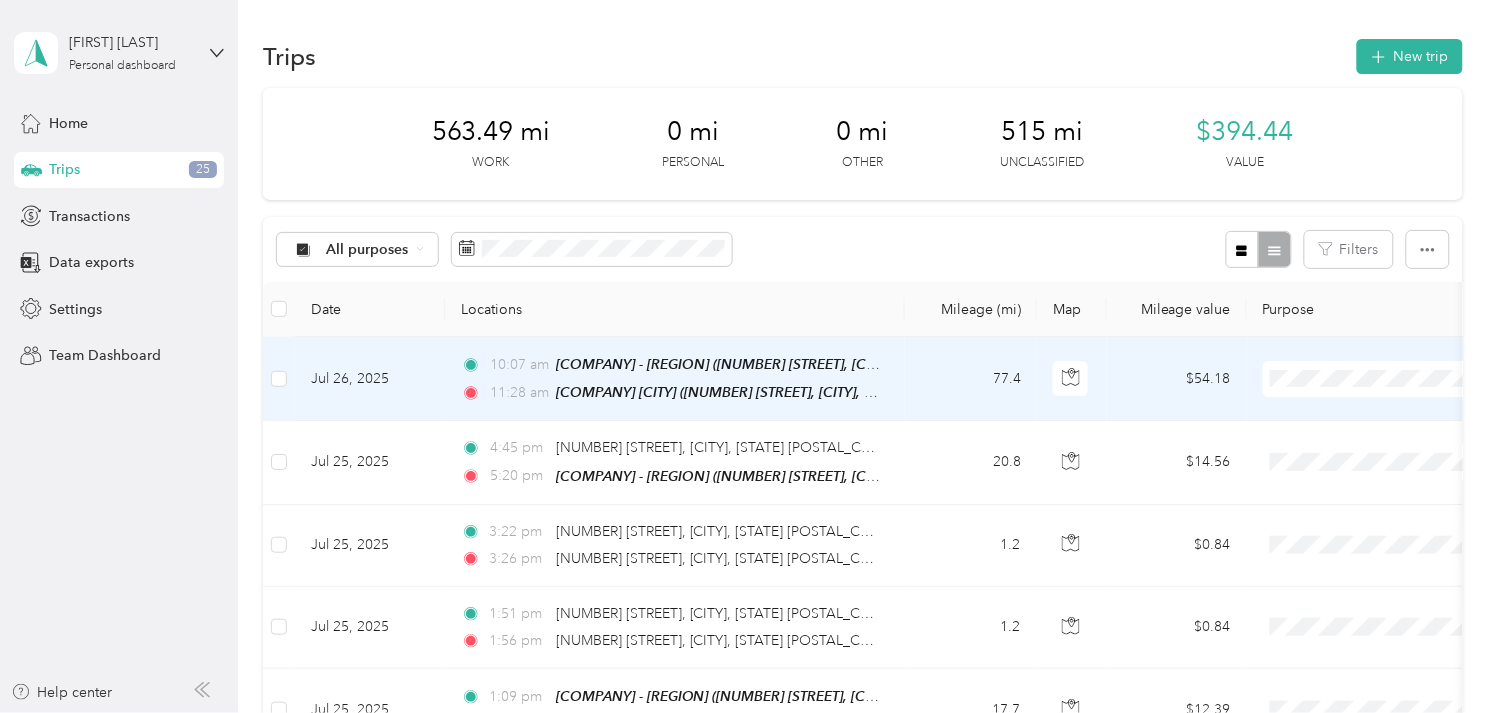 click on "Jul 26, 2025" at bounding box center [370, 379] 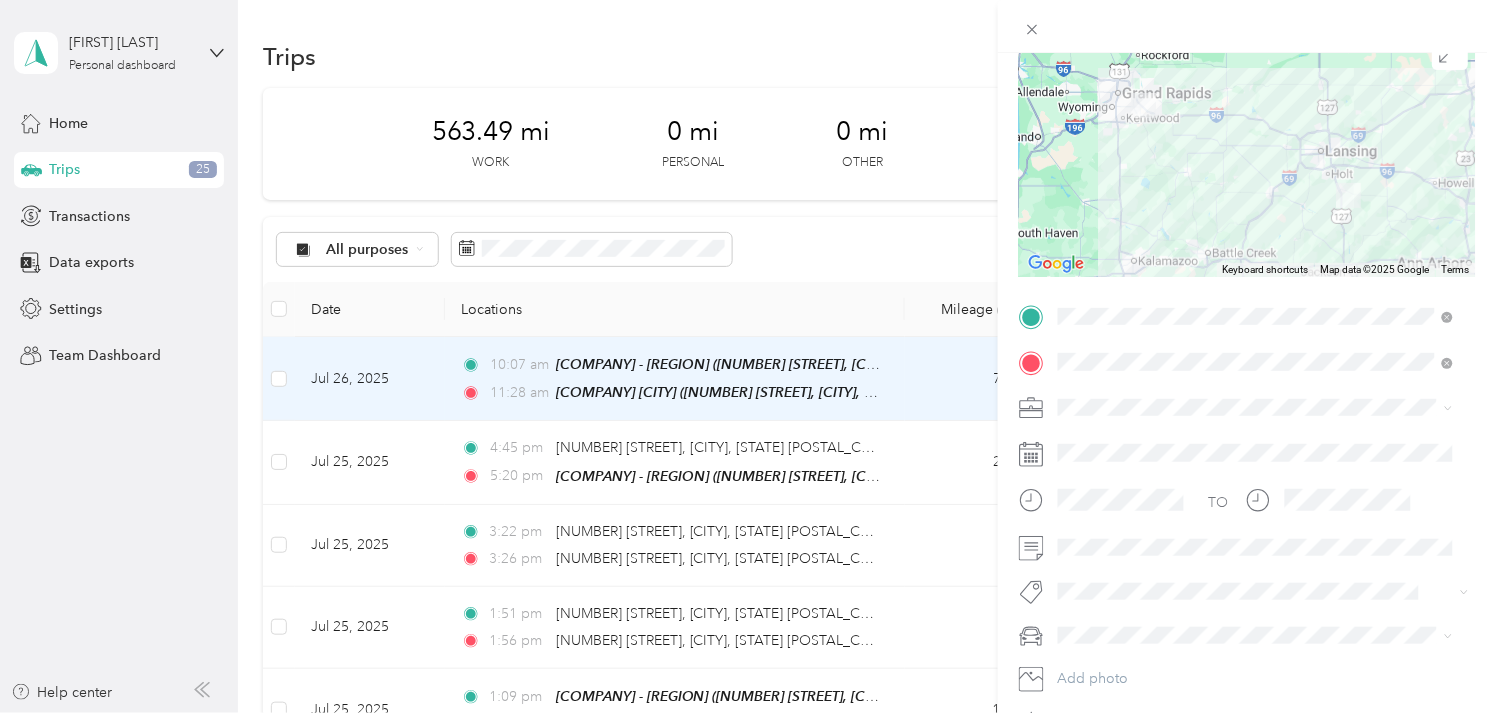 scroll, scrollTop: 222, scrollLeft: 0, axis: vertical 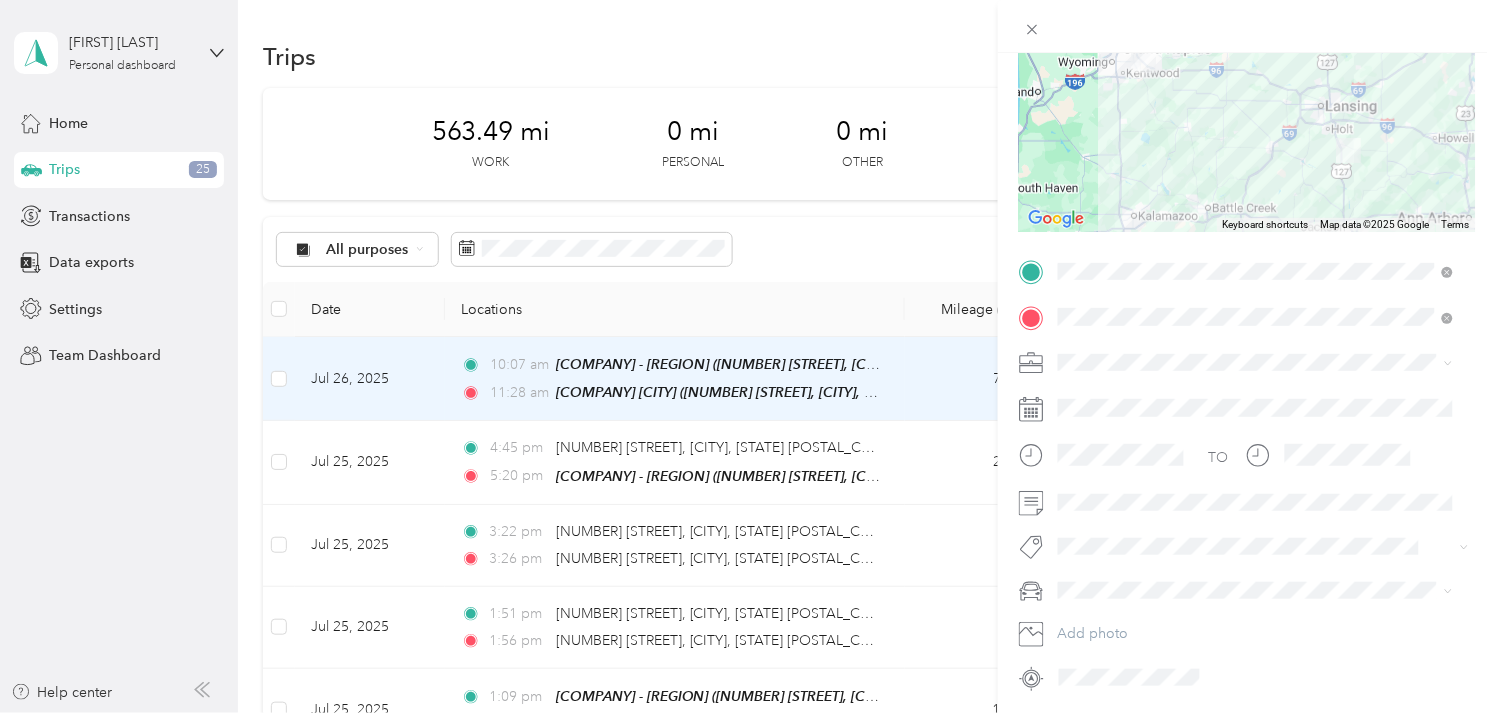 click on "Work" at bounding box center [1083, 387] 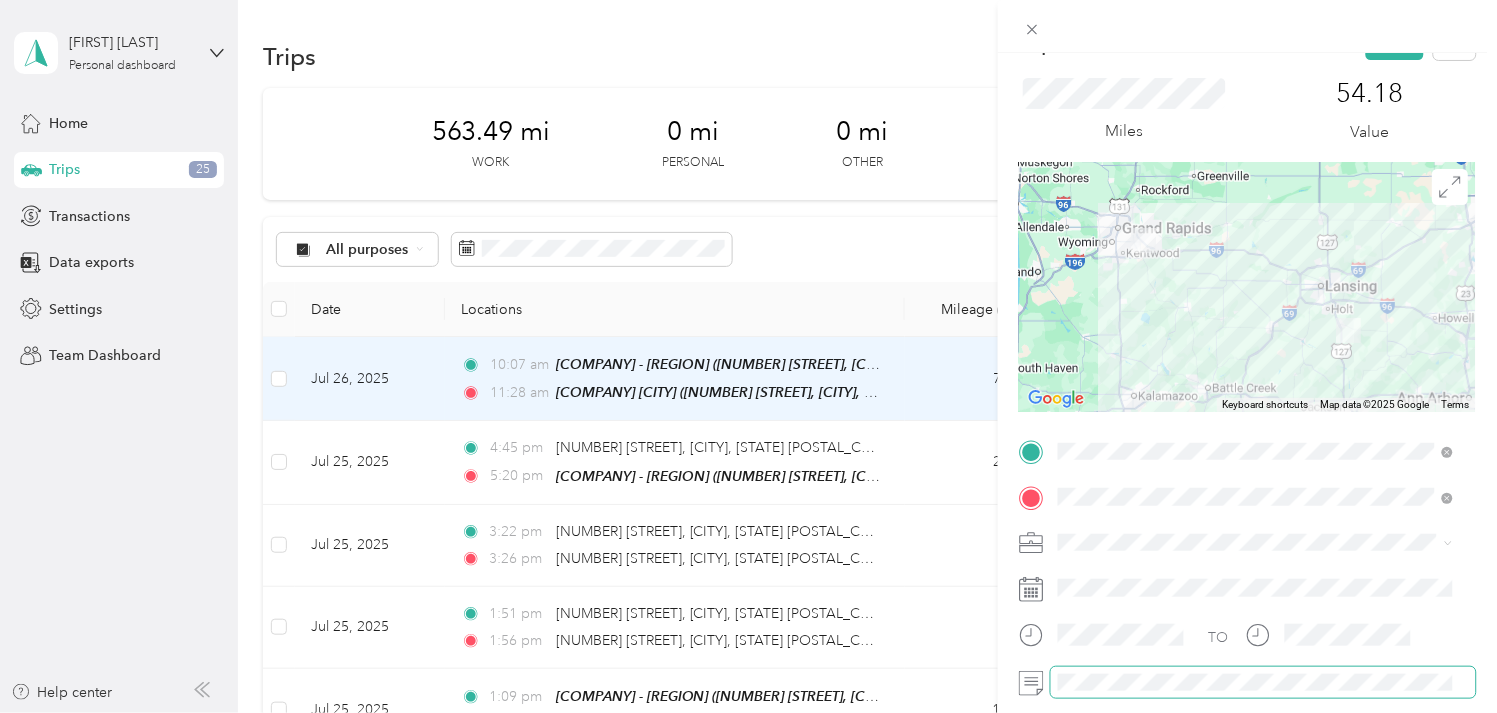 scroll, scrollTop: 0, scrollLeft: 0, axis: both 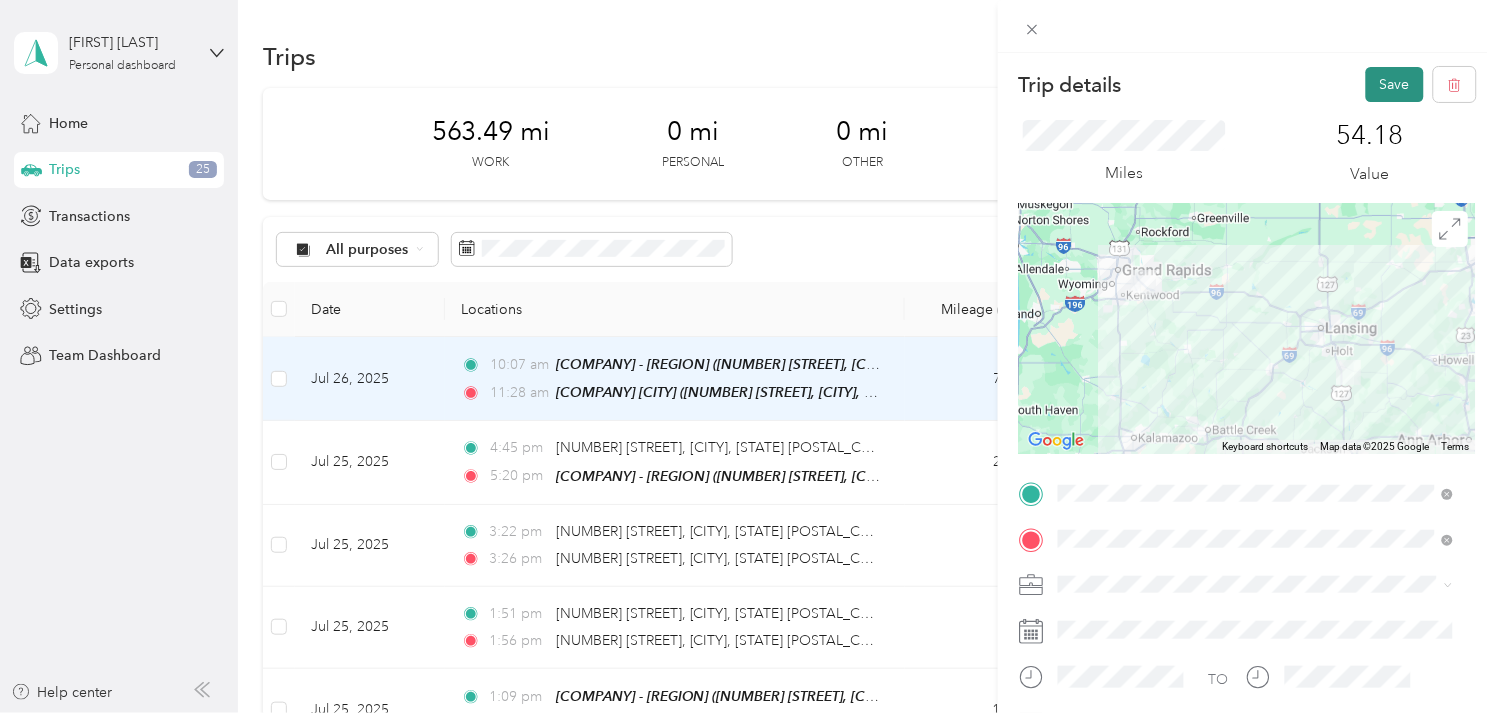 click on "Save" at bounding box center (1395, 84) 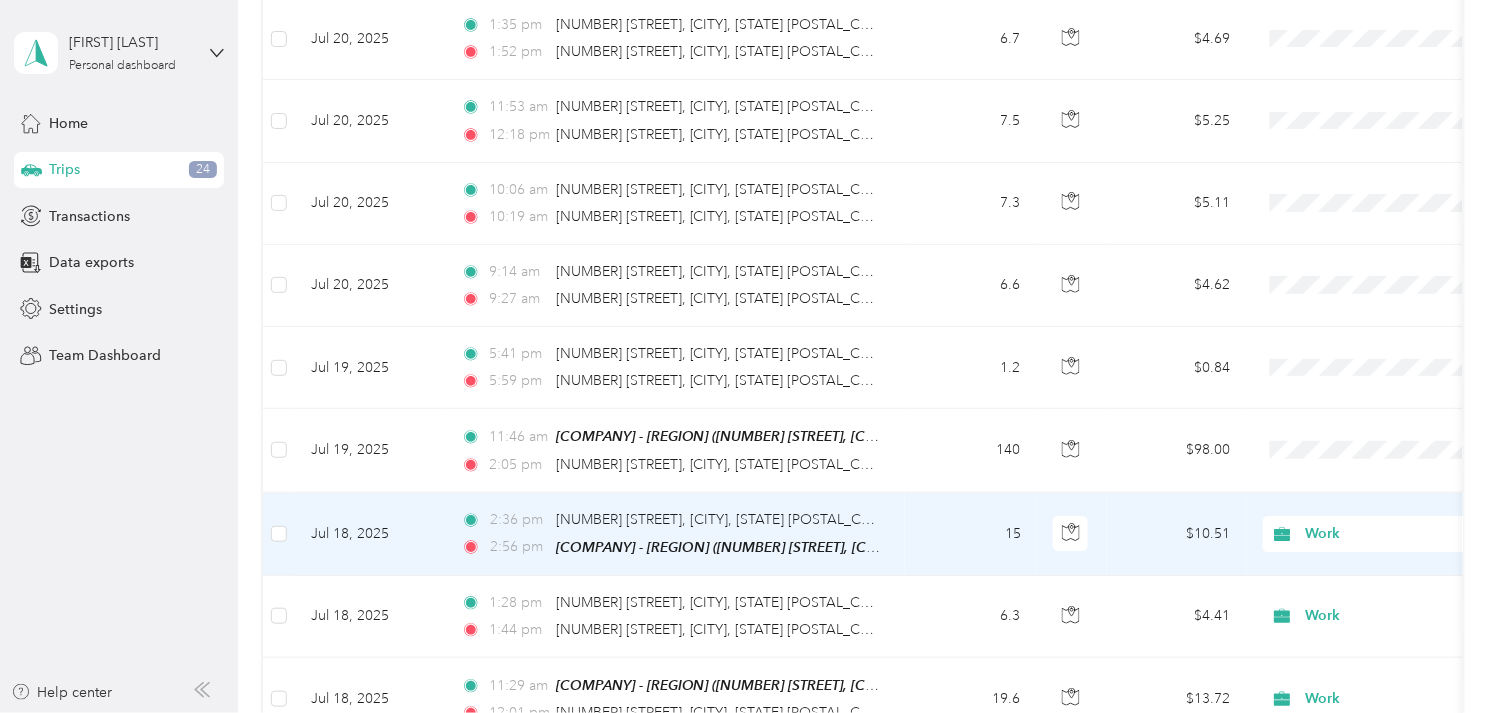 scroll, scrollTop: 1777, scrollLeft: 0, axis: vertical 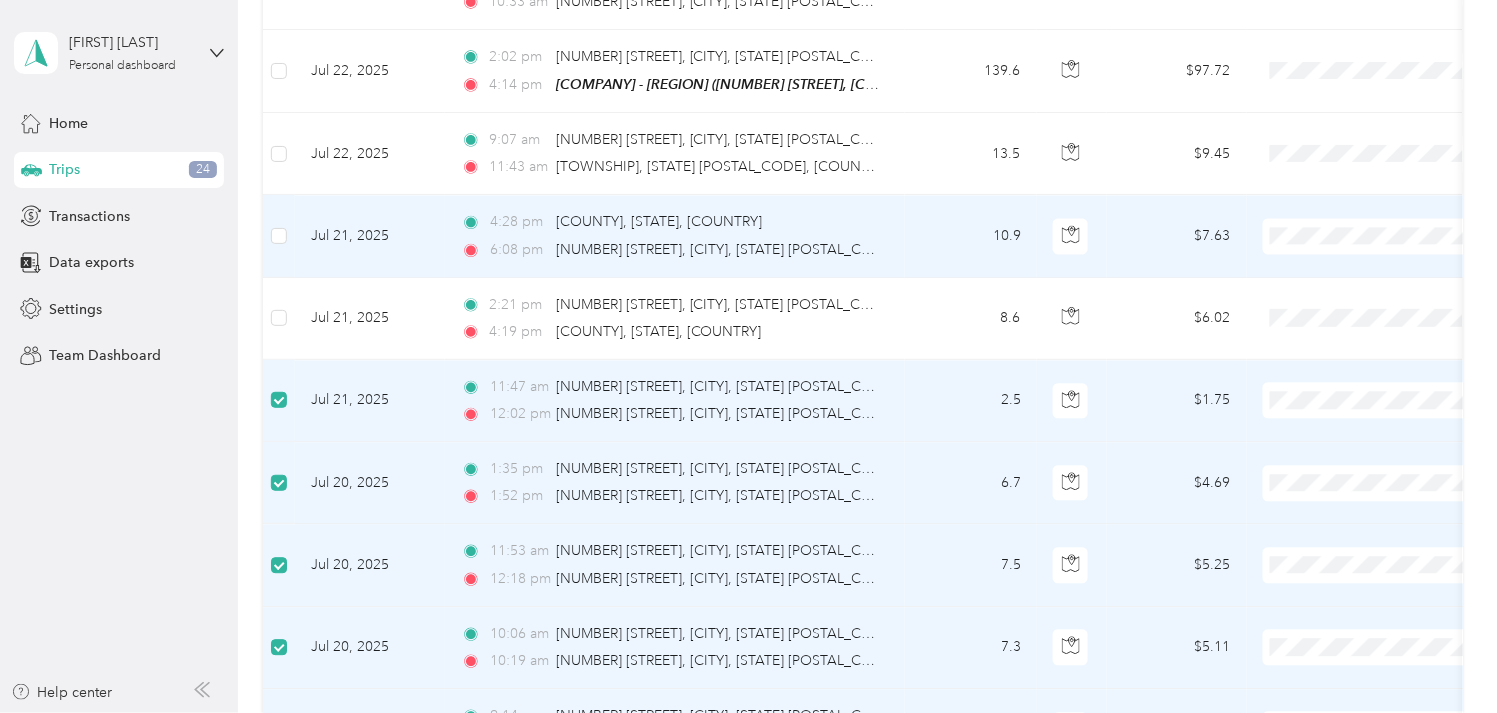 click on "Jul 21, 2025" at bounding box center [370, 236] 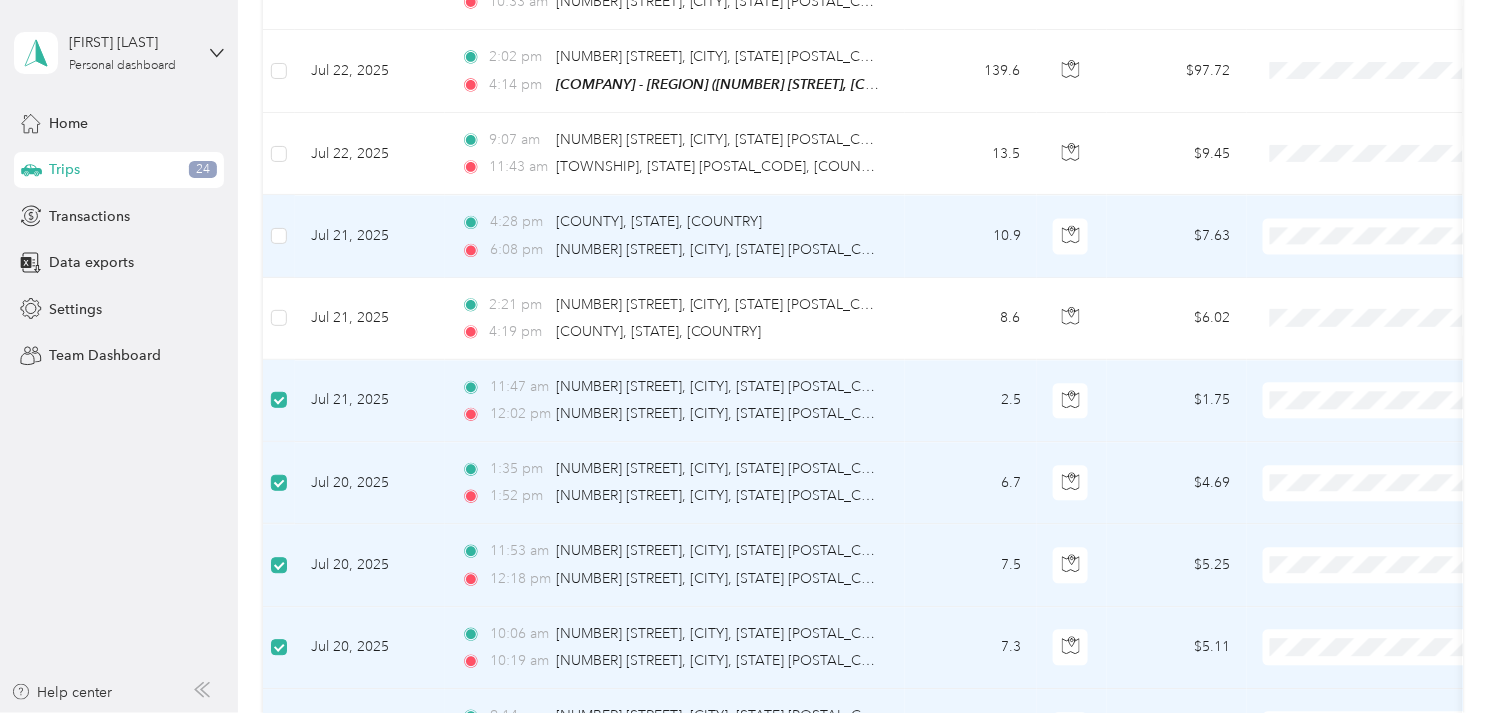 click on "Jul 21, 2025" at bounding box center (370, 236) 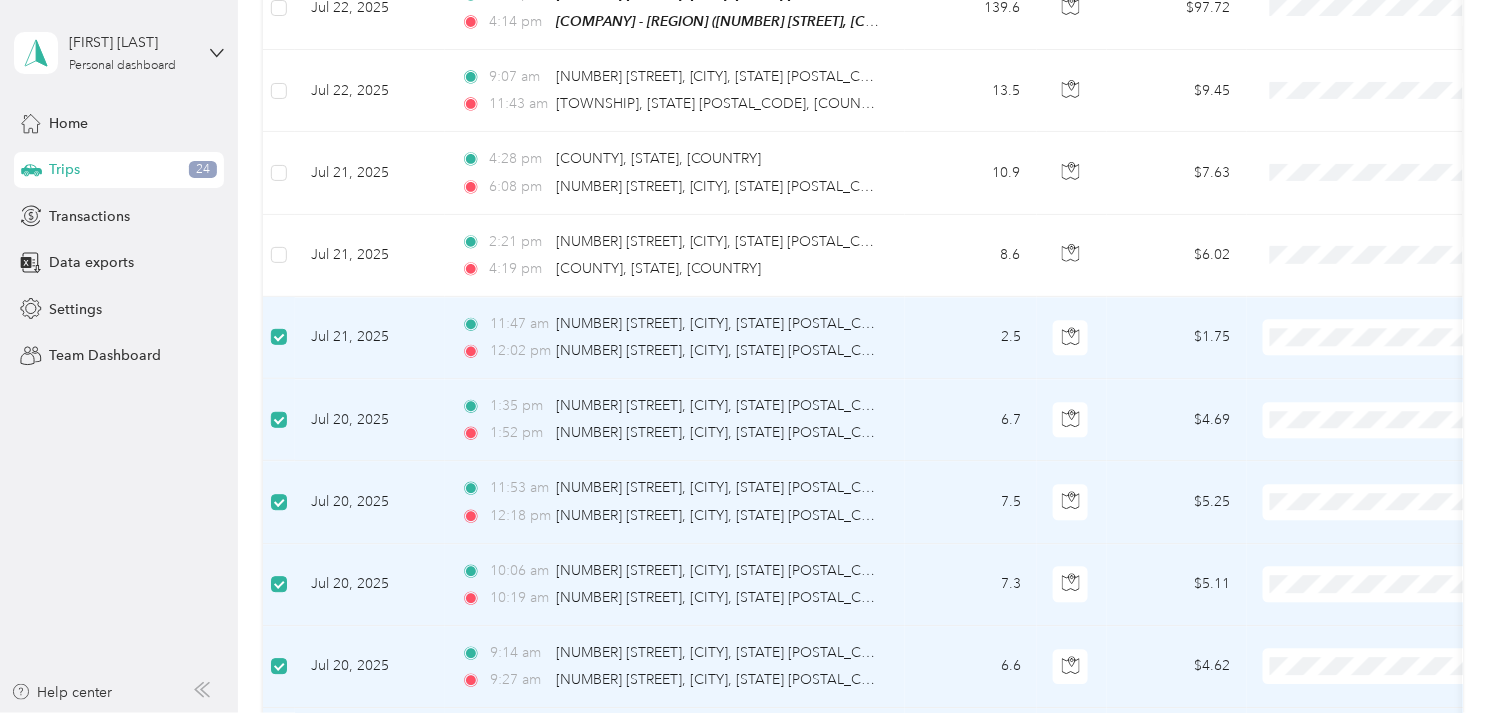 scroll, scrollTop: 1220, scrollLeft: 0, axis: vertical 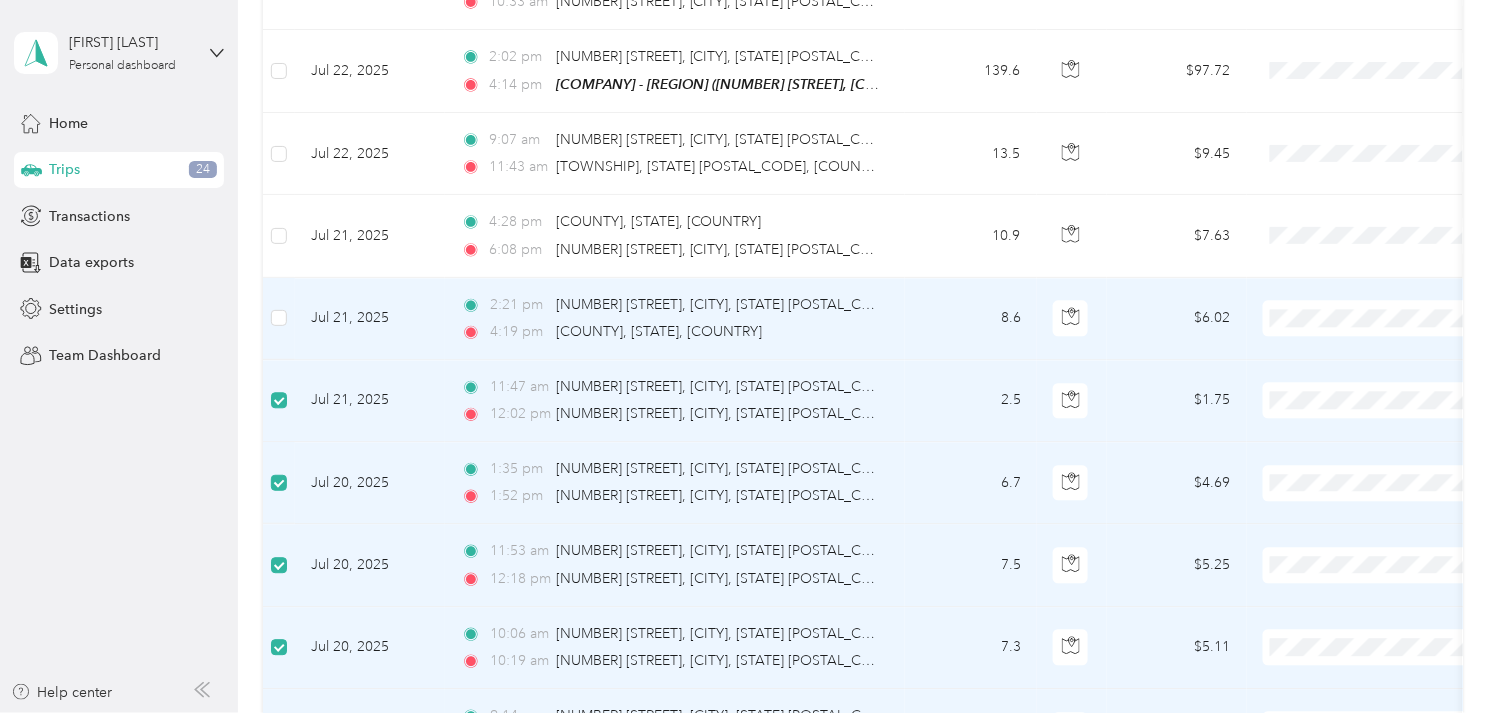 click on "Jul 21, 2025" at bounding box center (370, 319) 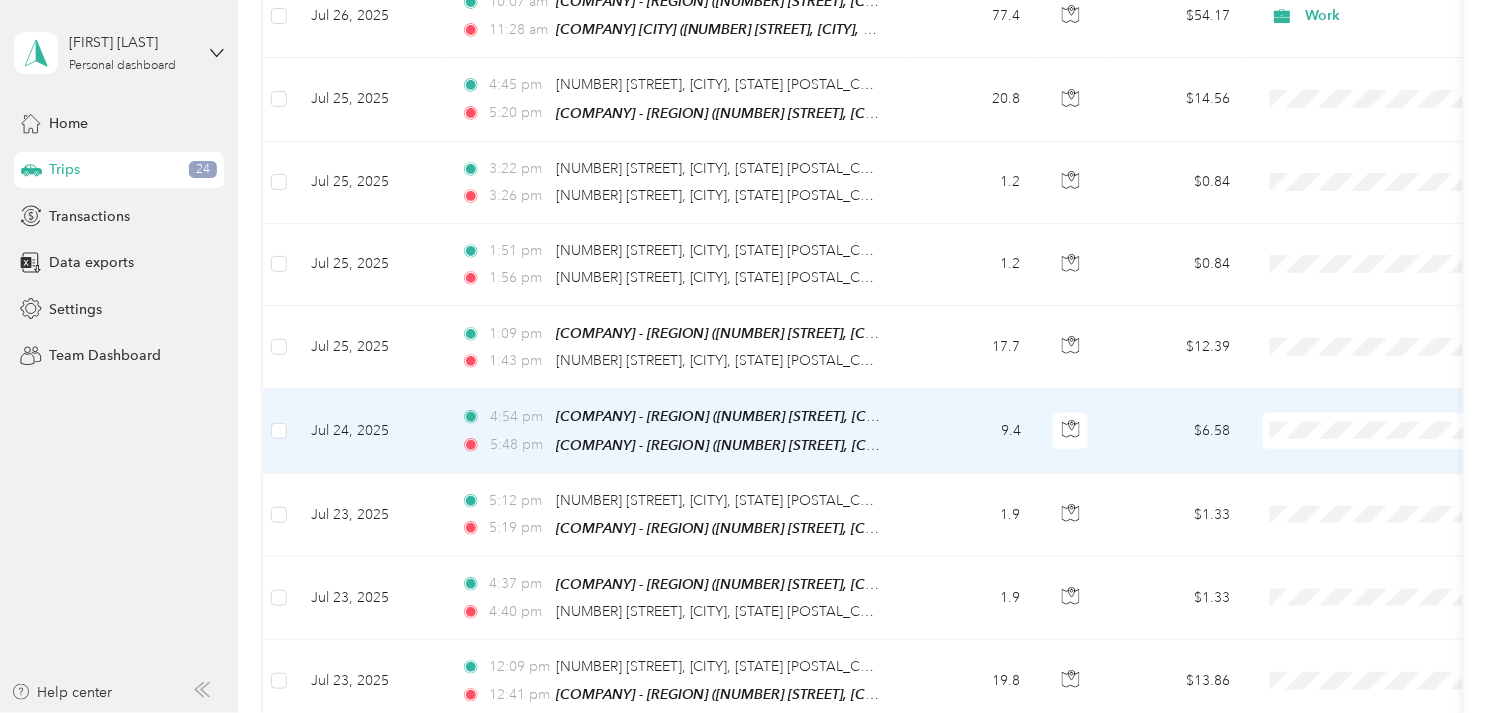scroll, scrollTop: 0, scrollLeft: 0, axis: both 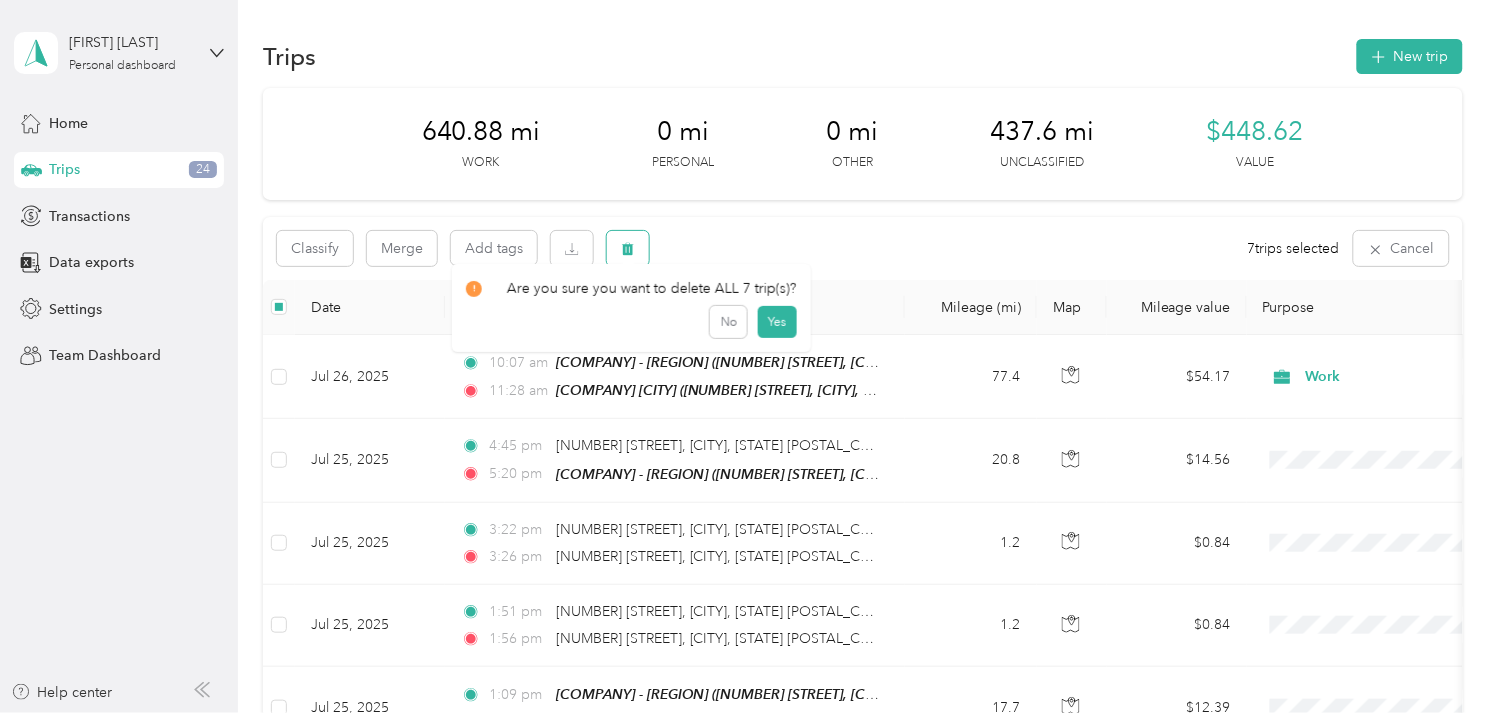 click 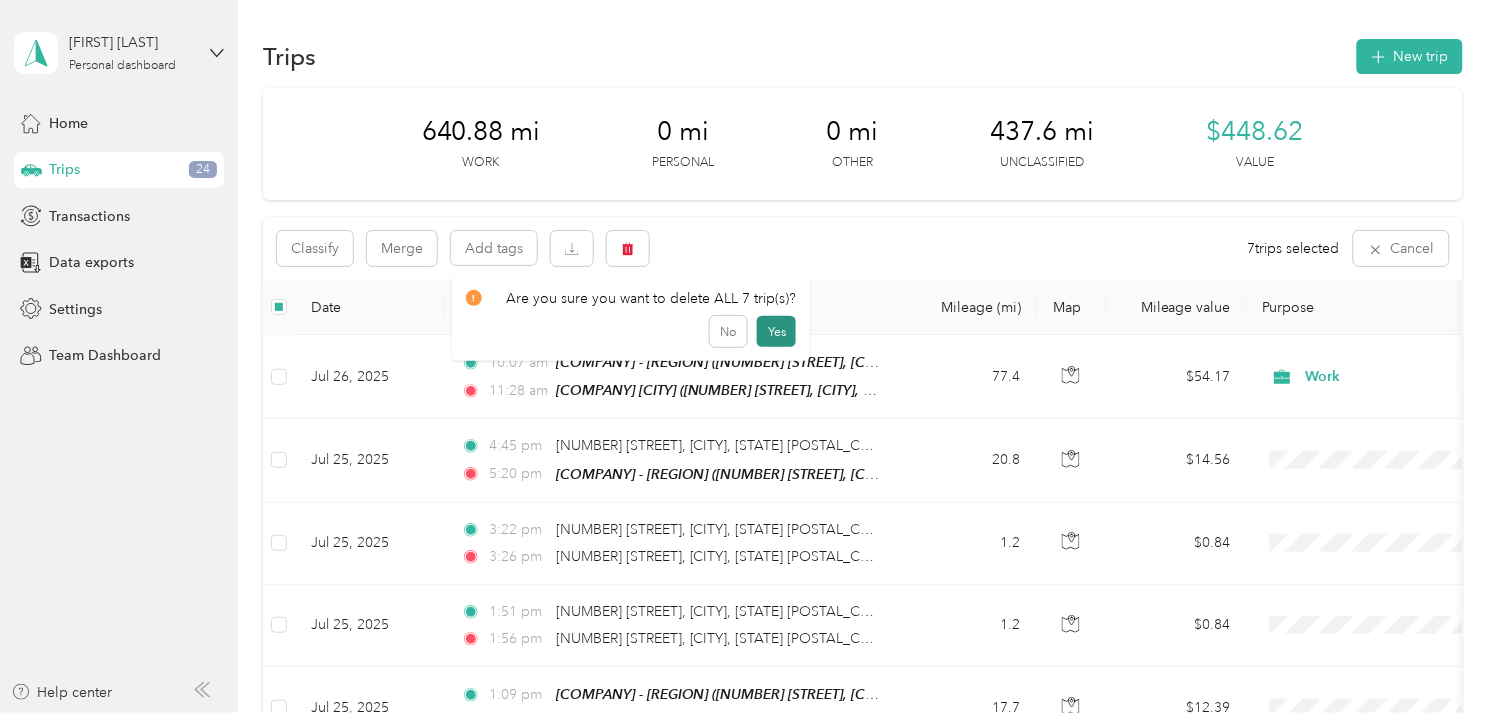 click on "Yes" at bounding box center [776, 332] 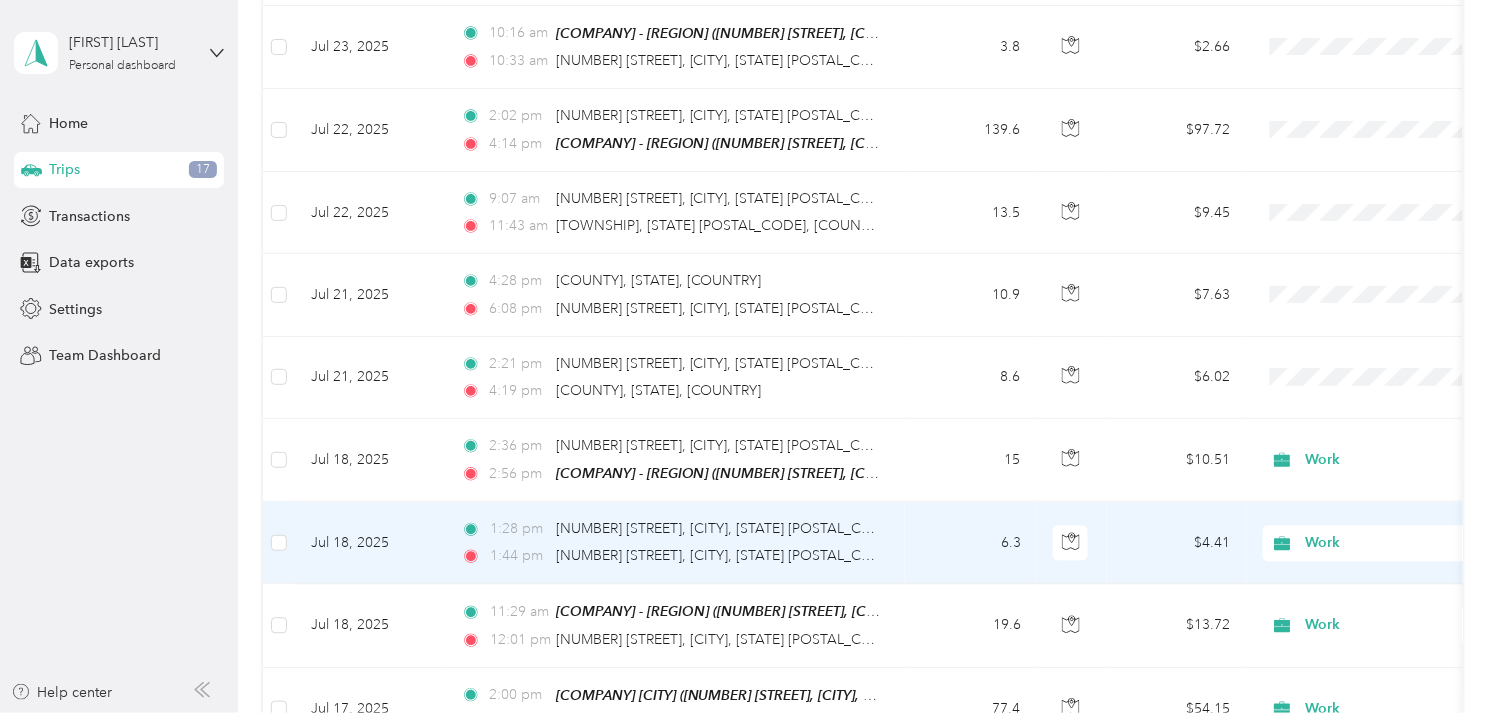 scroll, scrollTop: 1111, scrollLeft: 0, axis: vertical 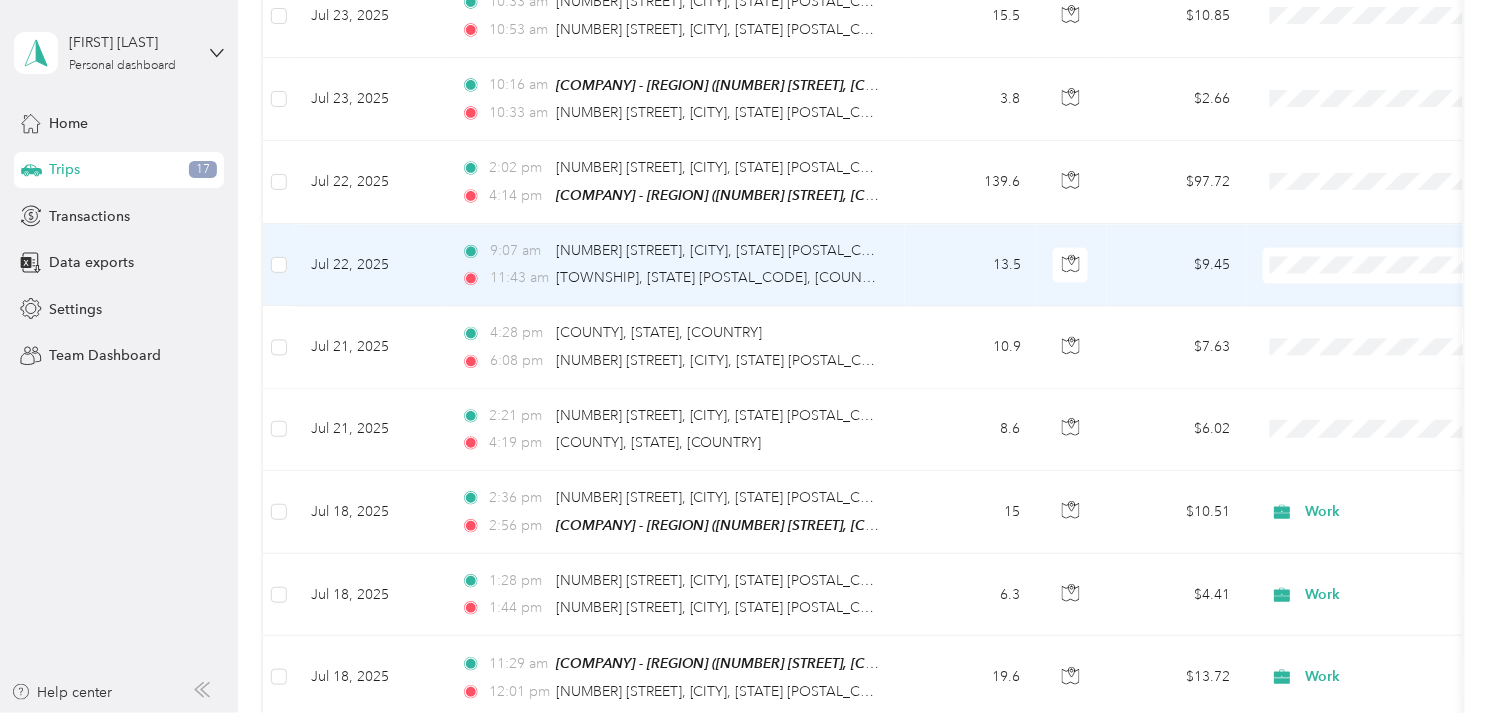 click on "Jul 22, 2025" at bounding box center [370, 265] 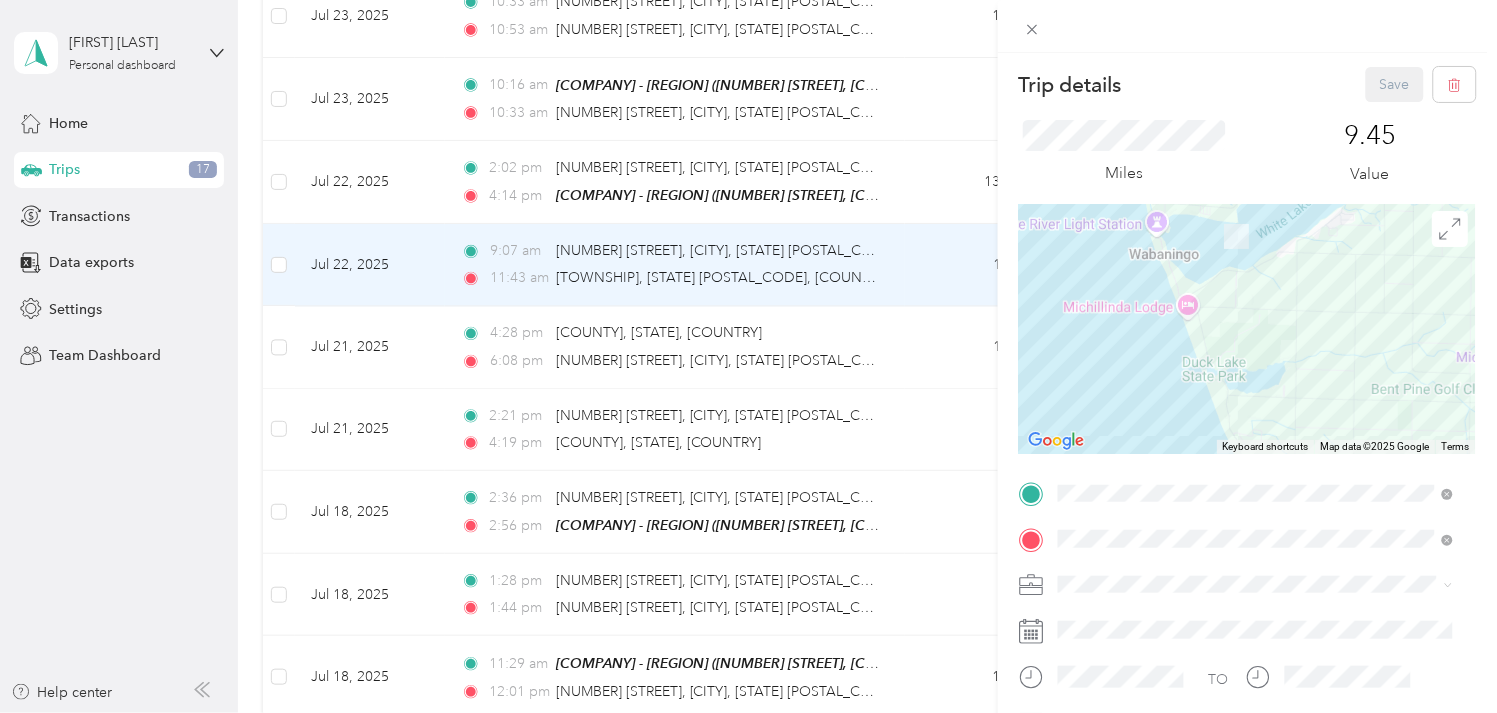 drag, startPoint x: 1191, startPoint y: 298, endPoint x: 1101, endPoint y: 436, distance: 164.75436 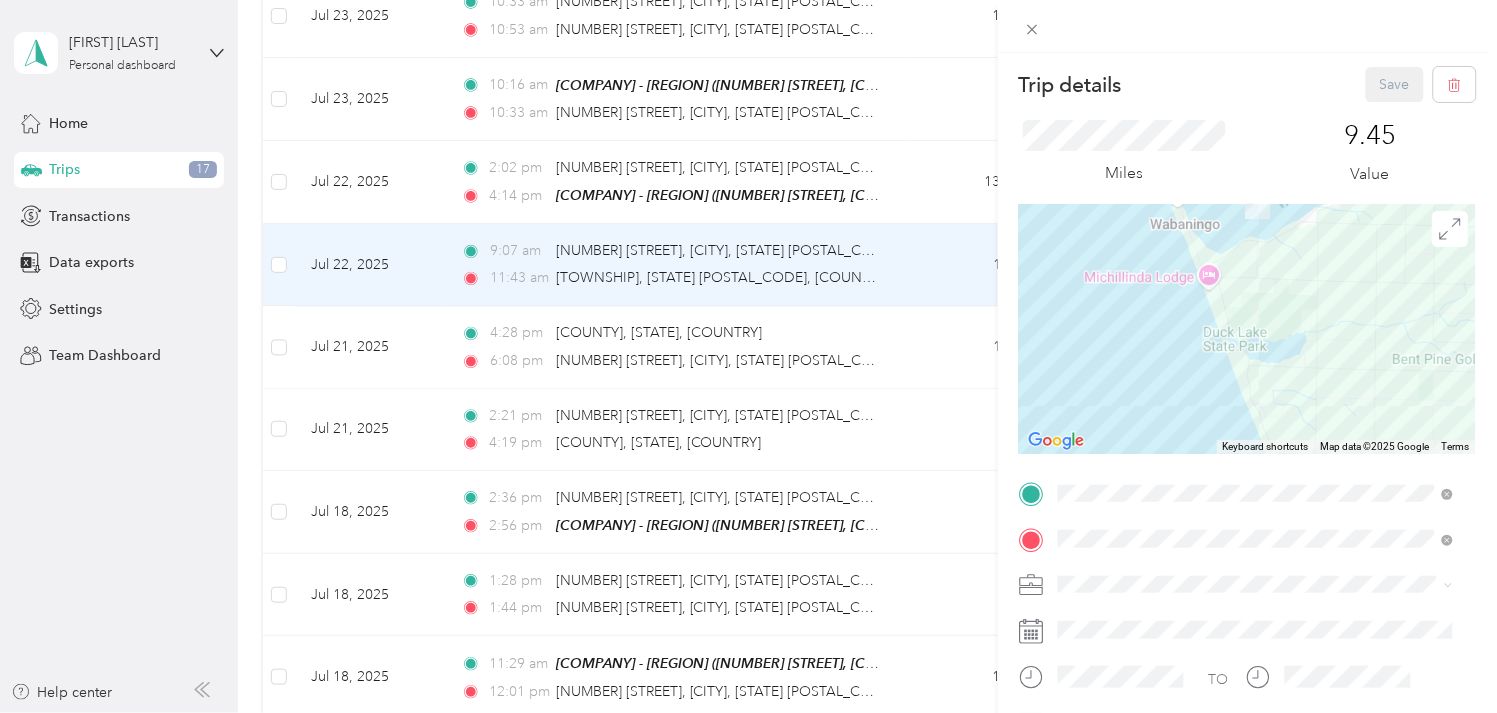 drag, startPoint x: 1276, startPoint y: 312, endPoint x: 1301, endPoint y: 283, distance: 38.28838 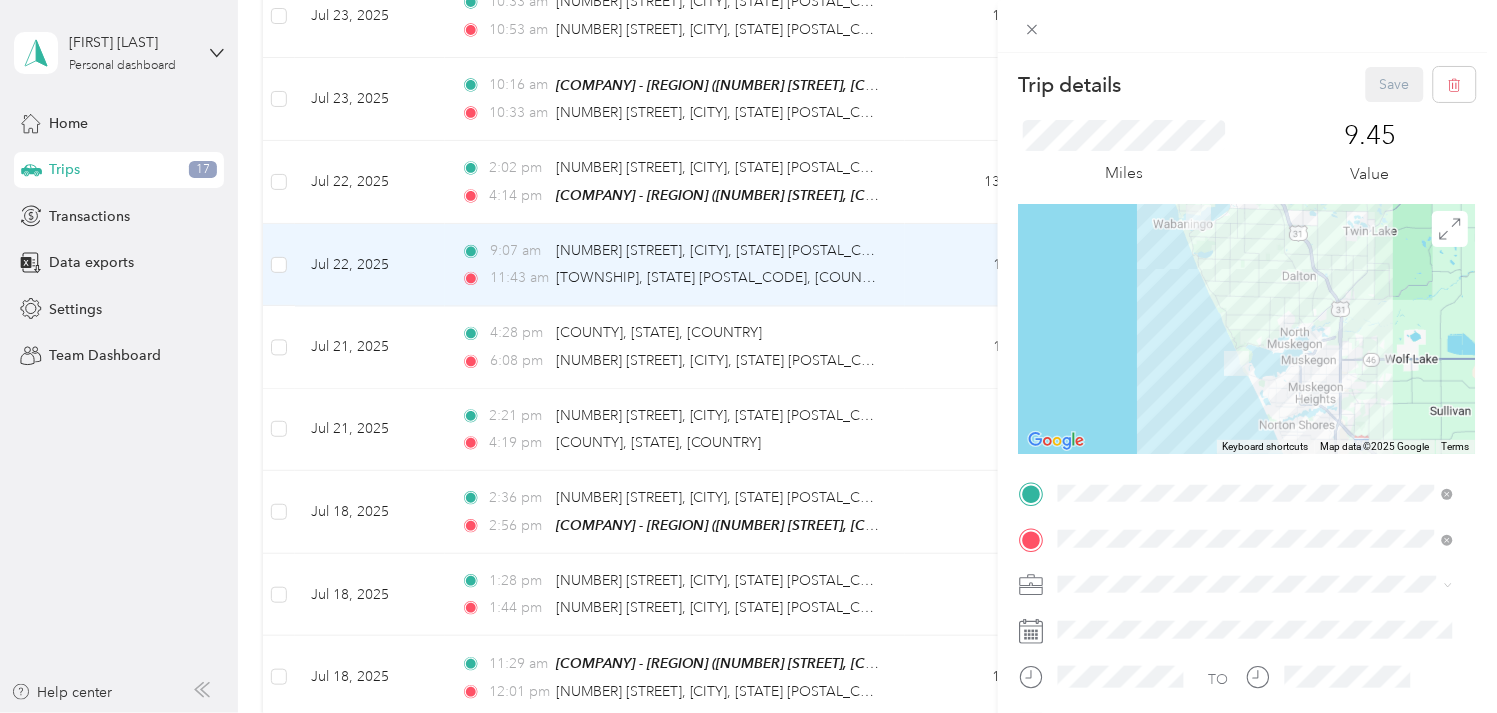 drag, startPoint x: 1138, startPoint y: 376, endPoint x: 1137, endPoint y: 263, distance: 113.004425 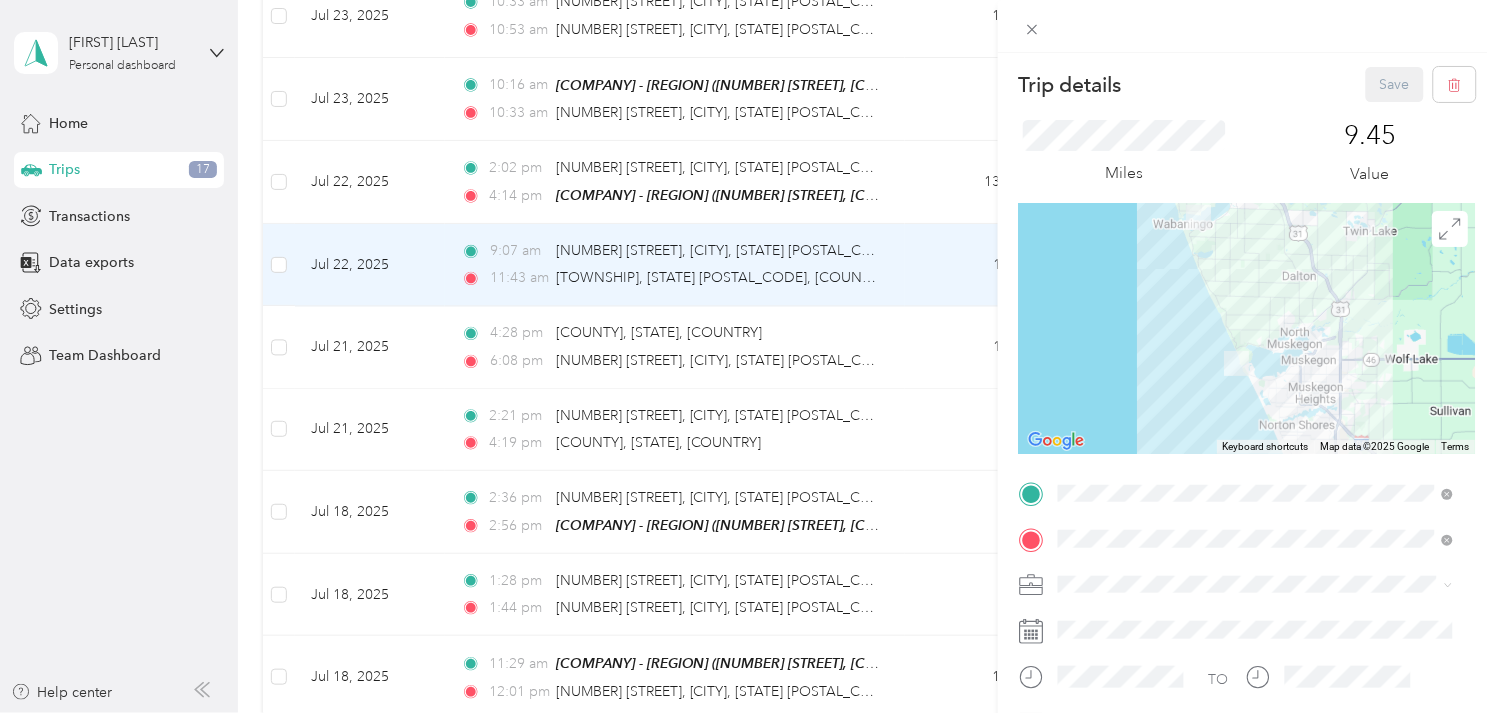 click on "Trip details Save This trip cannot be edited because it is either under review, approved, or paid. Contact your Team Manager to edit it. Miles 9.45 Value  To navigate the map with touch gestures double-tap and hold your finger on the map, then drag the map. ← Move left → Move right ↑ Move up ↓ Move down + Zoom in - Zoom out Home Jump left by 75% End Jump right by 75% Page Up Jump up by 75% Page Down Jump down by 75% Keyboard shortcuts Map Data Map data ©2025 Google Map data ©2025 Google 5 km  Click to toggle between metric and imperial units Terms Report a map error TO Add photo" at bounding box center (748, 356) 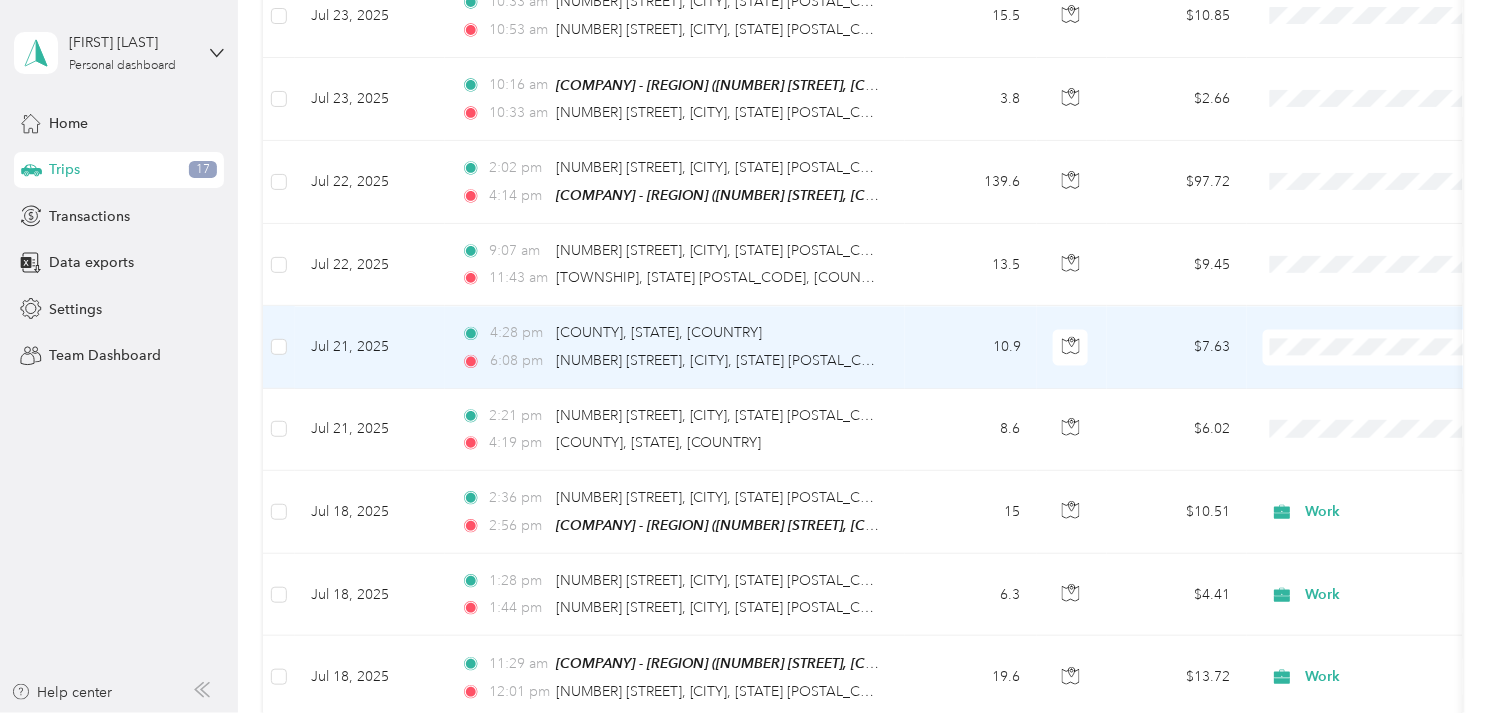 click on "Jul 21, 2025" at bounding box center (370, 347) 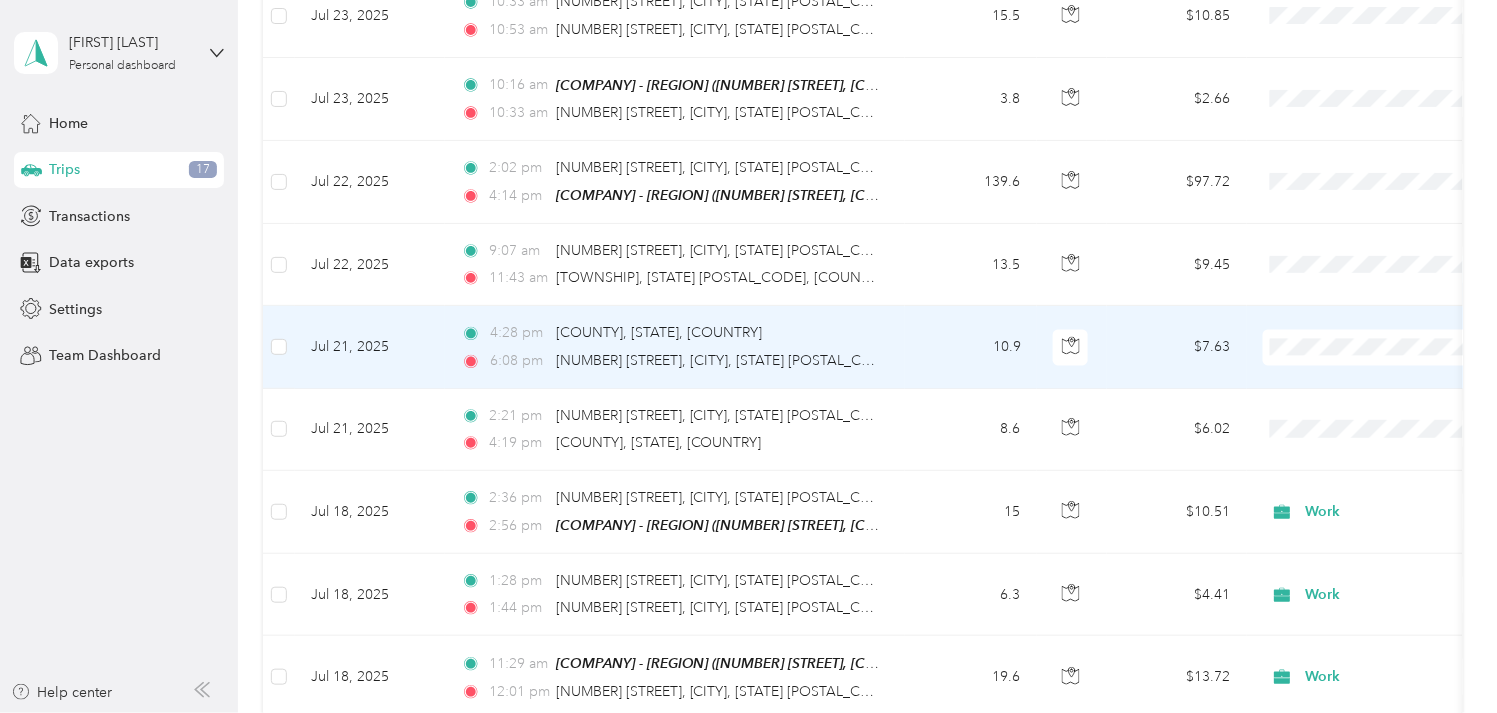 click at bounding box center (743, 713) 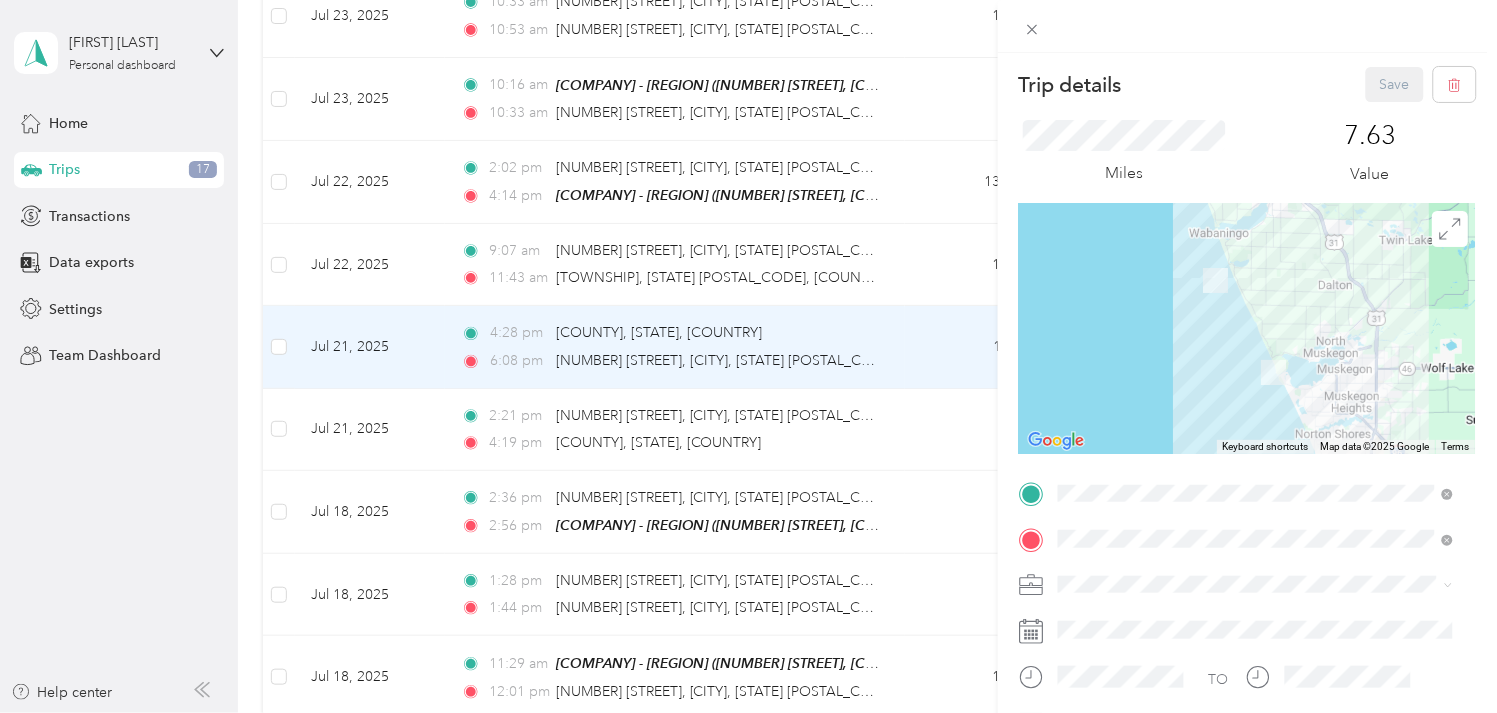 click on "Trip details Save This trip cannot be edited because it is either under review, approved, or paid. Contact your Team Manager to edit it. Miles 7.63 Value  To navigate the map with touch gestures double-tap and hold your finger on the map, then drag the map. ← Move left → Move right ↑ Move up ↓ Move down + Zoom in - Zoom out Home Jump left by 75% End Jump right by 75% Page Up Jump up by 75% Page Down Jump down by 75% Keyboard shortcuts Map Data Map data ©2025 Google Map data ©2025 Google 5 km  Click to toggle between metric and imperial units Terms Report a map error TO Add photo" at bounding box center (748, 356) 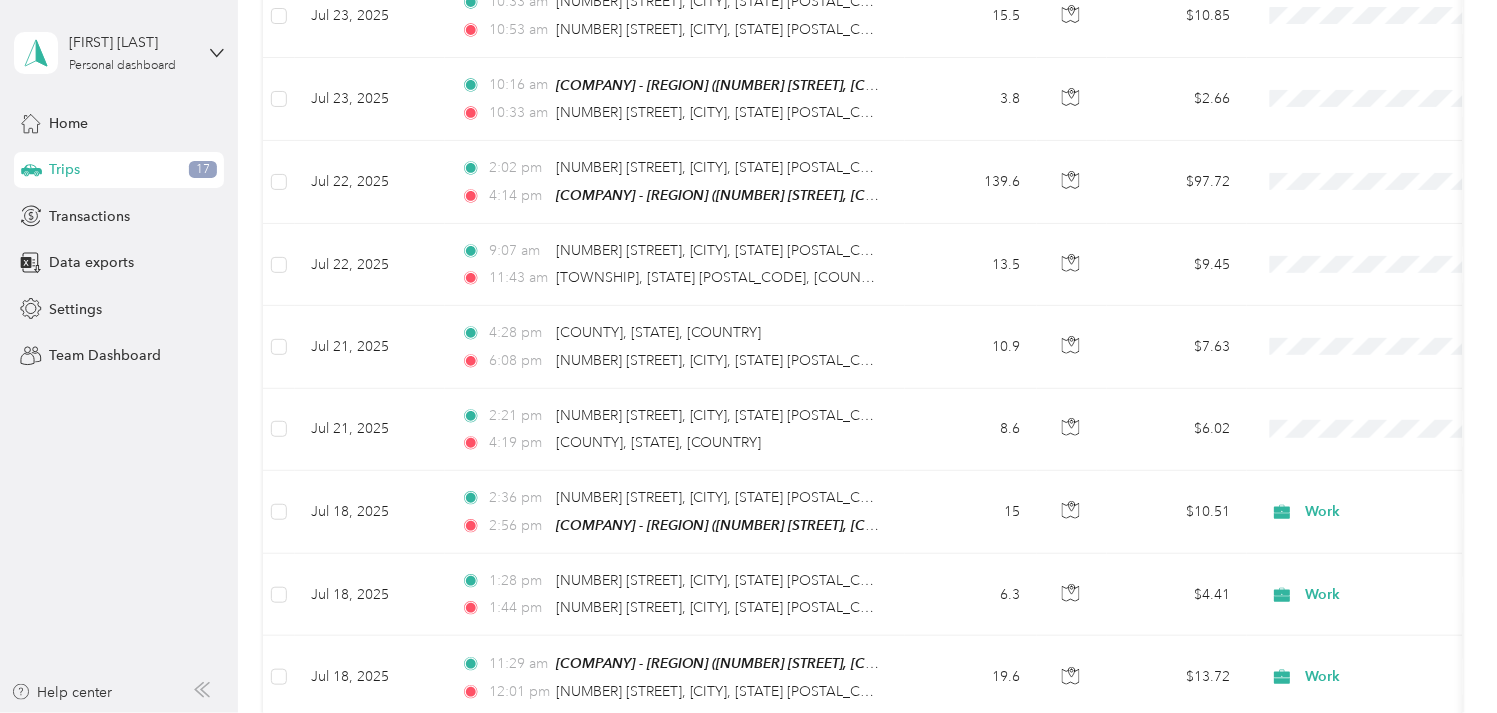 click at bounding box center [748, 356] 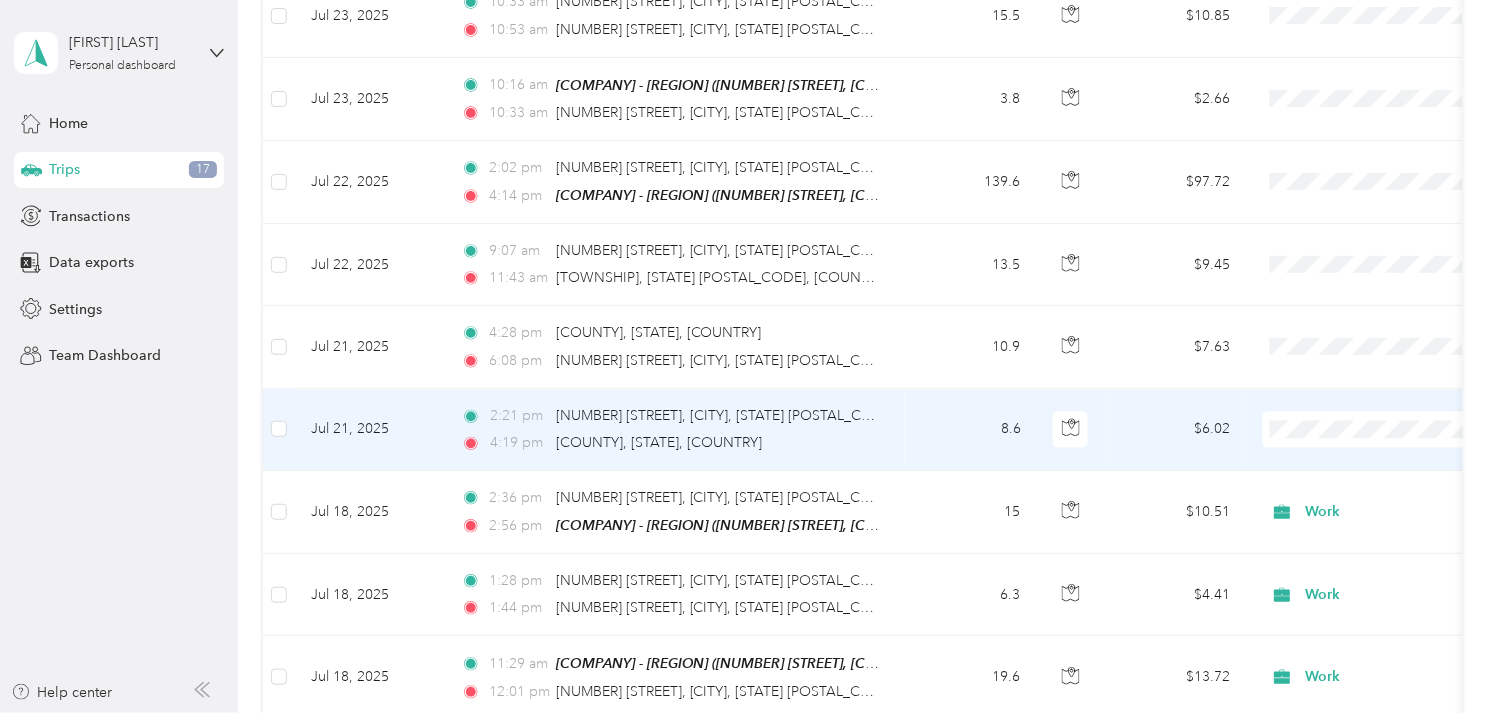 click on "Jul 21, 2025" at bounding box center (370, 430) 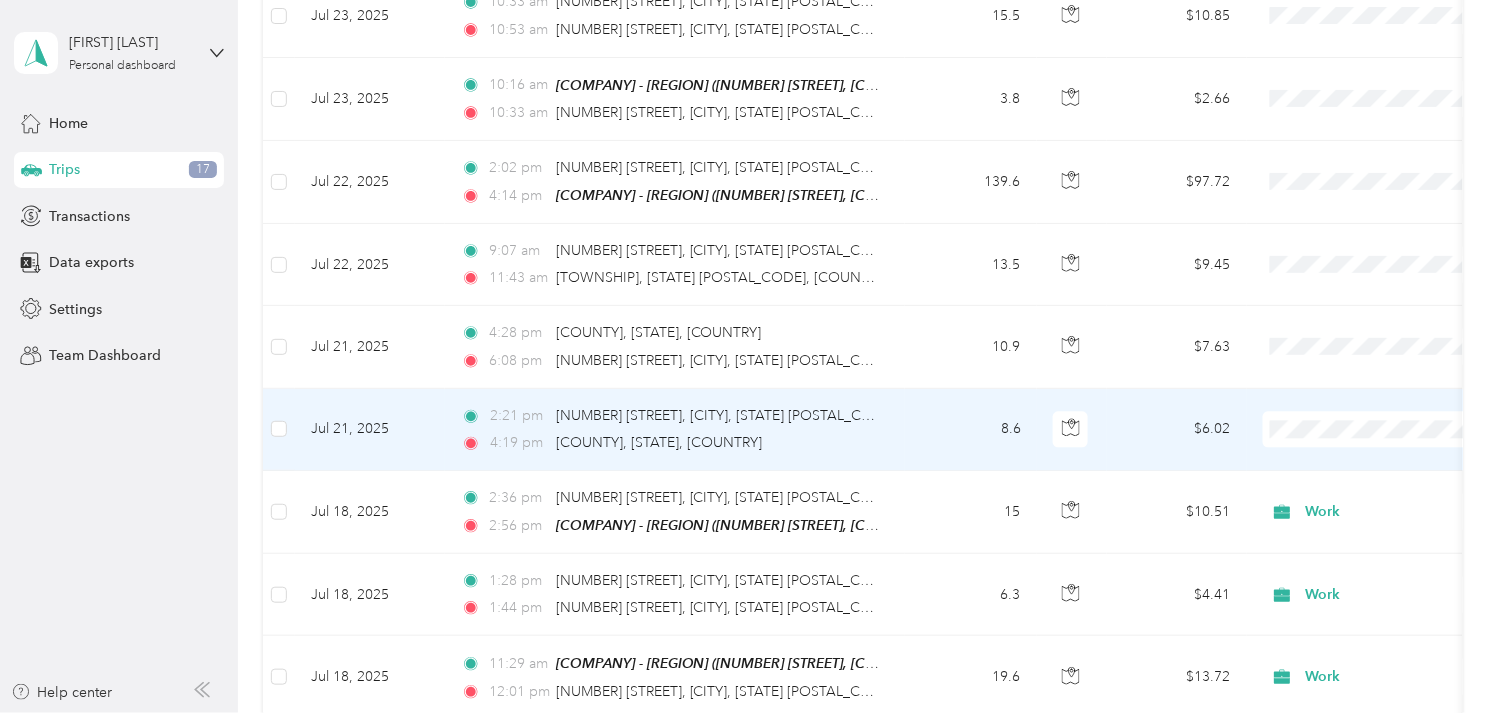 click at bounding box center (743, 713) 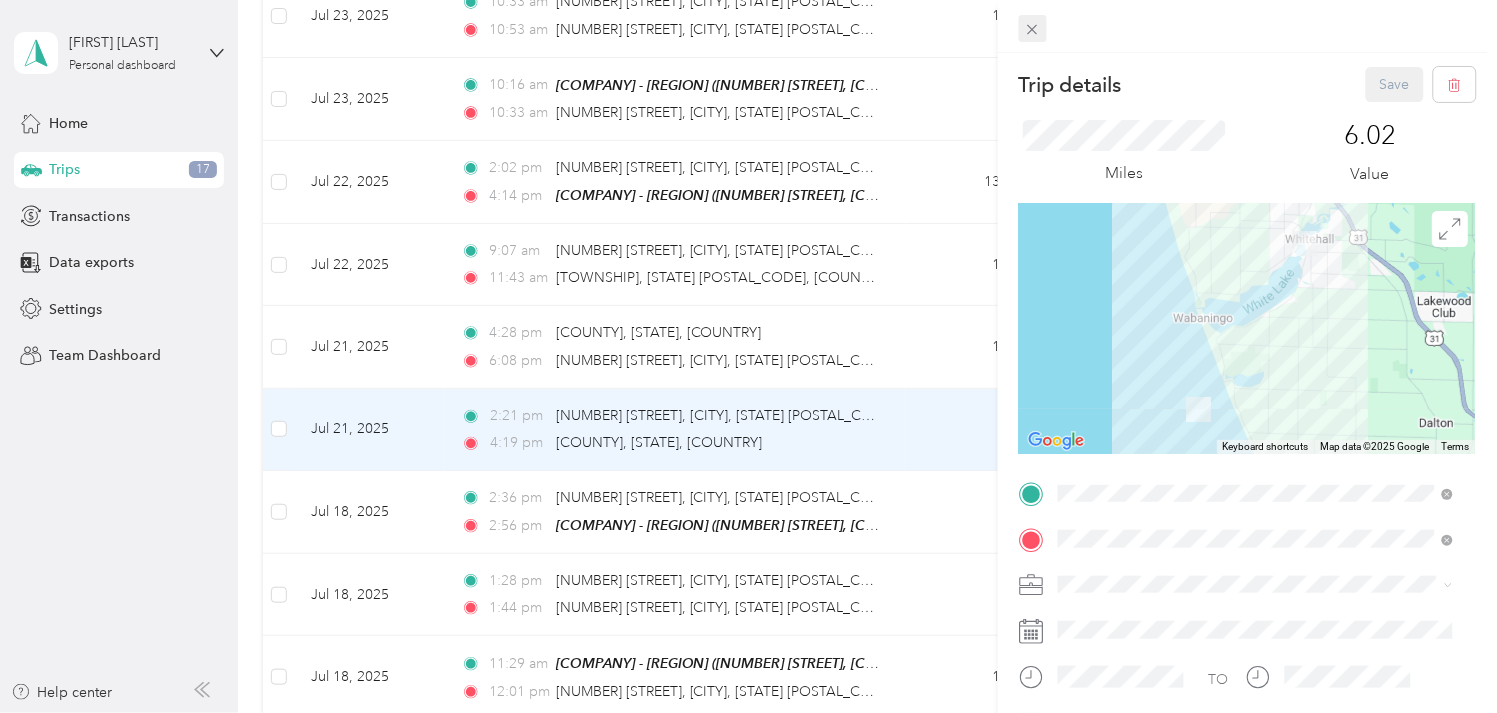 click 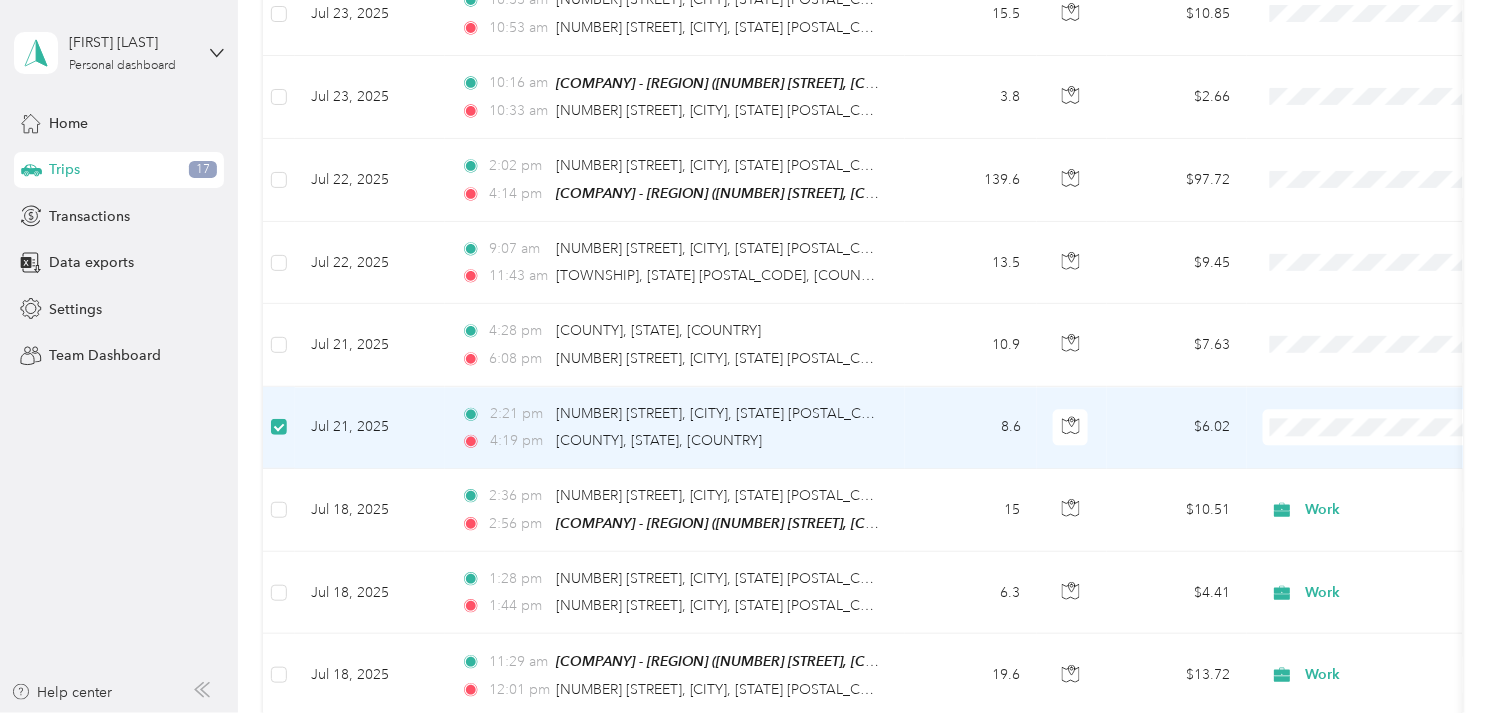 scroll, scrollTop: 1108, scrollLeft: 0, axis: vertical 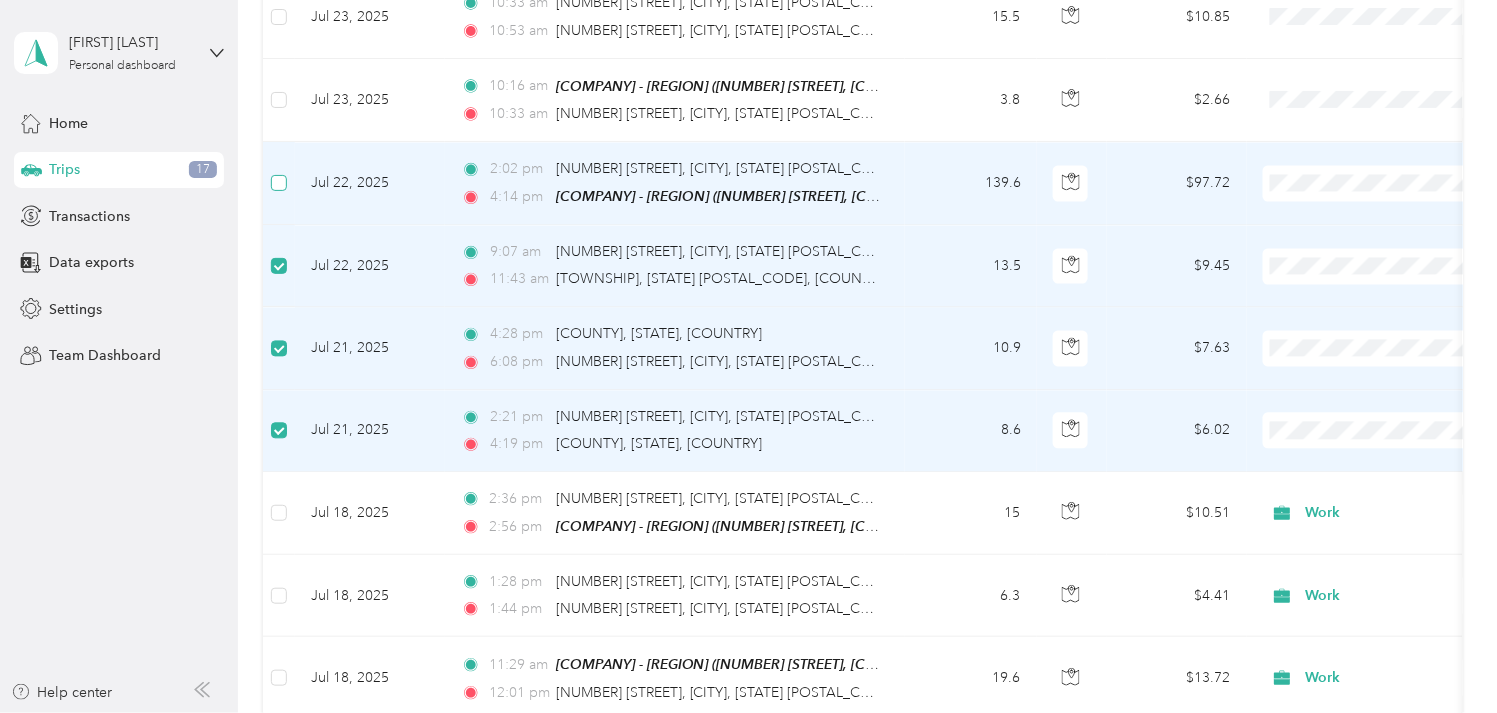click at bounding box center (279, 183) 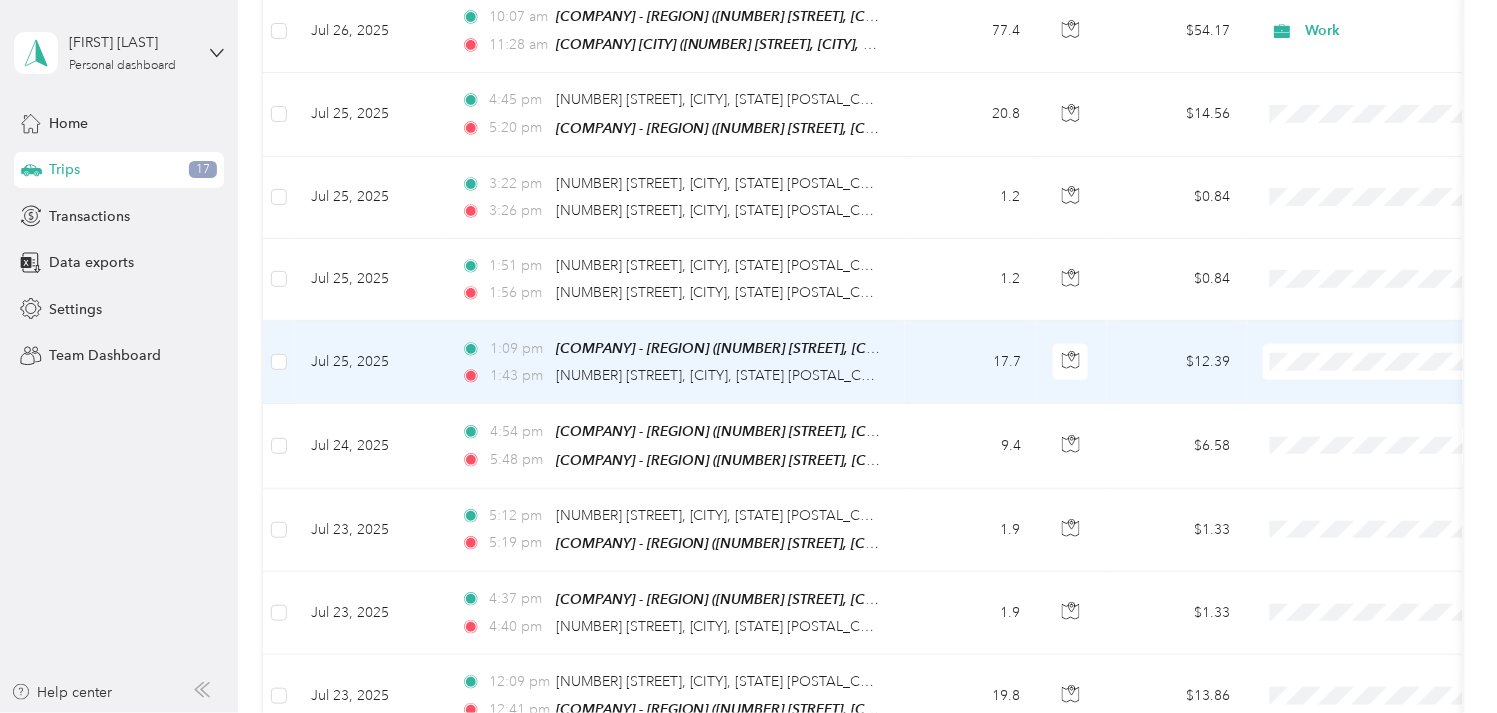scroll, scrollTop: 108, scrollLeft: 0, axis: vertical 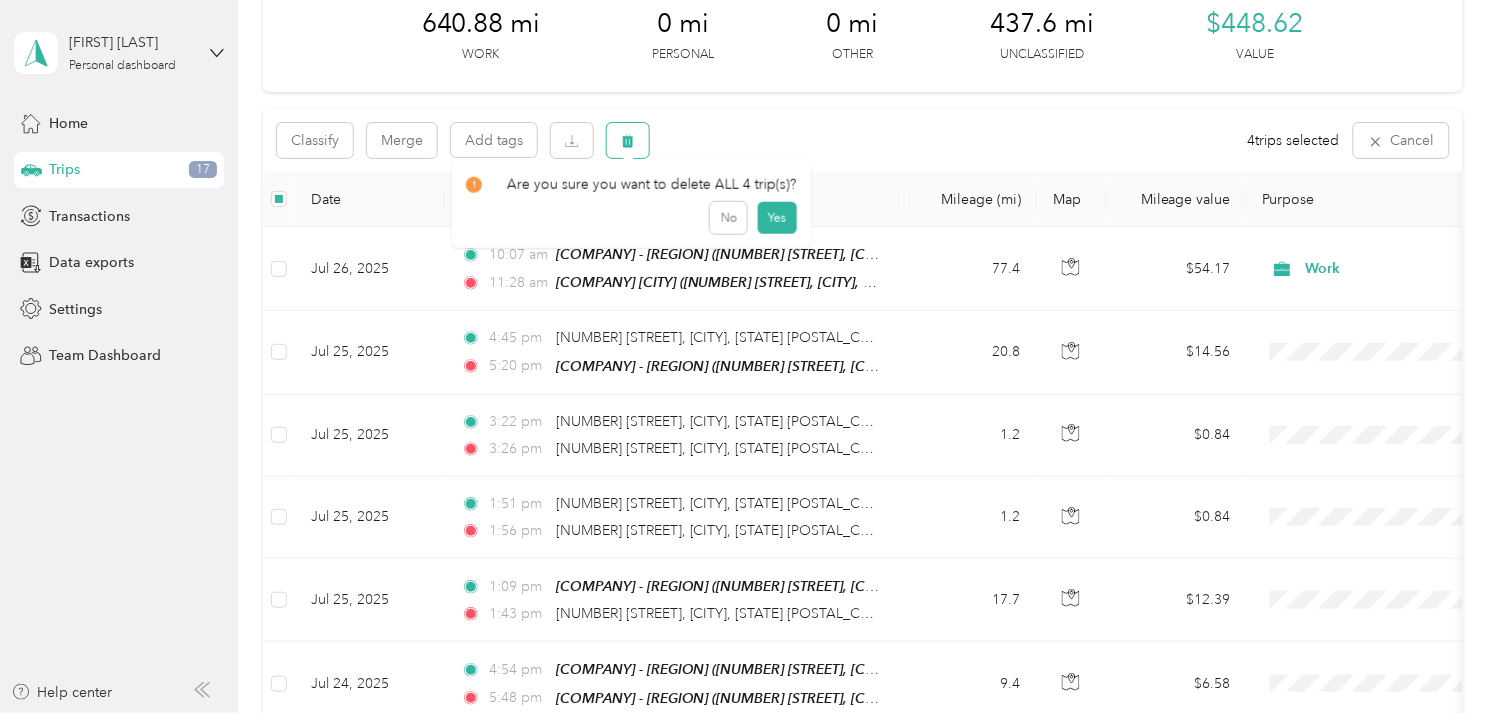 click 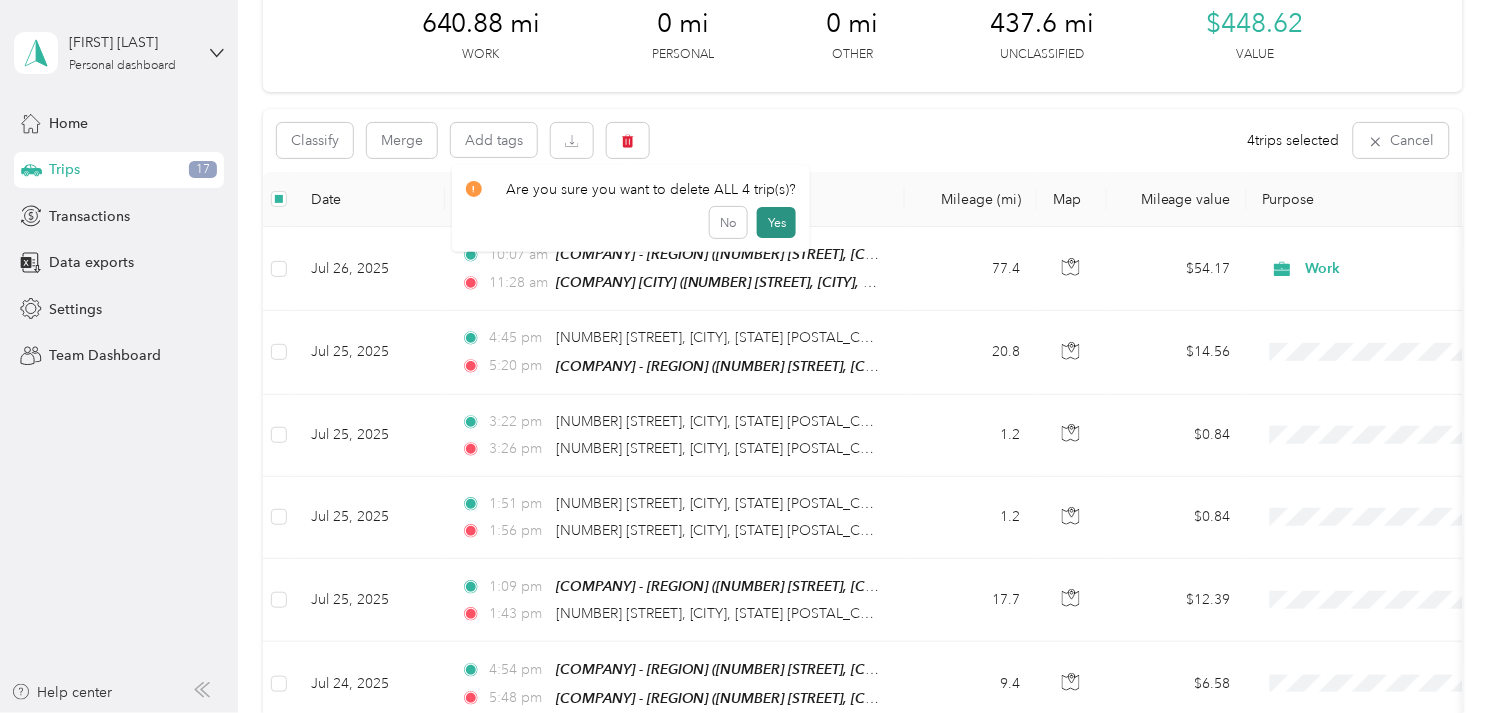 click on "Yes" at bounding box center (776, 223) 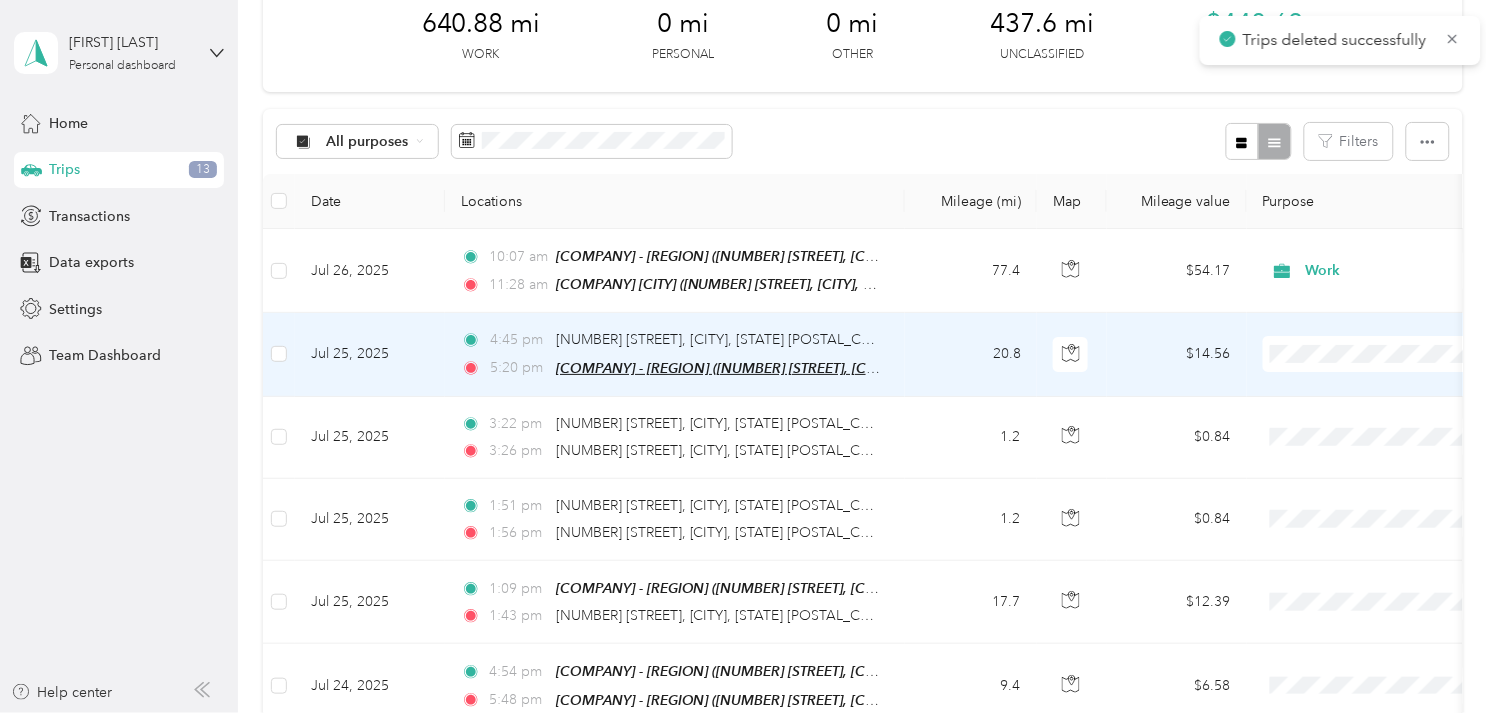 scroll, scrollTop: 220, scrollLeft: 0, axis: vertical 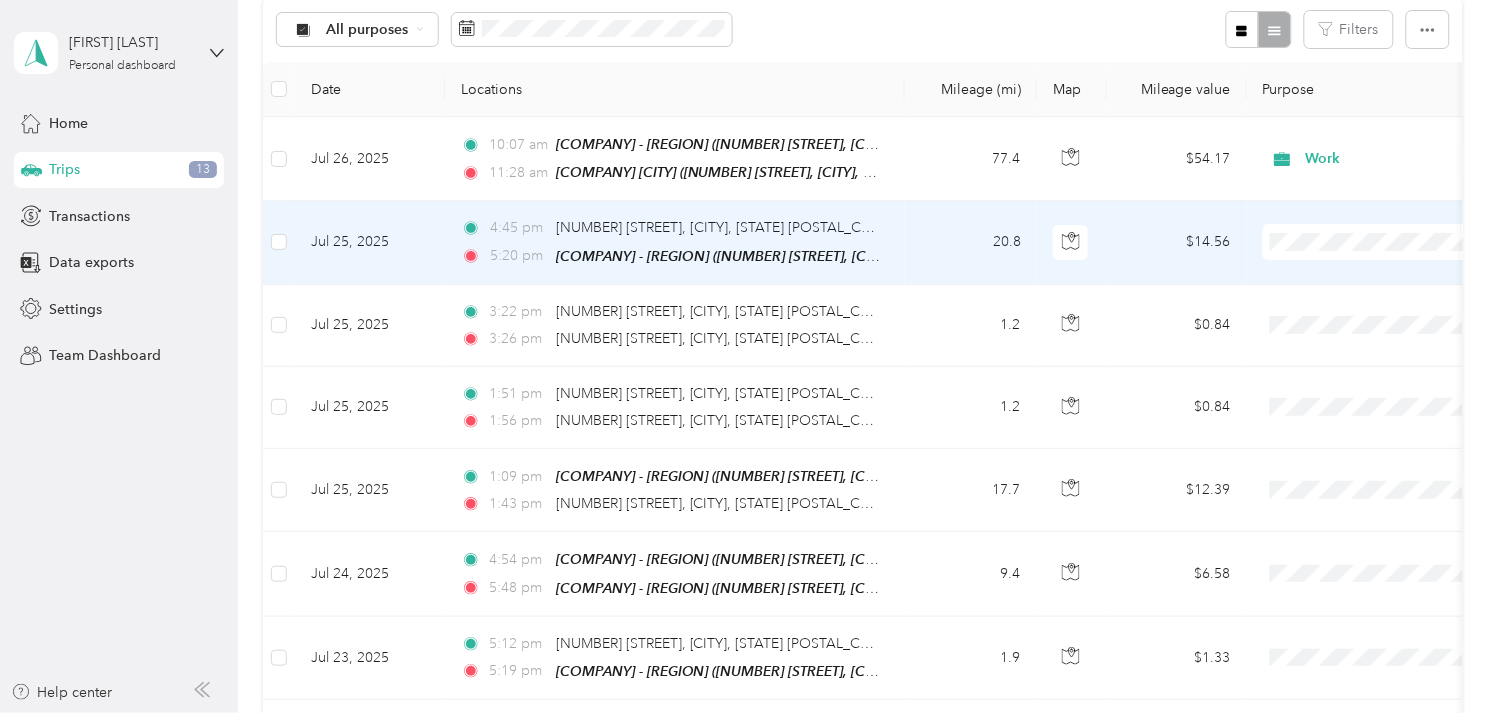 click on "Jul 25, 2025" at bounding box center (370, 242) 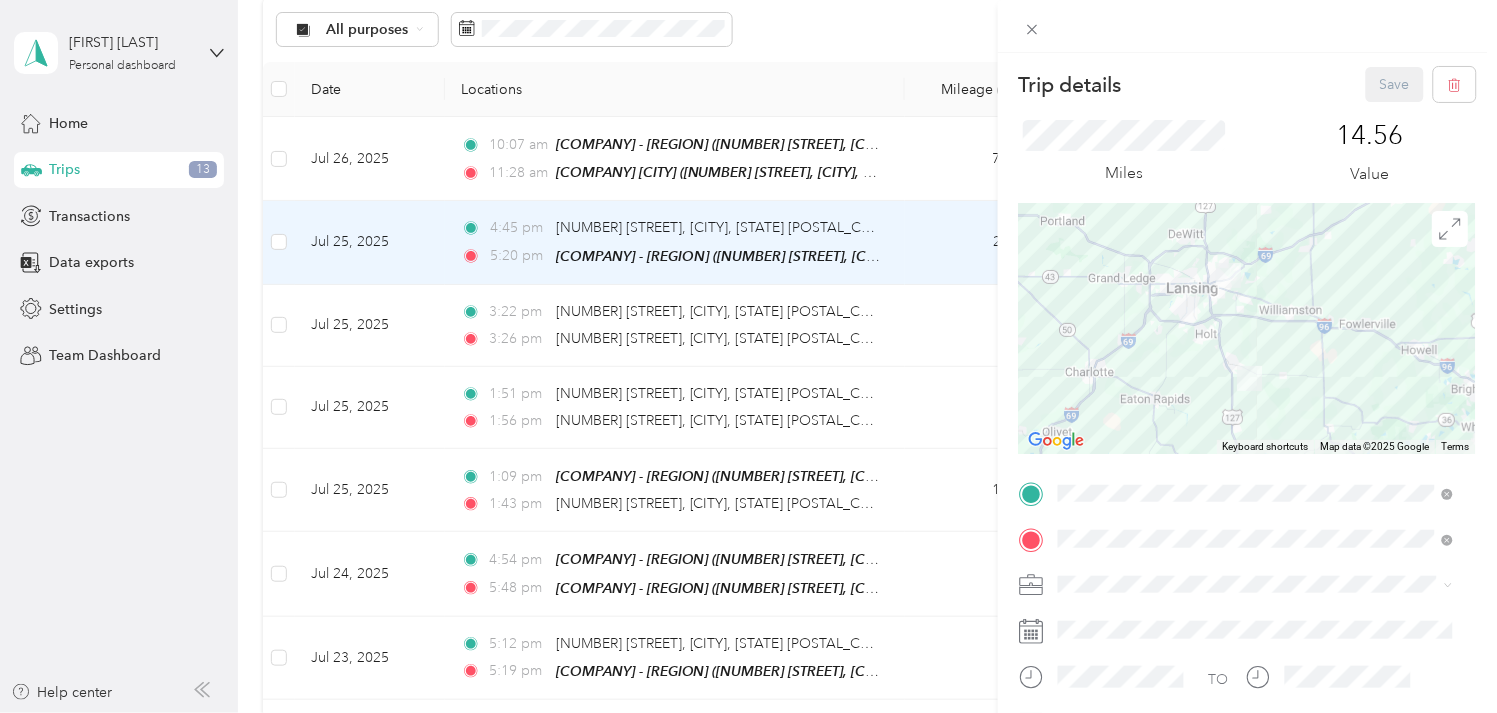 click on "Work Personal Other Charity Medical Moving Commute" at bounding box center (1256, 435) 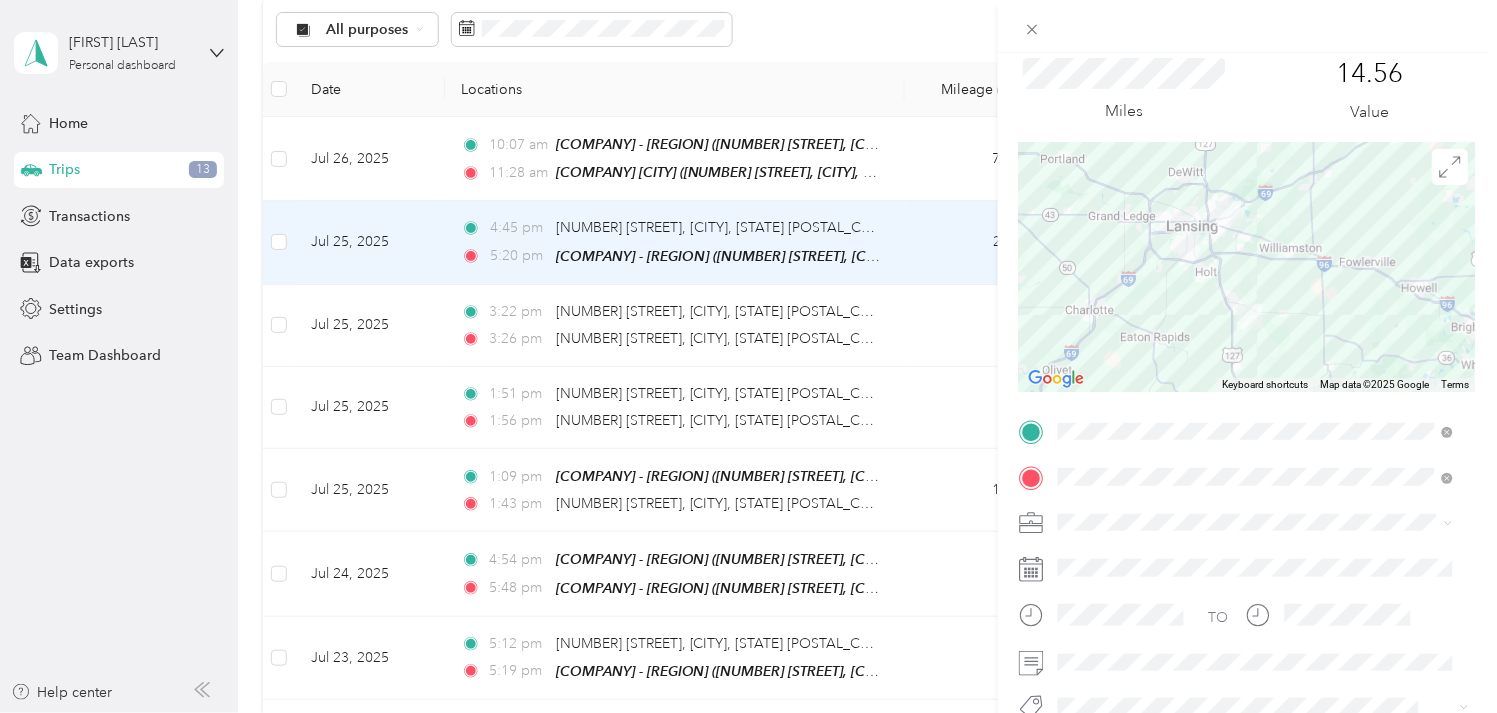 scroll, scrollTop: 111, scrollLeft: 0, axis: vertical 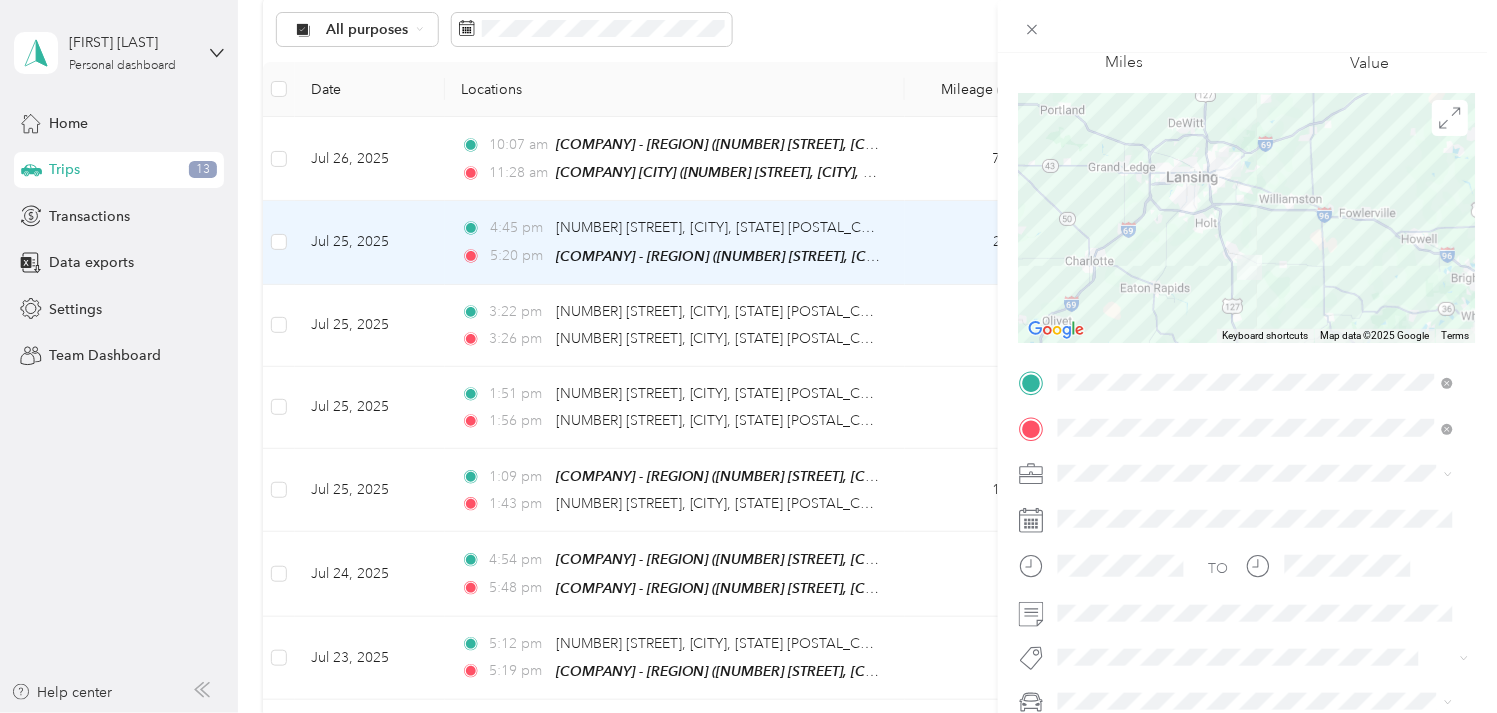 click on "Work Personal Other Charity Medical Moving Commute" at bounding box center (1256, 329) 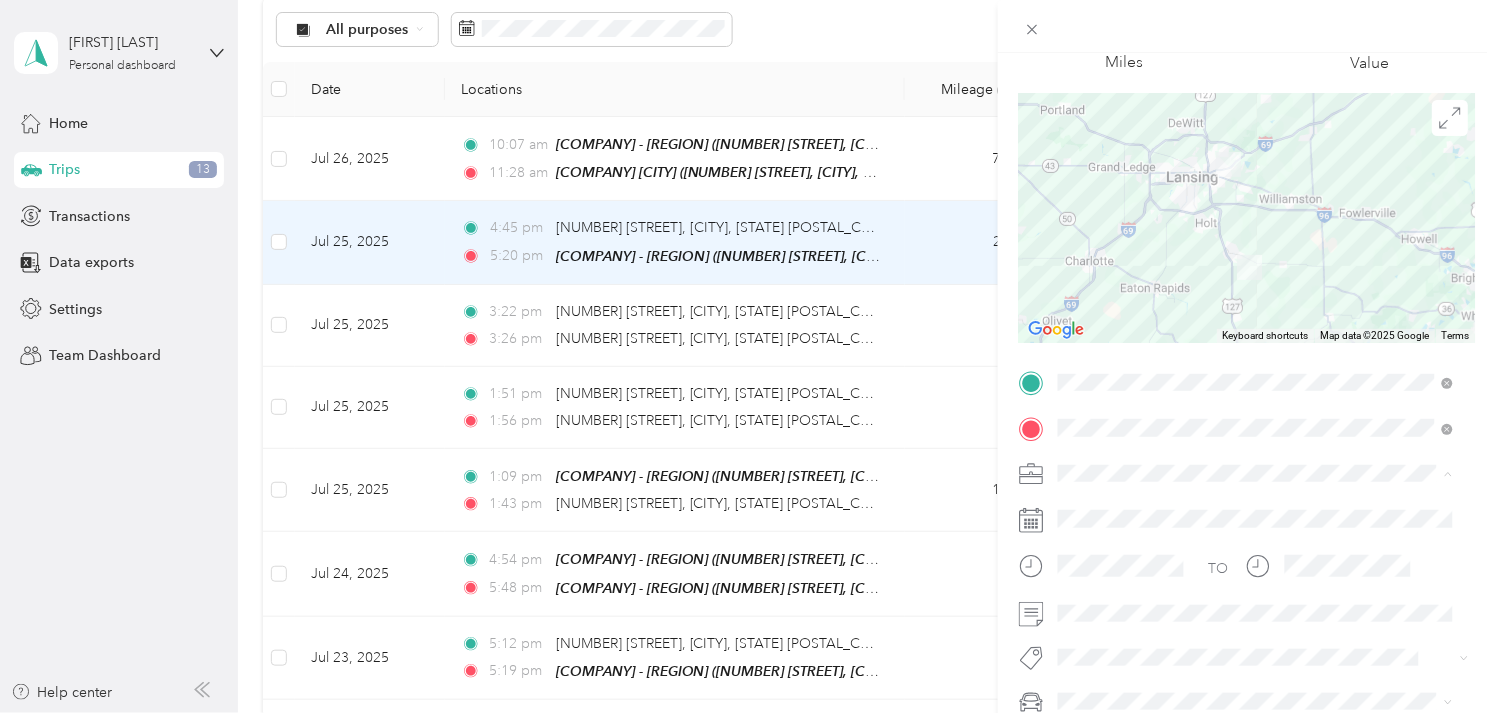 click on "Work" at bounding box center (1256, 228) 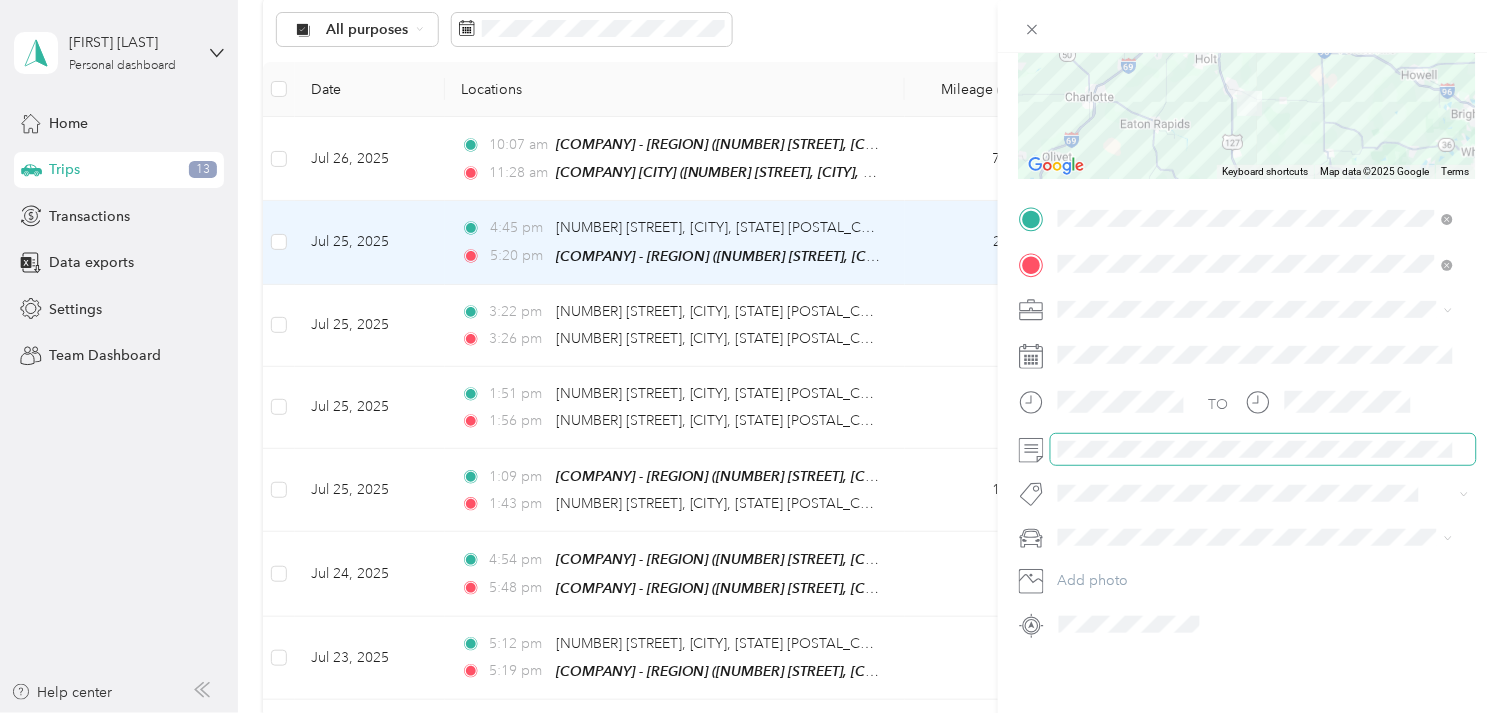 scroll, scrollTop: 0, scrollLeft: 0, axis: both 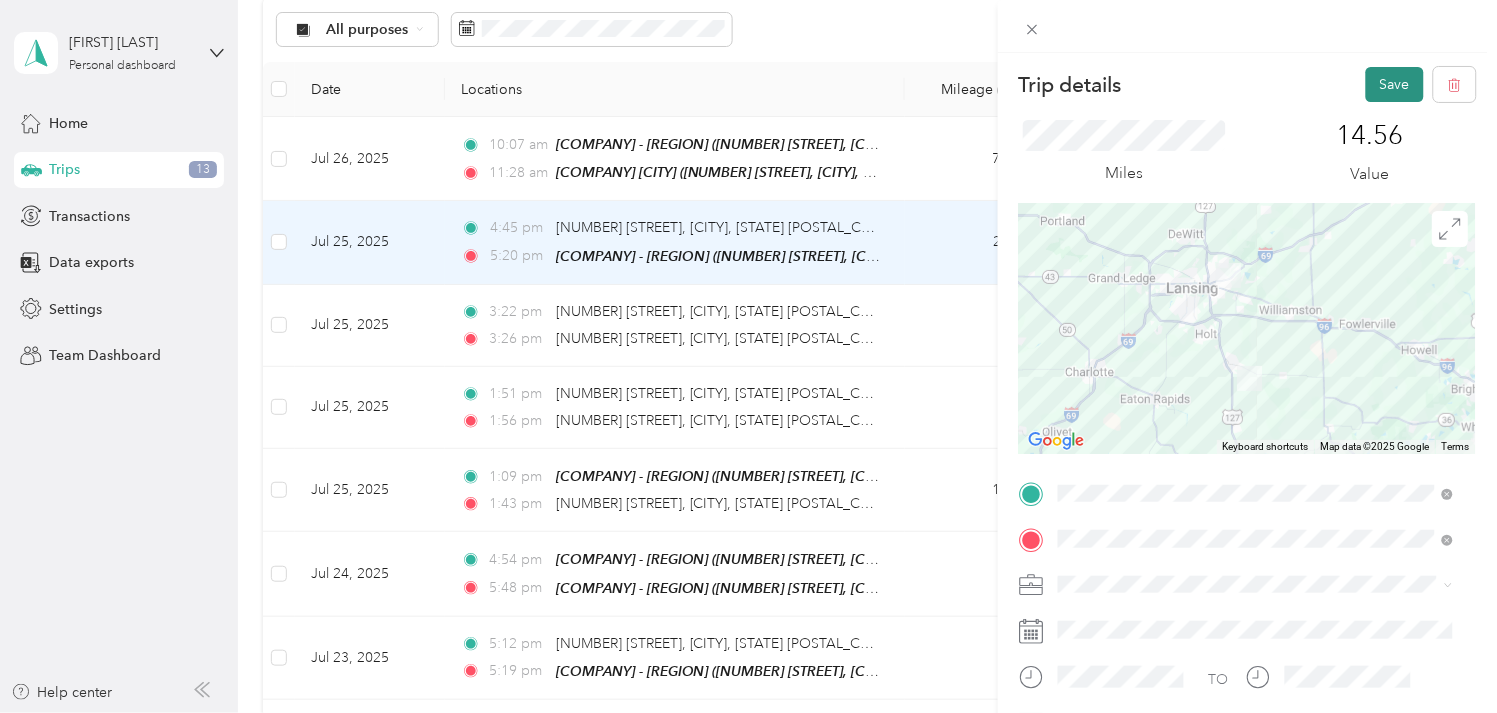 click on "Save" at bounding box center [1395, 84] 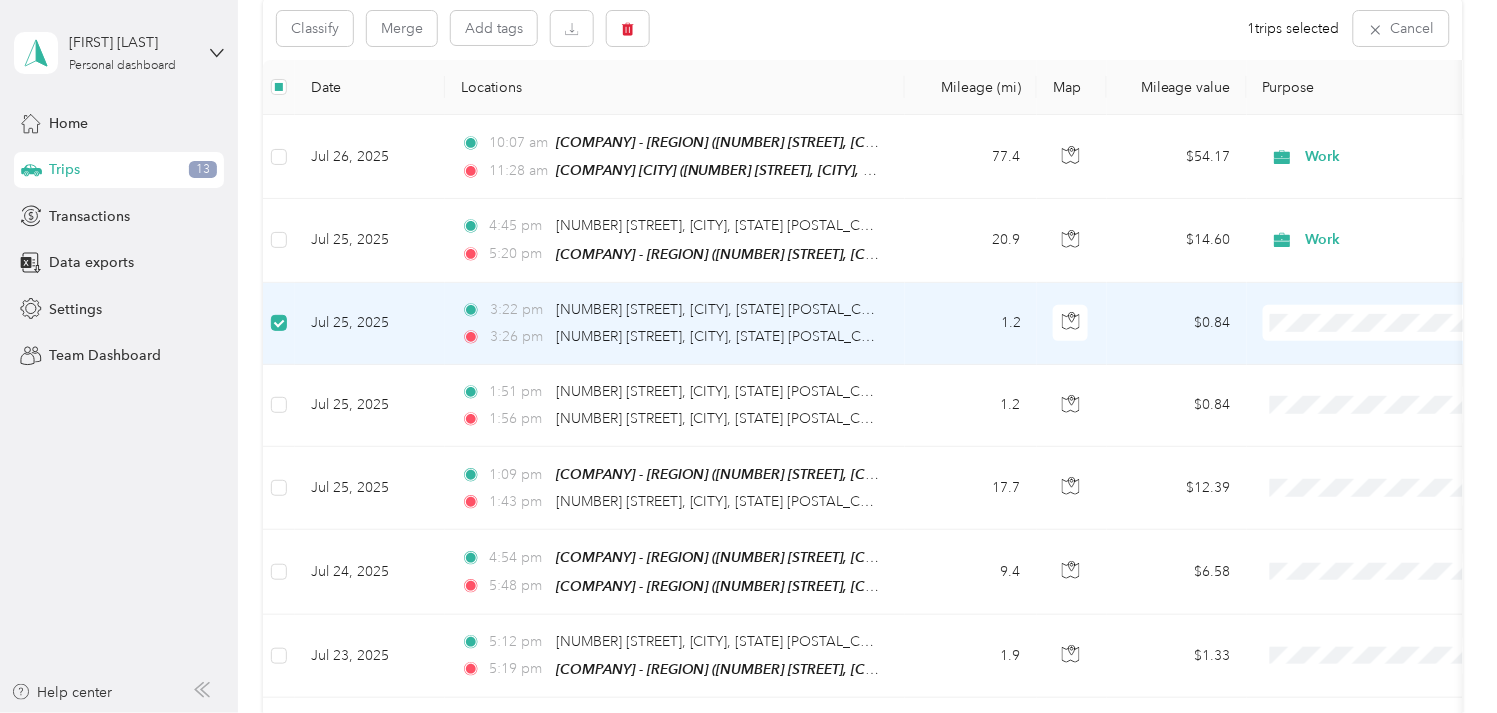 scroll, scrollTop: 217, scrollLeft: 0, axis: vertical 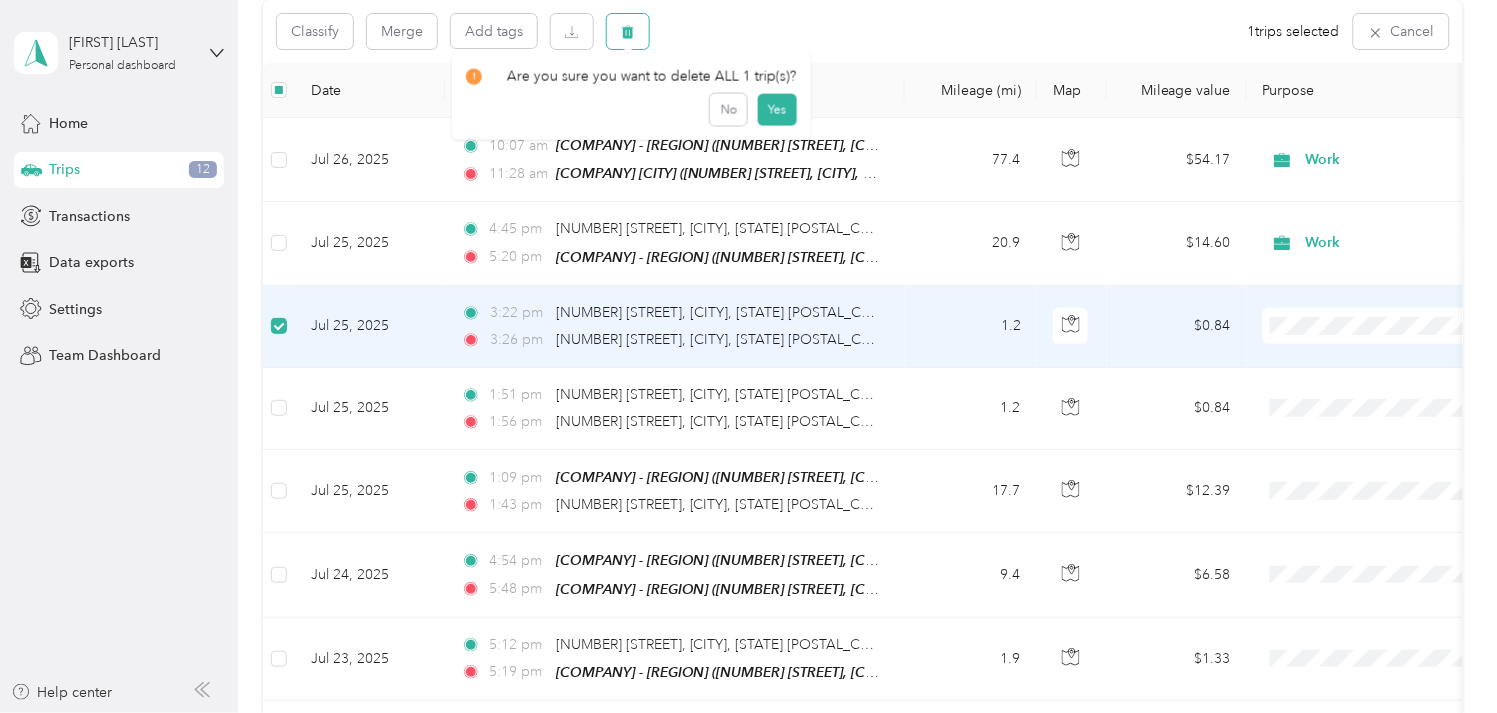 click 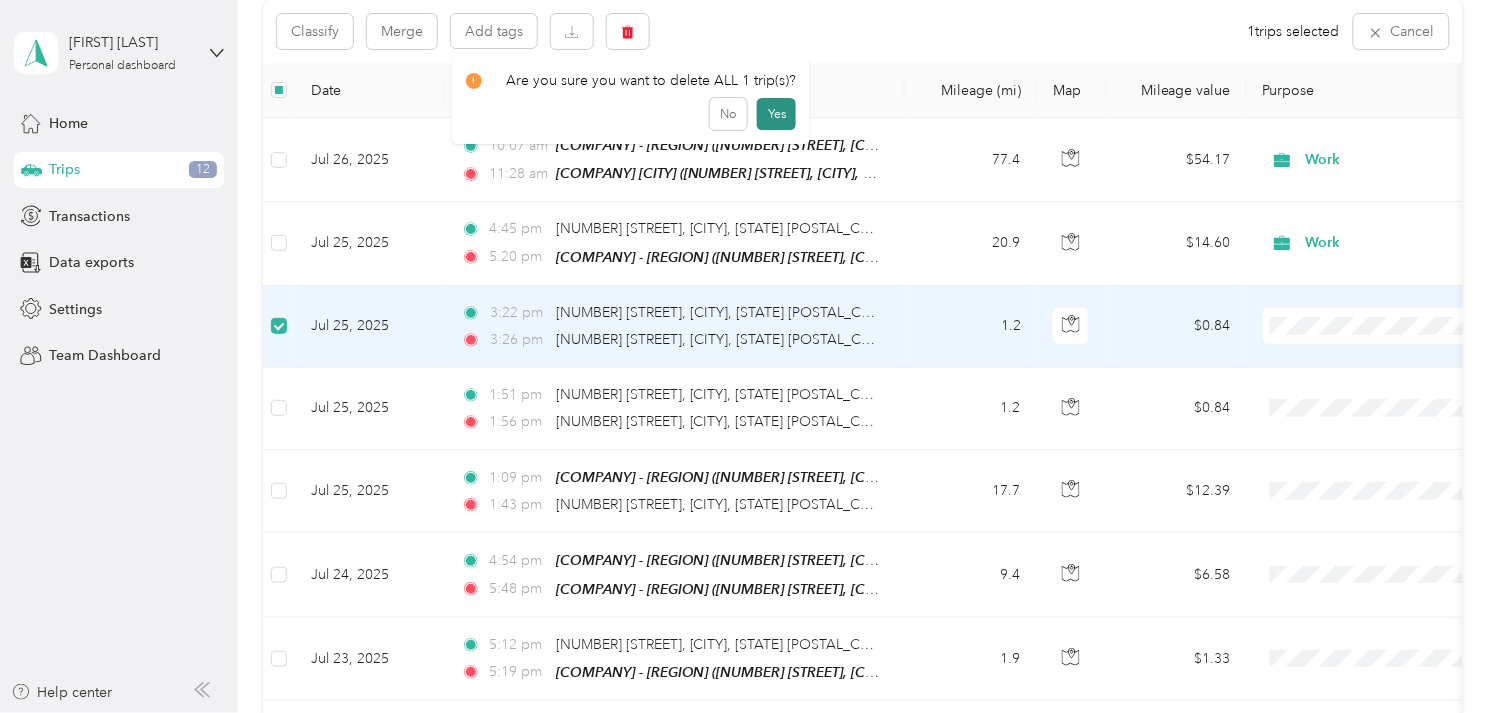 click on "Yes" at bounding box center [776, 114] 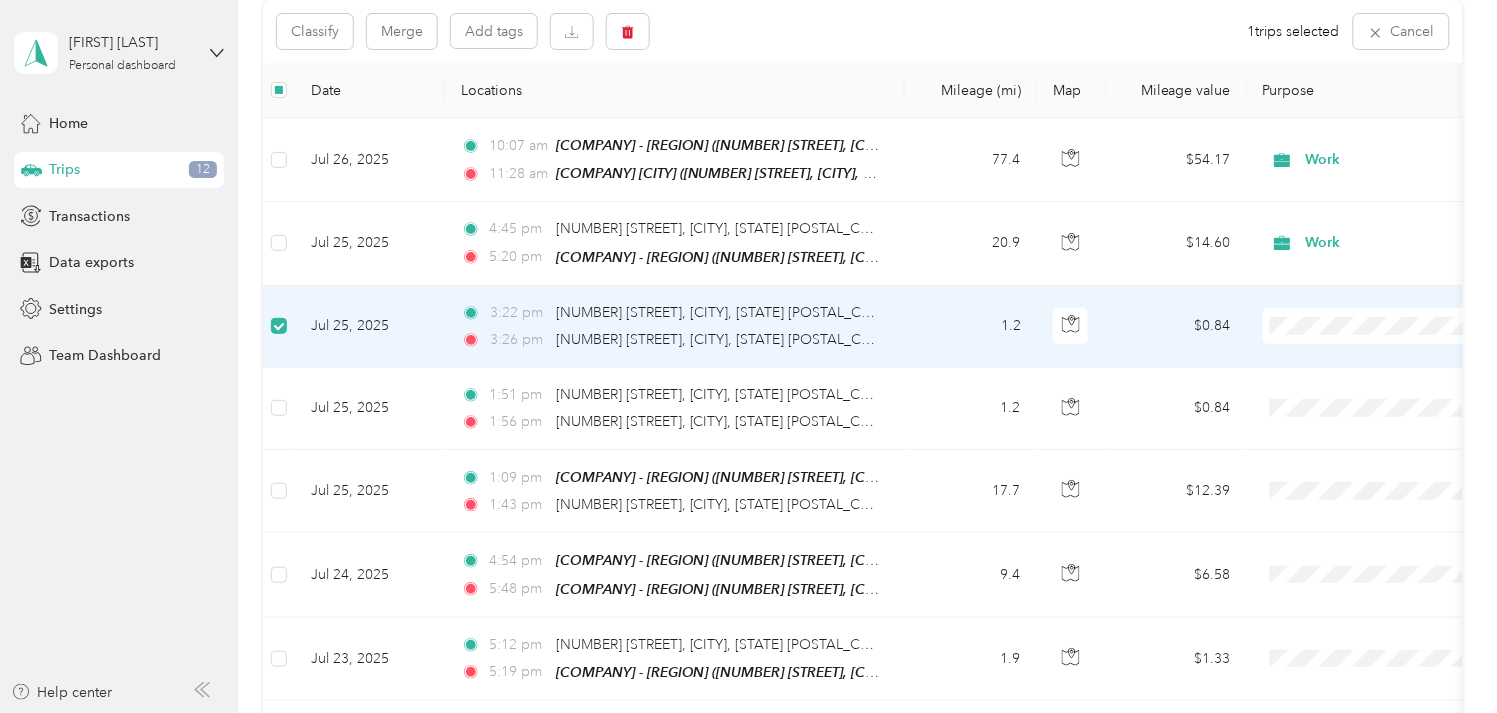 scroll, scrollTop: 220, scrollLeft: 0, axis: vertical 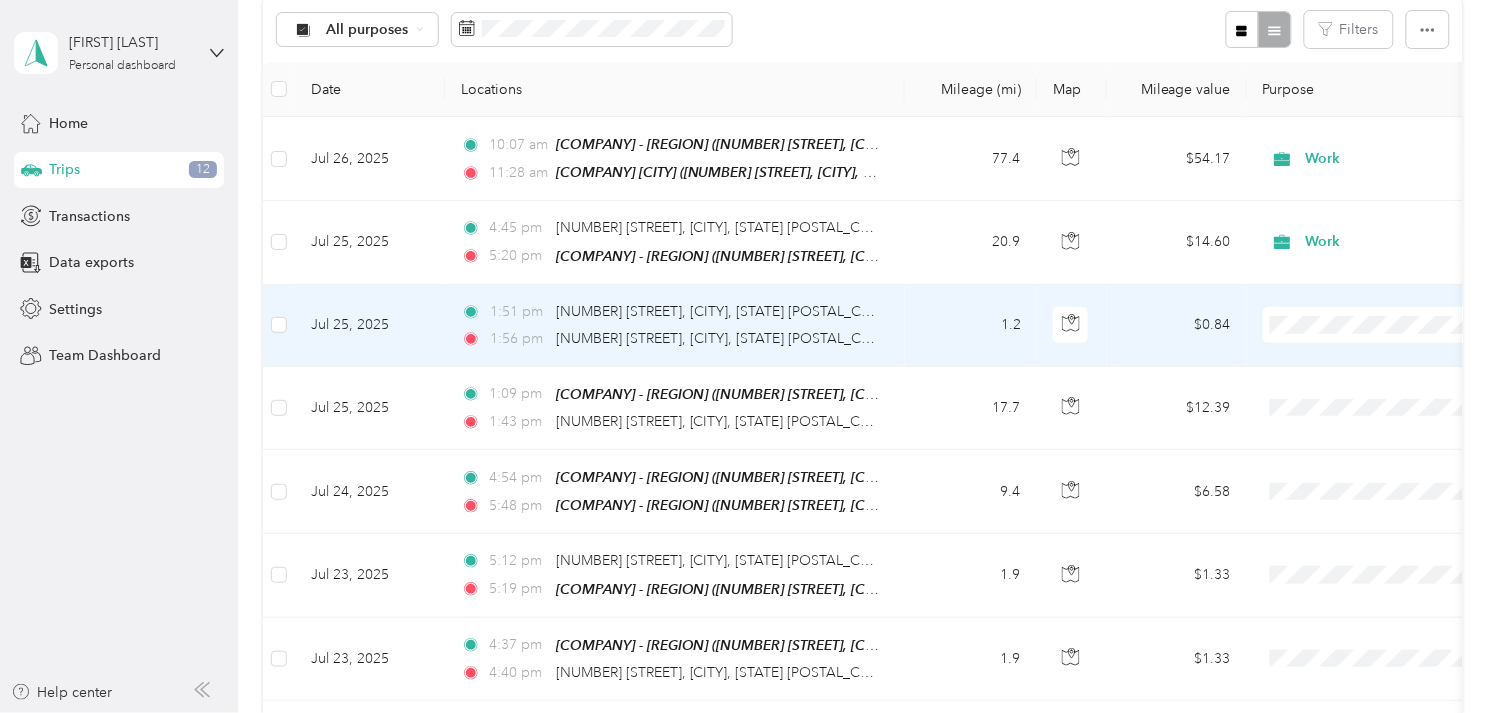 click on "Jul 25, 2025" at bounding box center (370, 326) 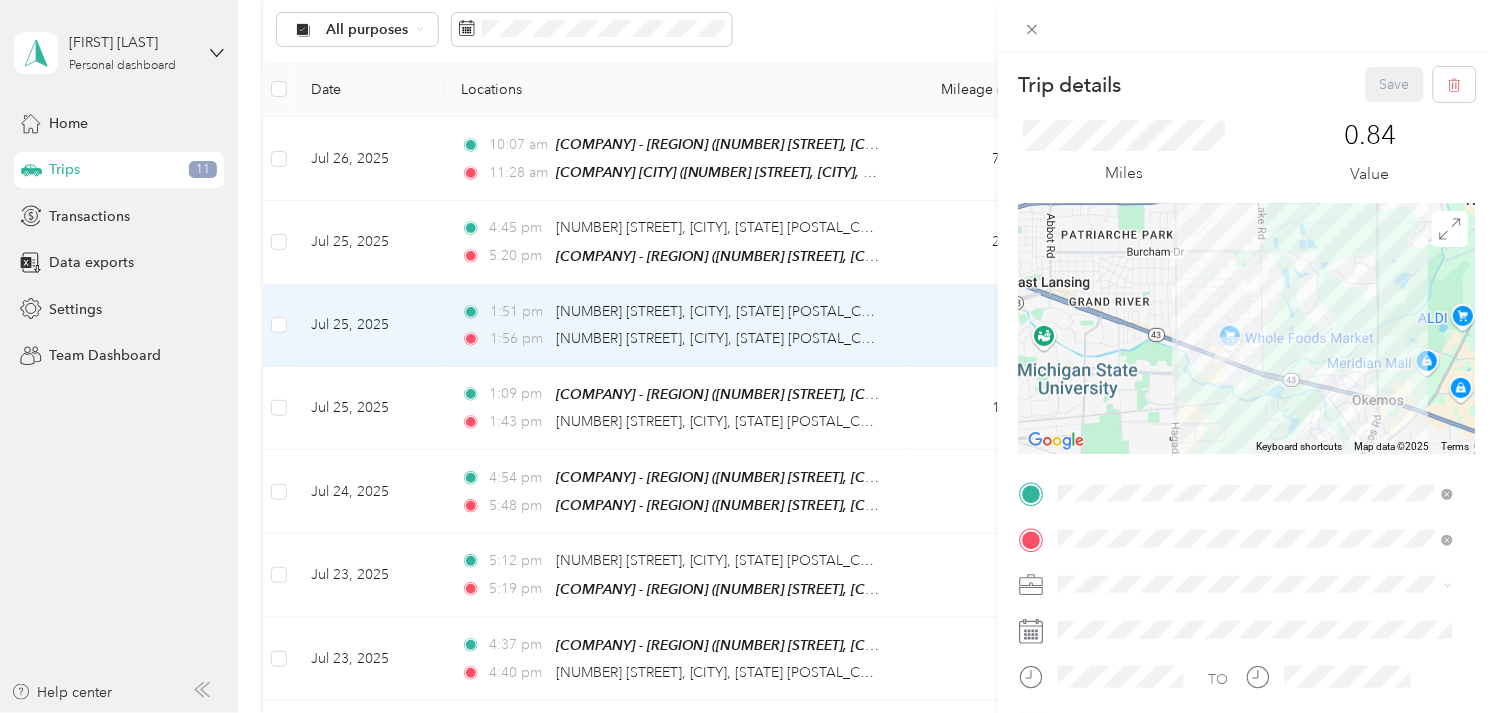 click on "Work Personal Other Charity Medical Moving Commute" at bounding box center (1256, 443) 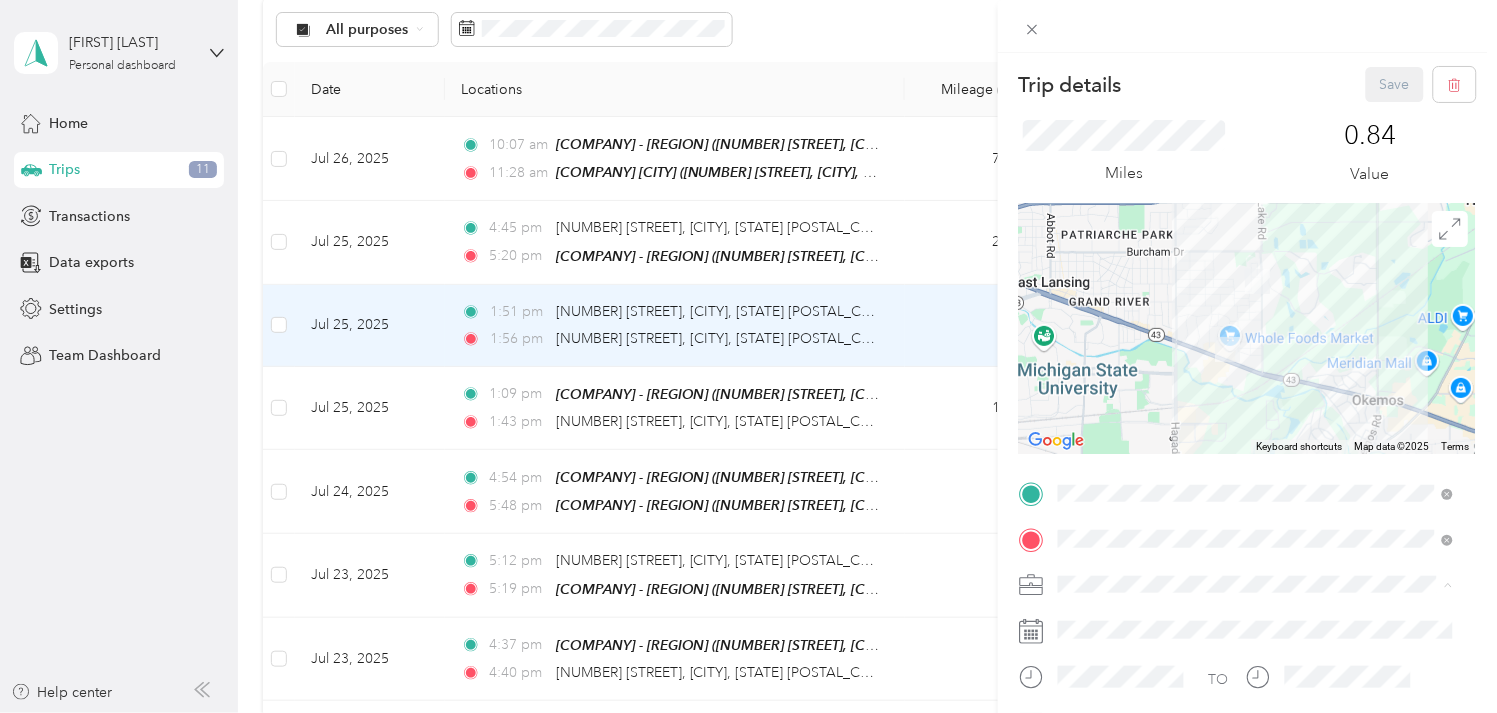 click on "Work" at bounding box center (1256, 339) 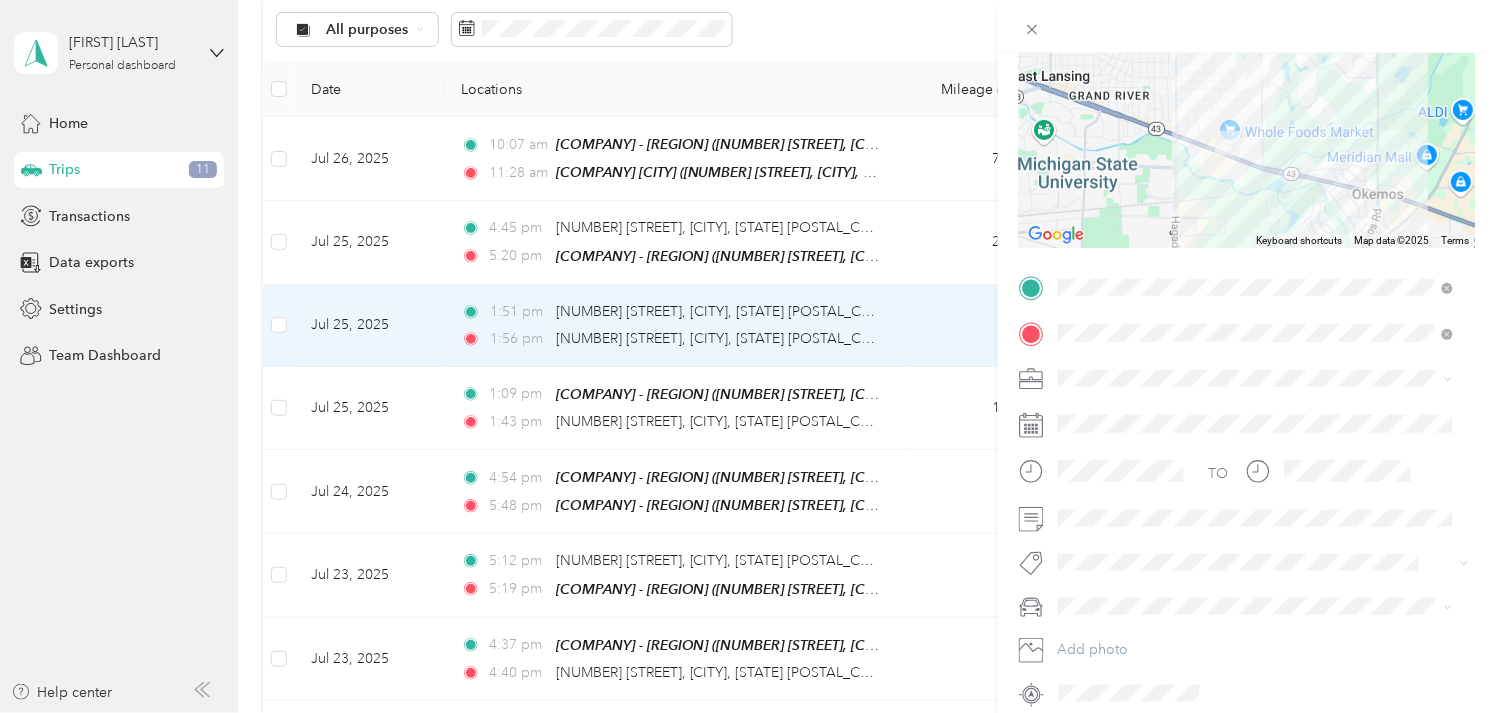 scroll, scrollTop: 222, scrollLeft: 0, axis: vertical 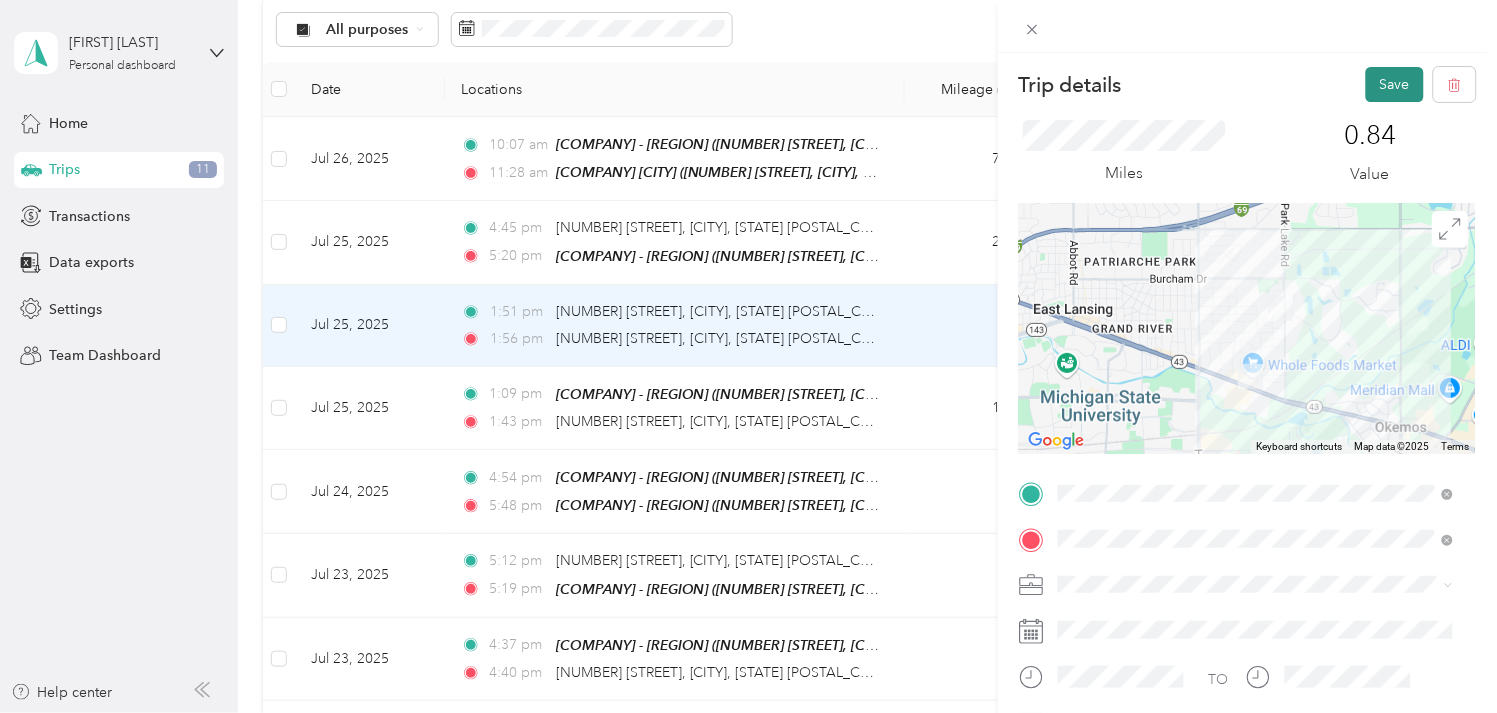 click on "Save" at bounding box center (1395, 84) 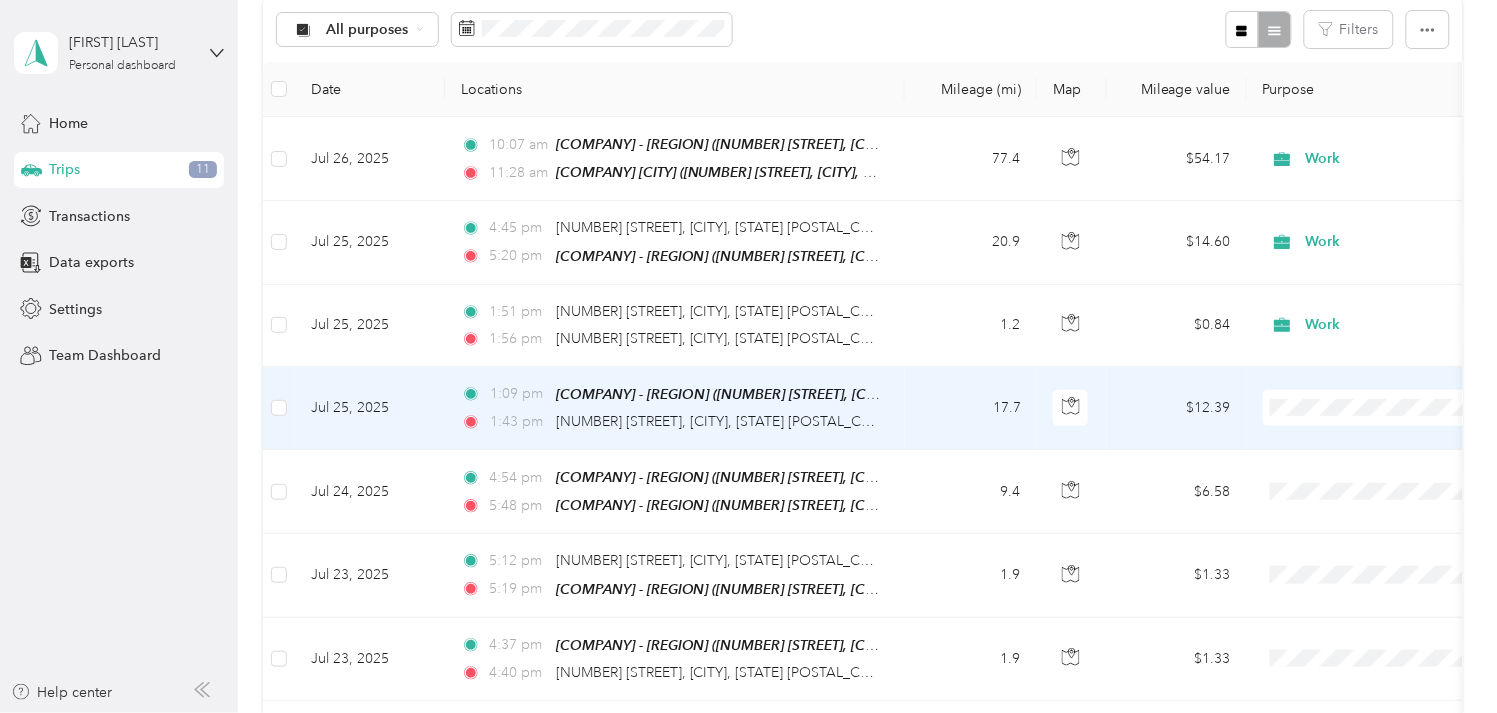 click on "Jul 25, 2025" at bounding box center (370, 408) 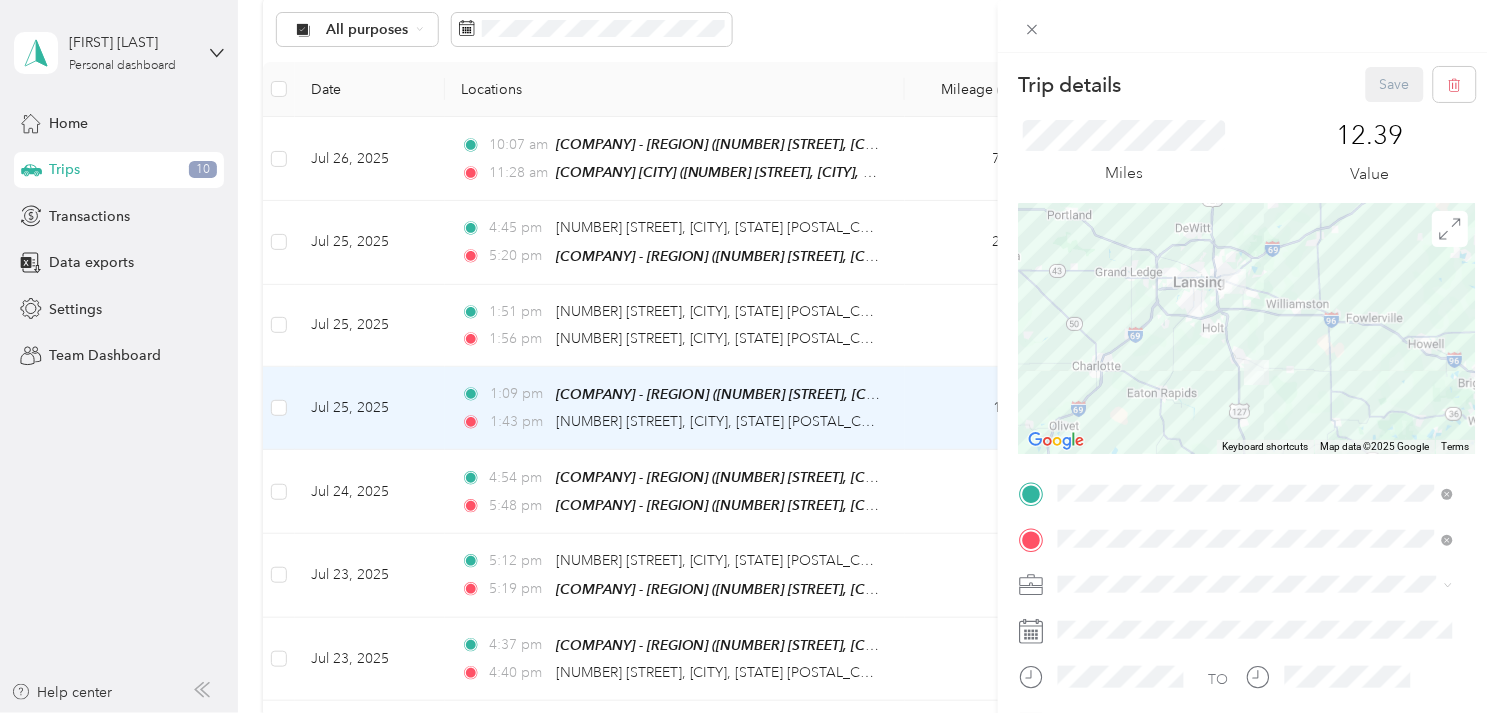 click on "Work" at bounding box center [1256, 337] 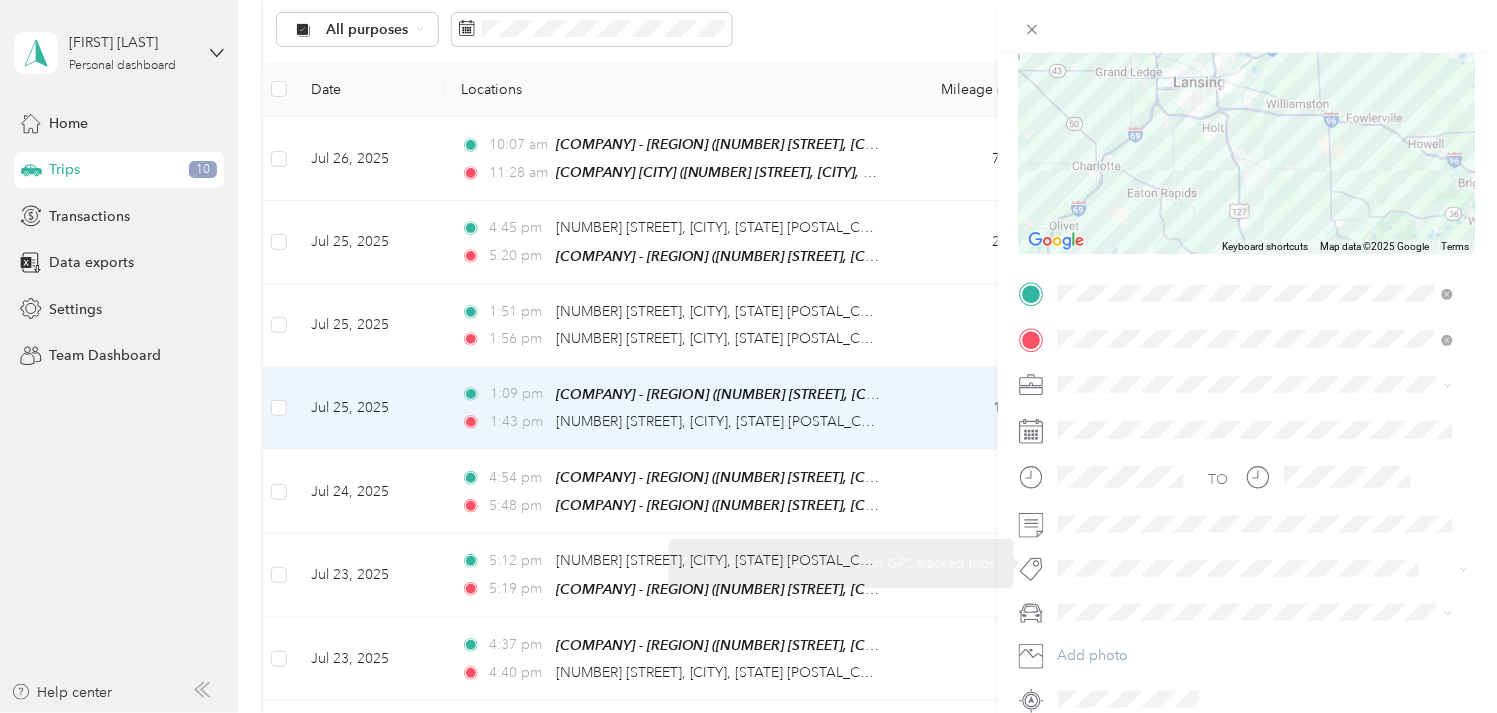 scroll, scrollTop: 222, scrollLeft: 0, axis: vertical 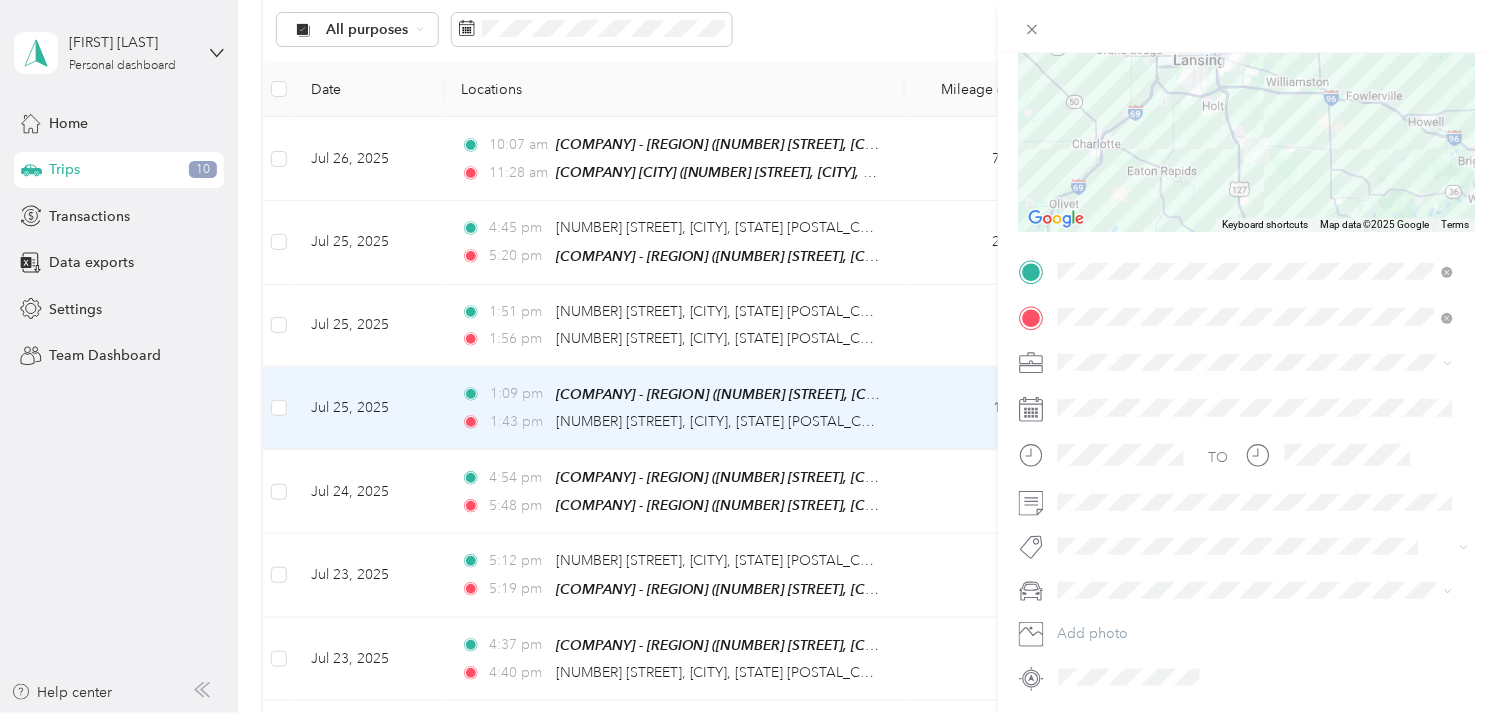 click on "Work" at bounding box center (1256, 390) 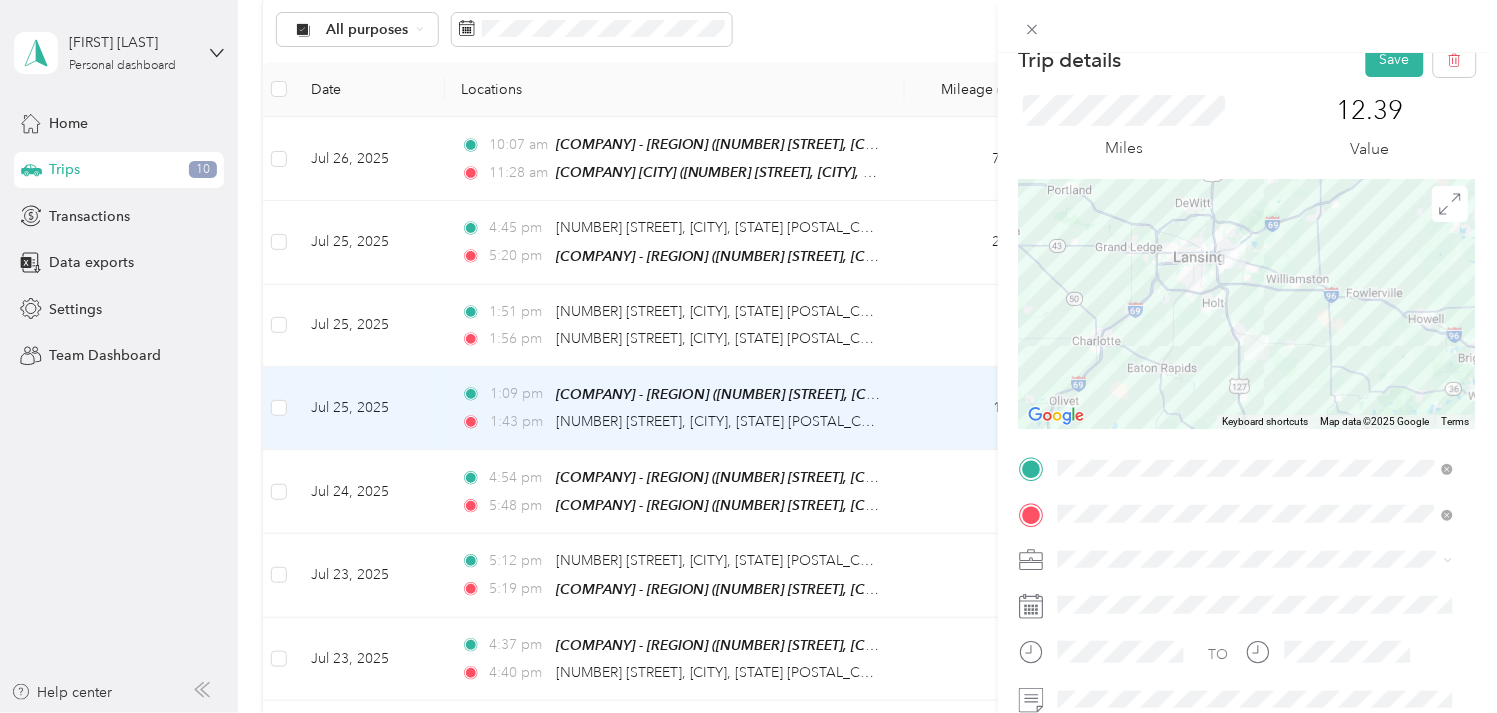 scroll, scrollTop: 0, scrollLeft: 0, axis: both 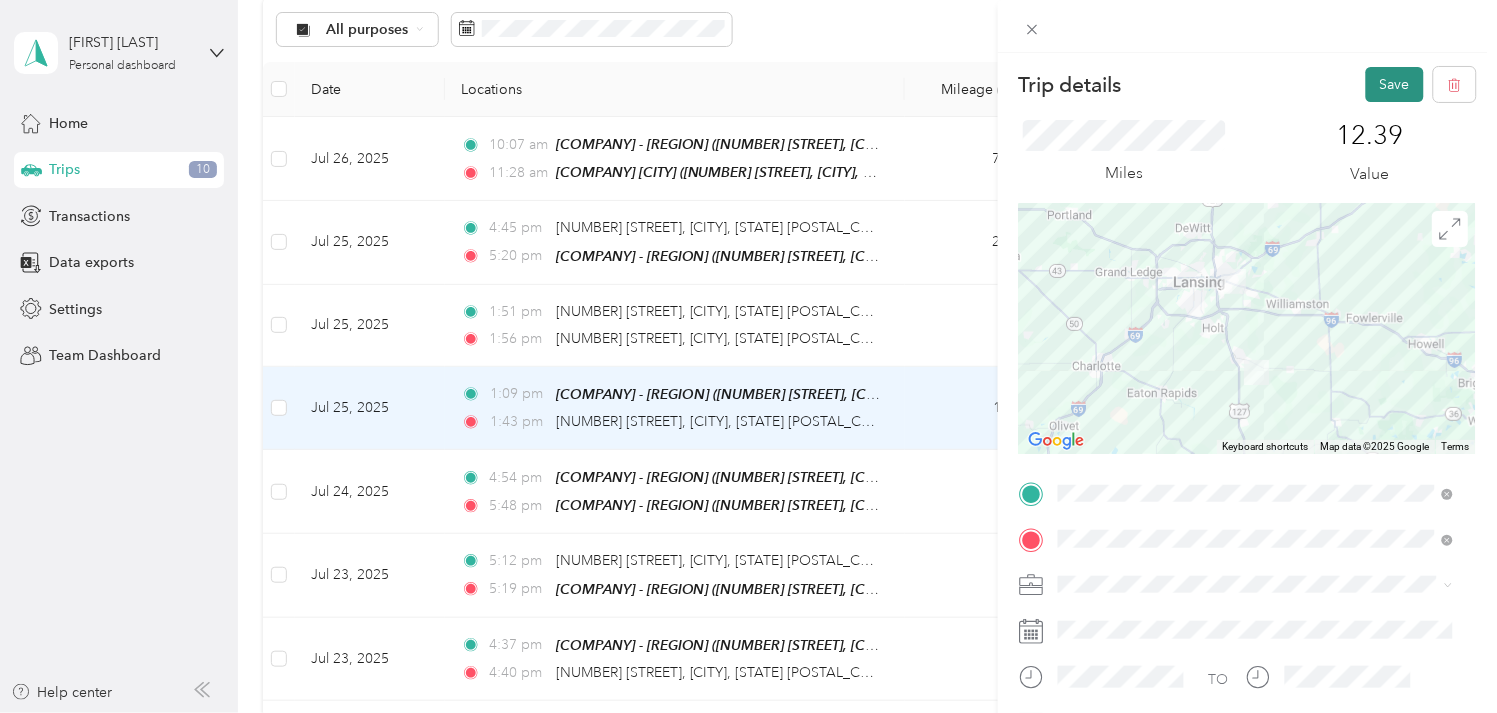 click on "Save" at bounding box center [1395, 84] 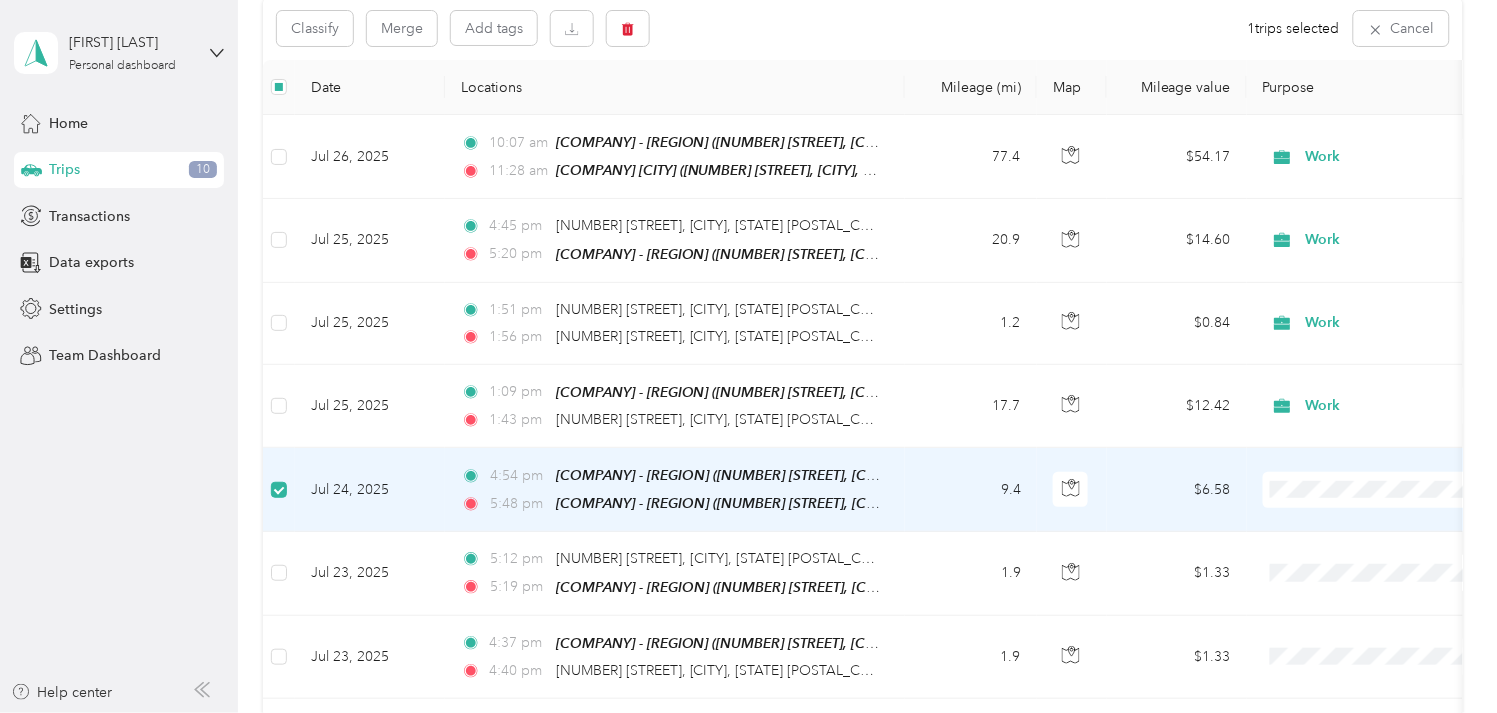 scroll, scrollTop: 217, scrollLeft: 0, axis: vertical 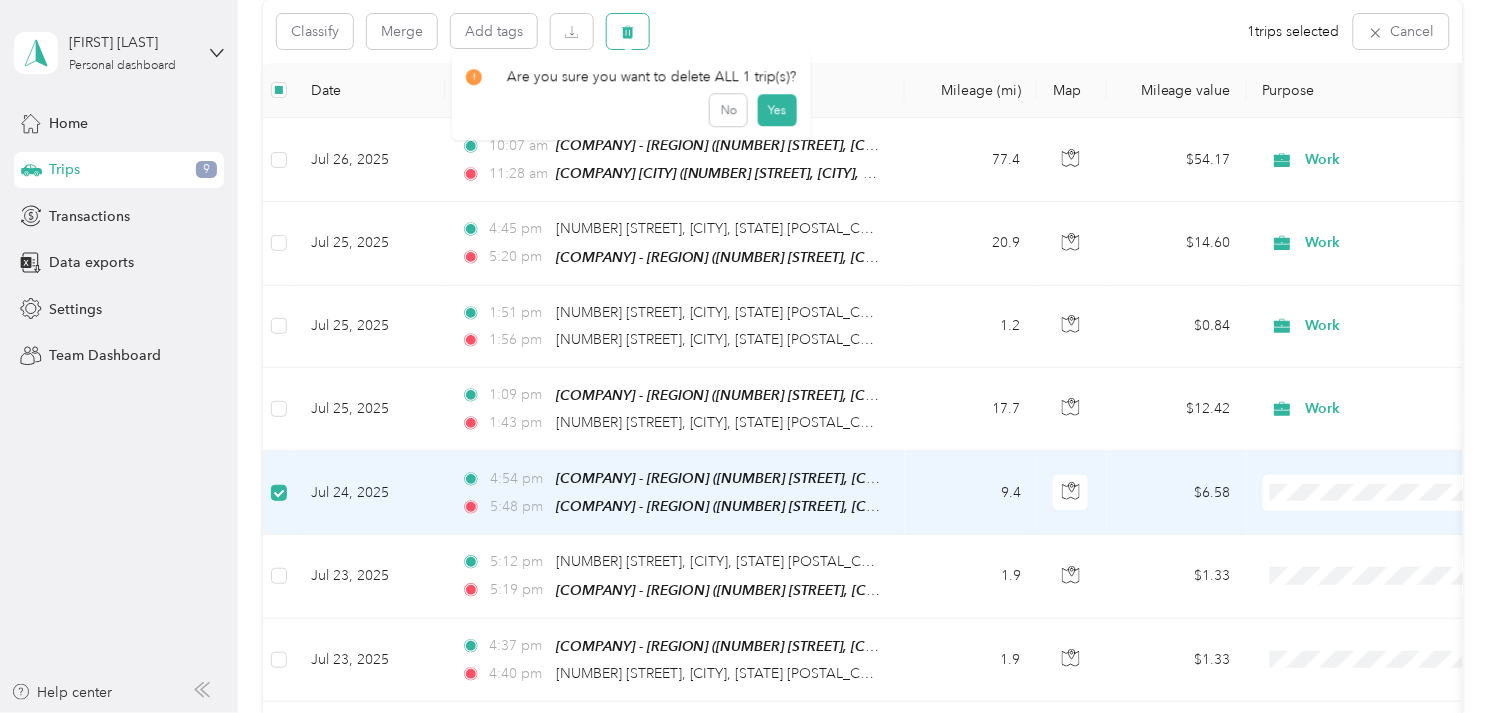 click 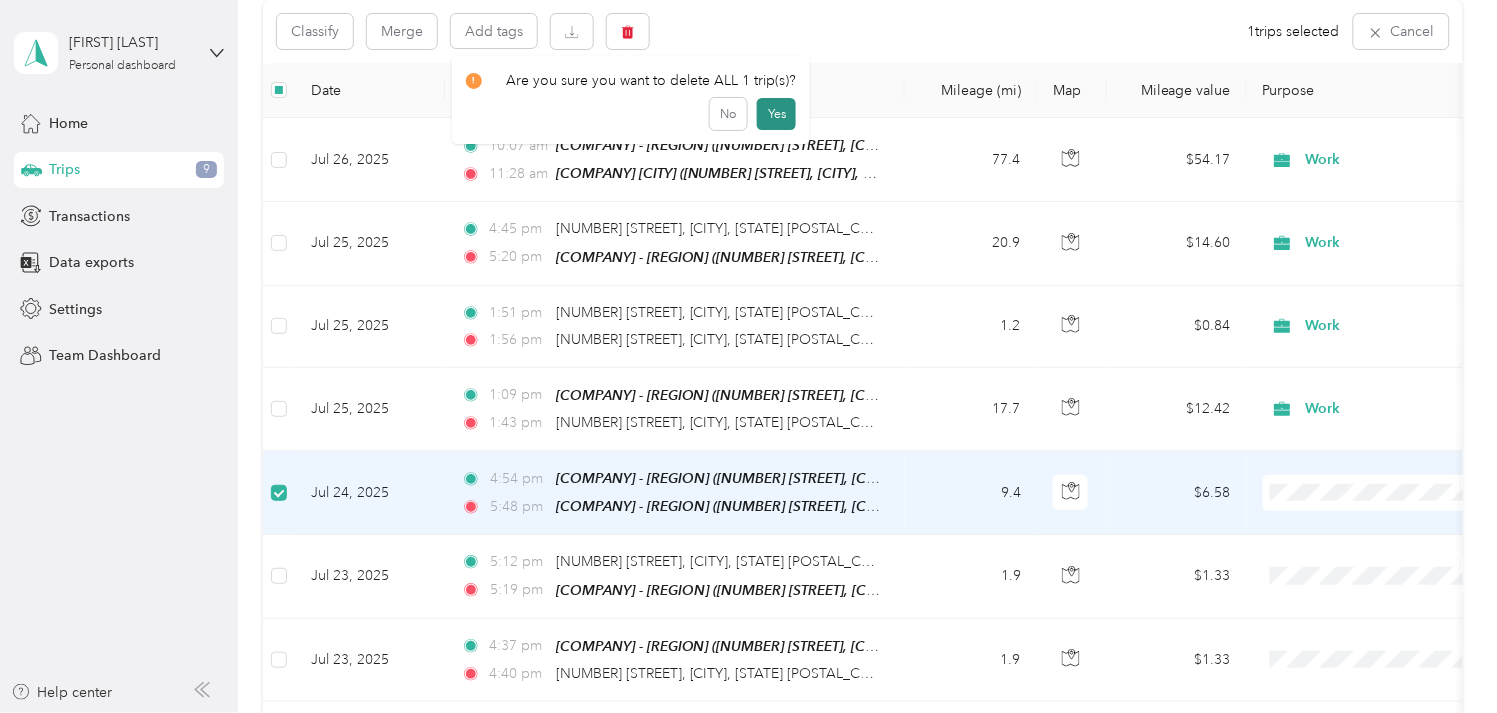 click on "Yes" at bounding box center (776, 114) 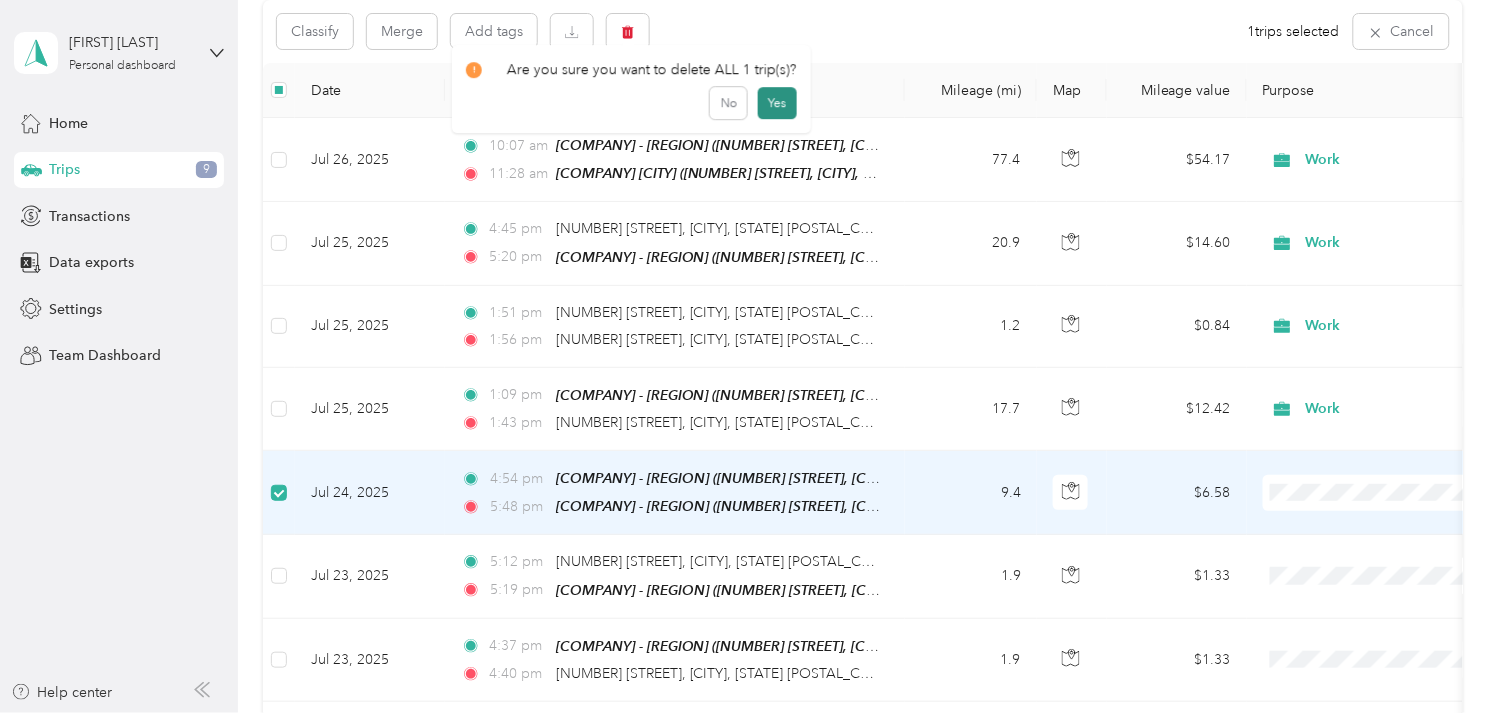 scroll, scrollTop: 220, scrollLeft: 0, axis: vertical 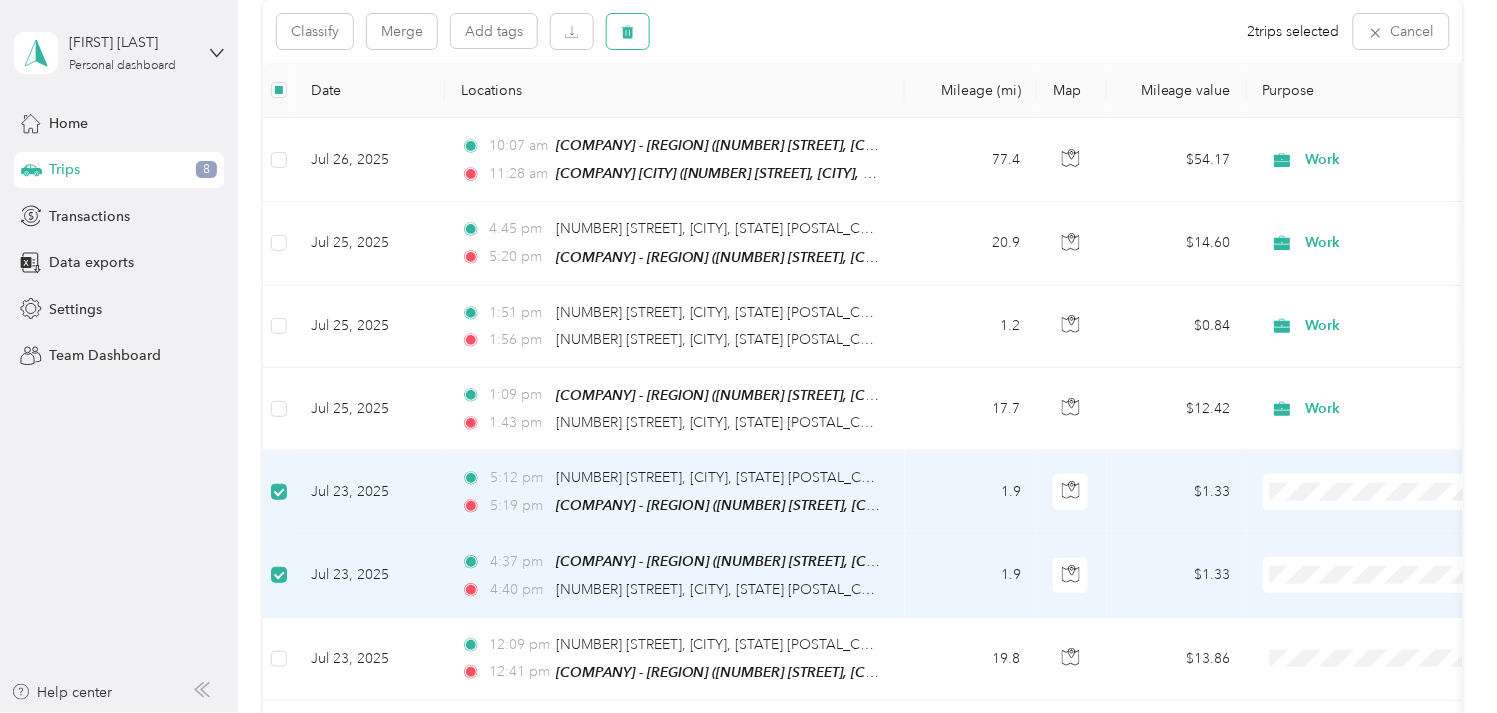 click 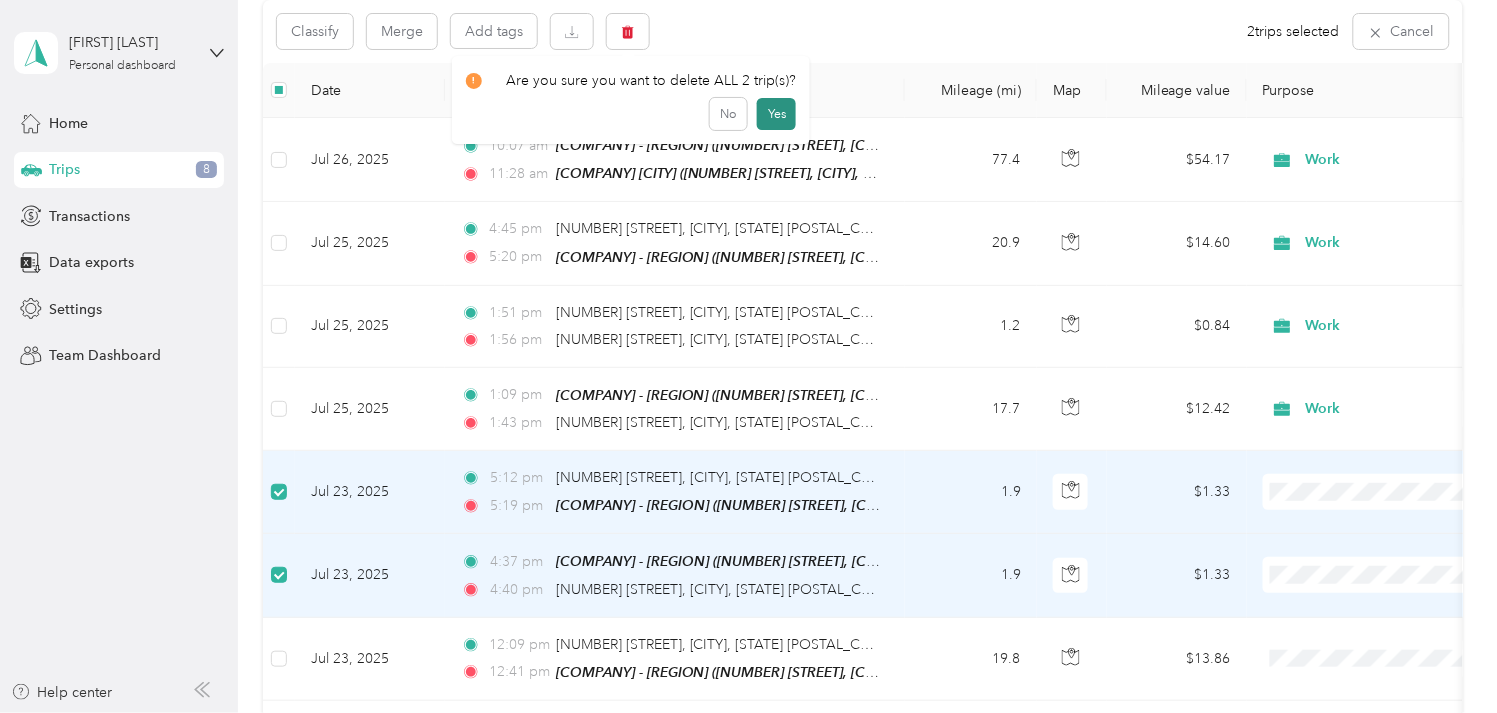 click on "Yes" at bounding box center [776, 114] 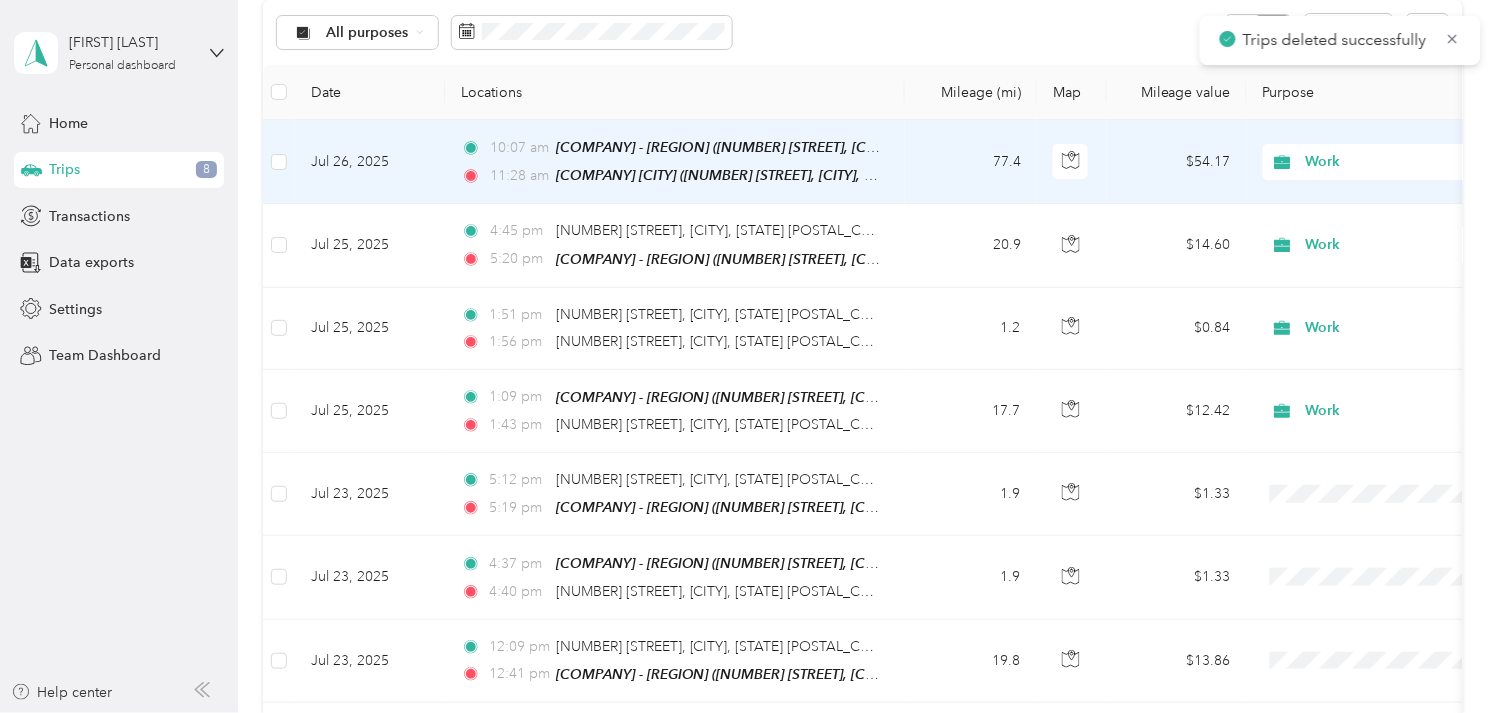 scroll, scrollTop: 220, scrollLeft: 0, axis: vertical 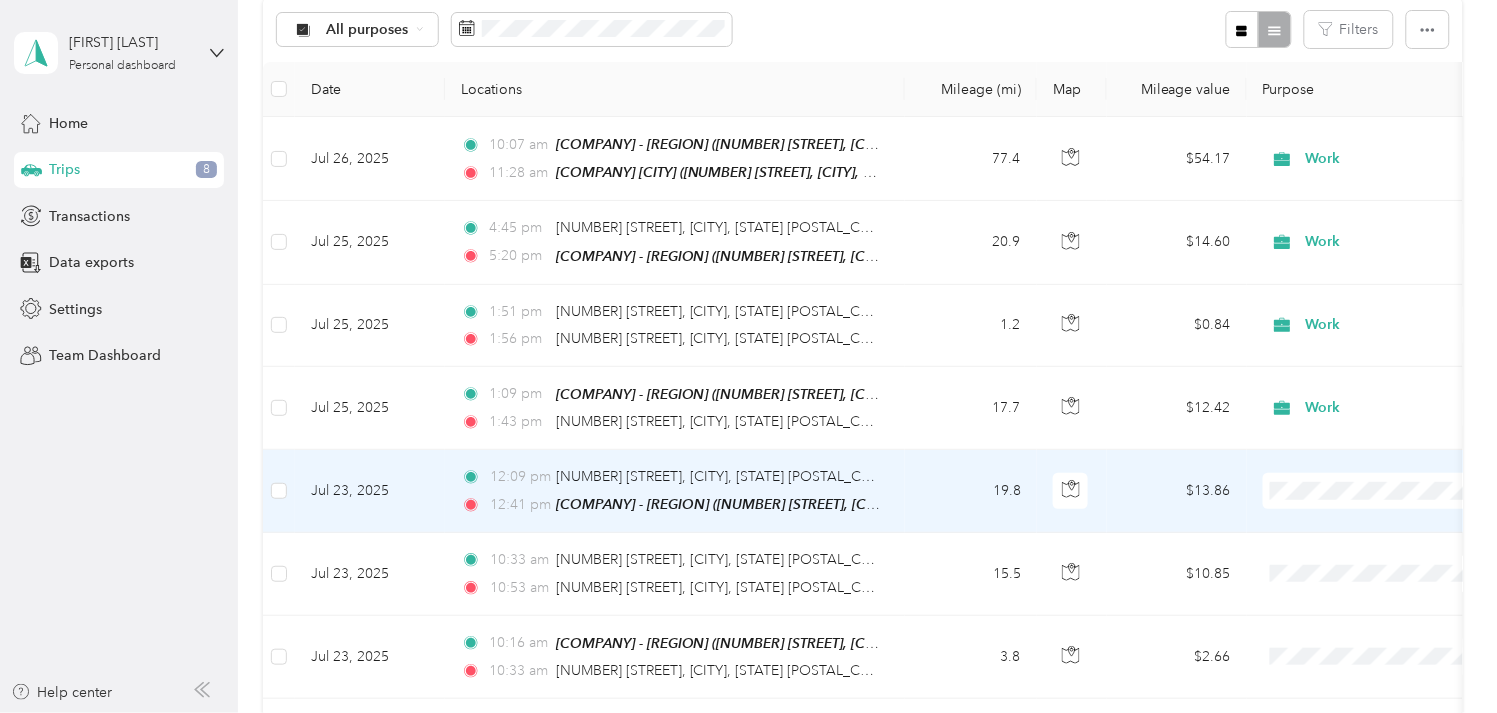 click on "Jul 23, 2025" at bounding box center [370, 491] 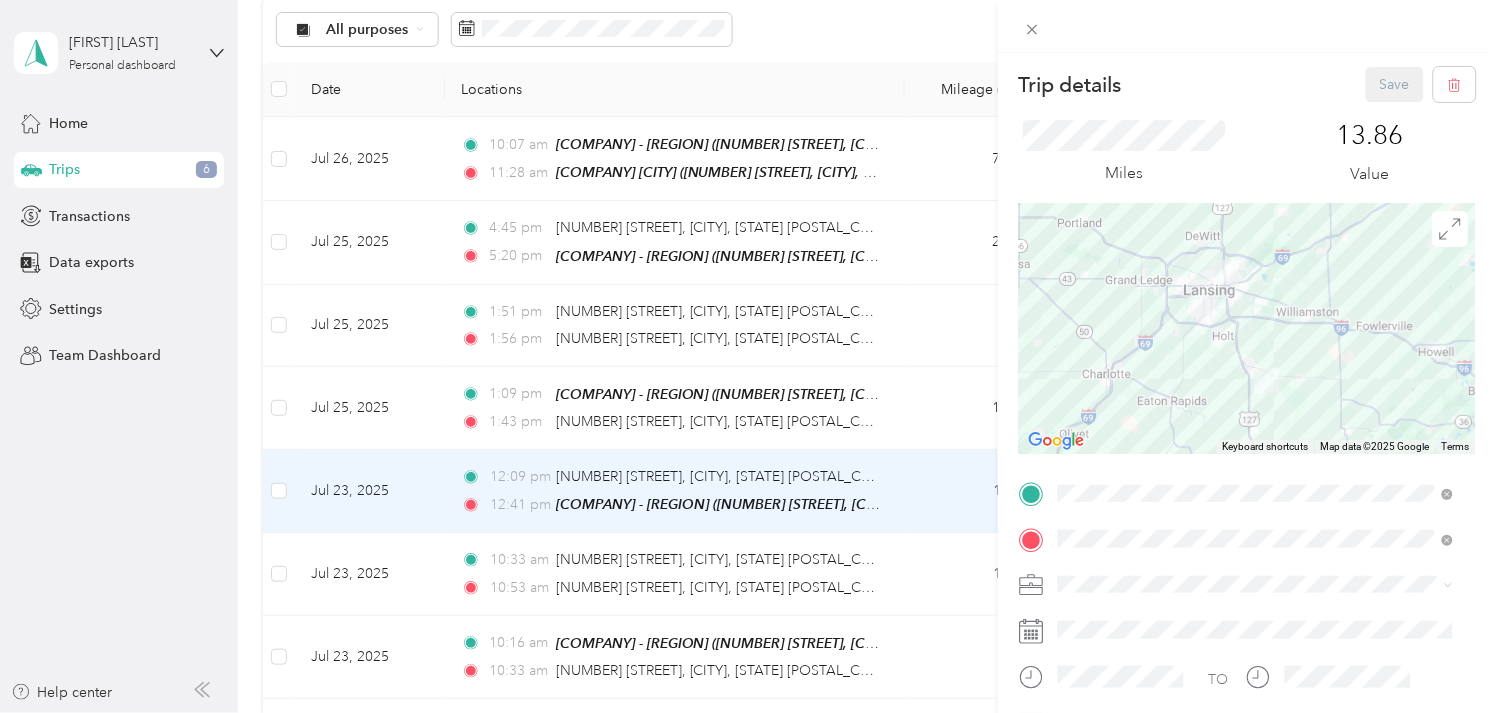 click on "Work" at bounding box center [1256, 330] 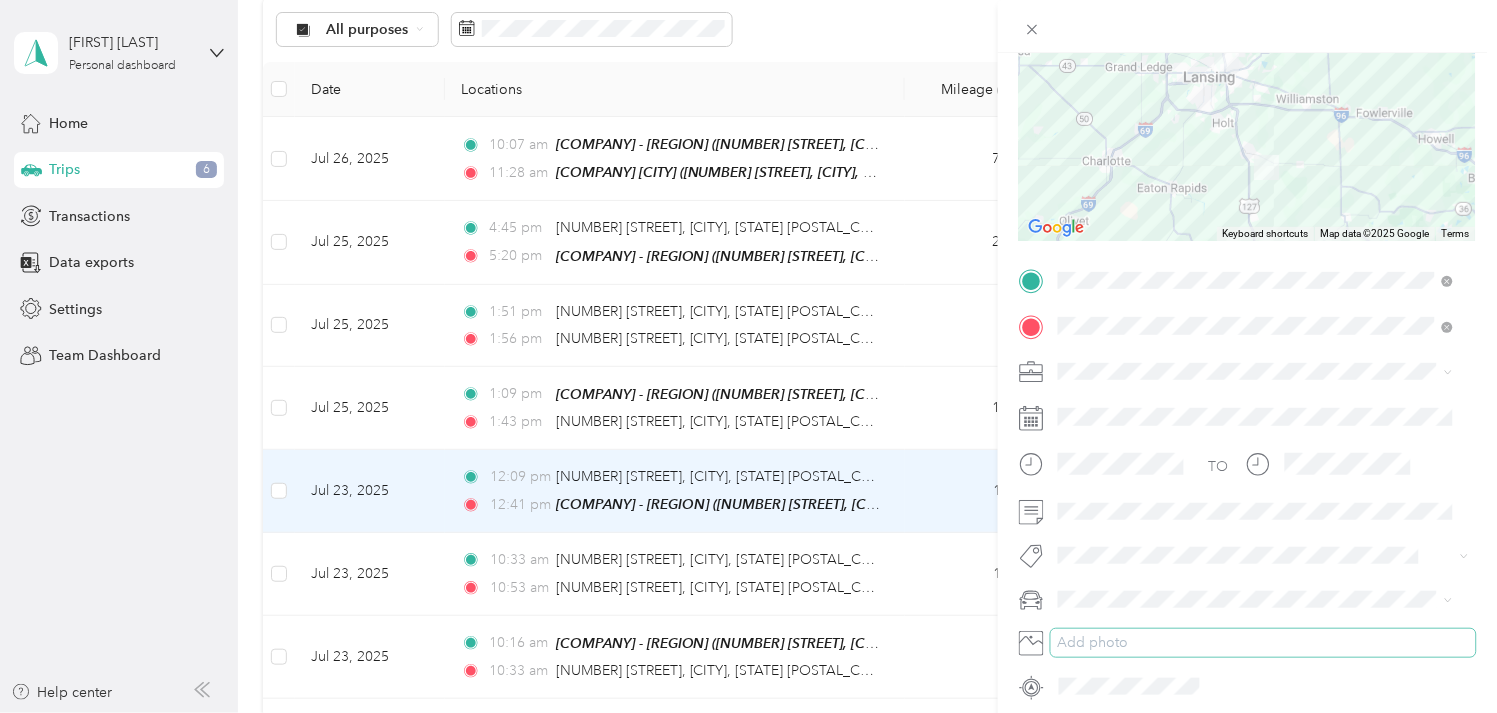 scroll, scrollTop: 222, scrollLeft: 0, axis: vertical 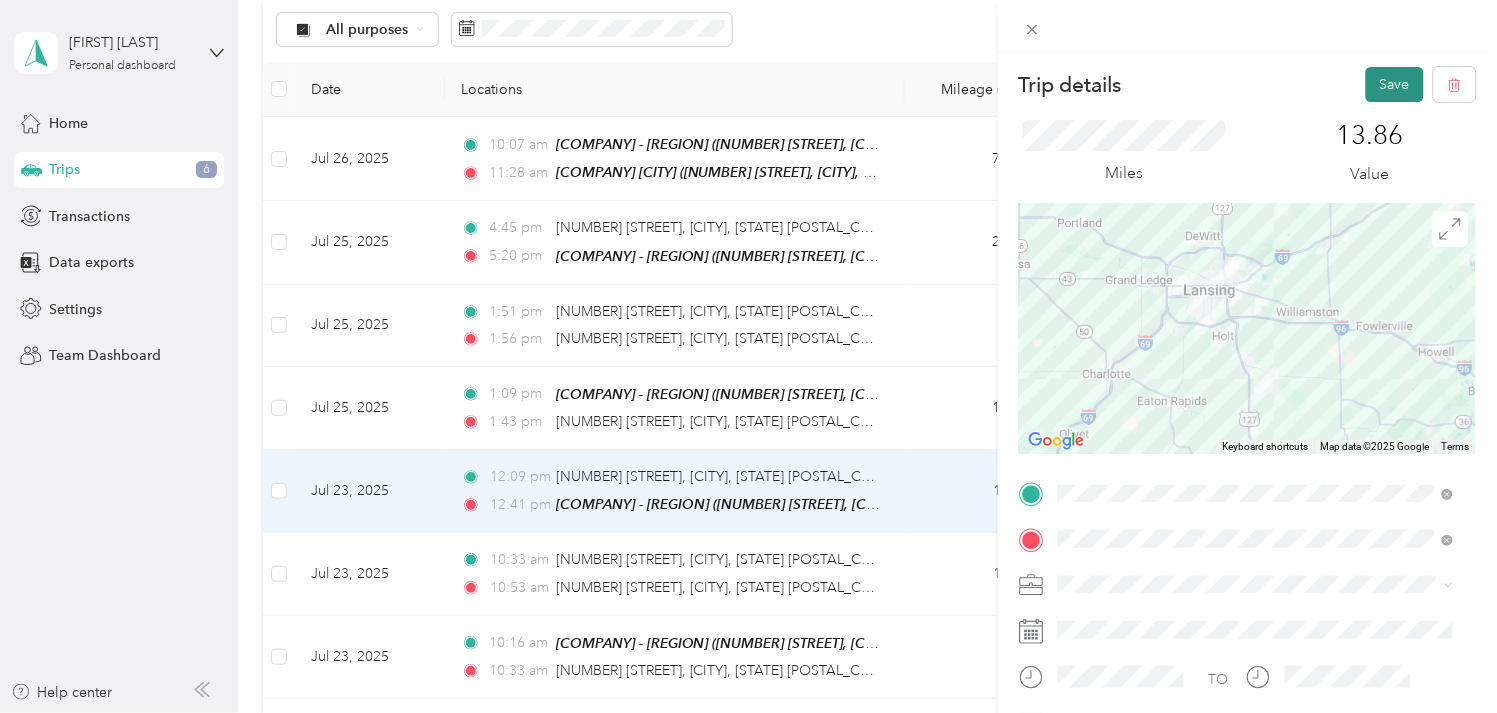 click on "Save" at bounding box center [1395, 84] 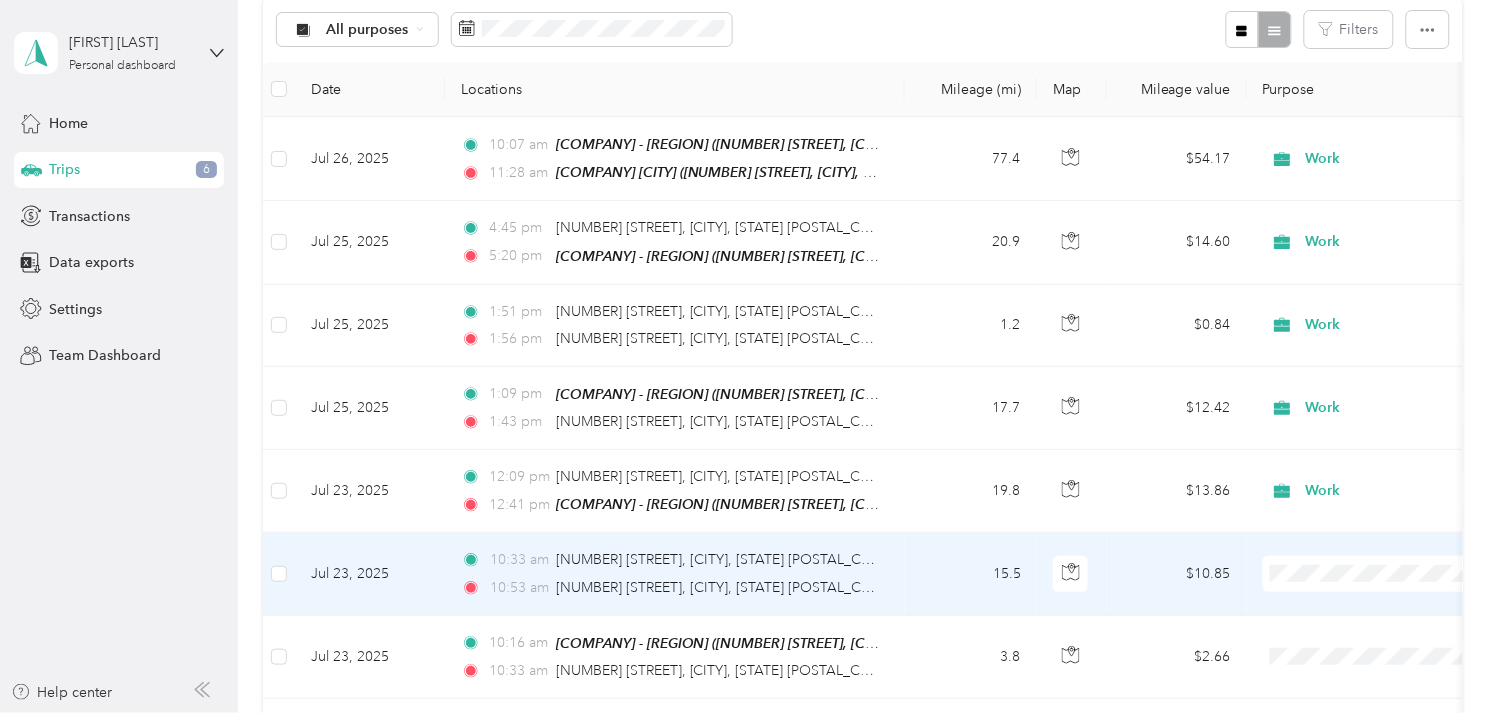 click on "Jul 23, 2025" at bounding box center [370, 574] 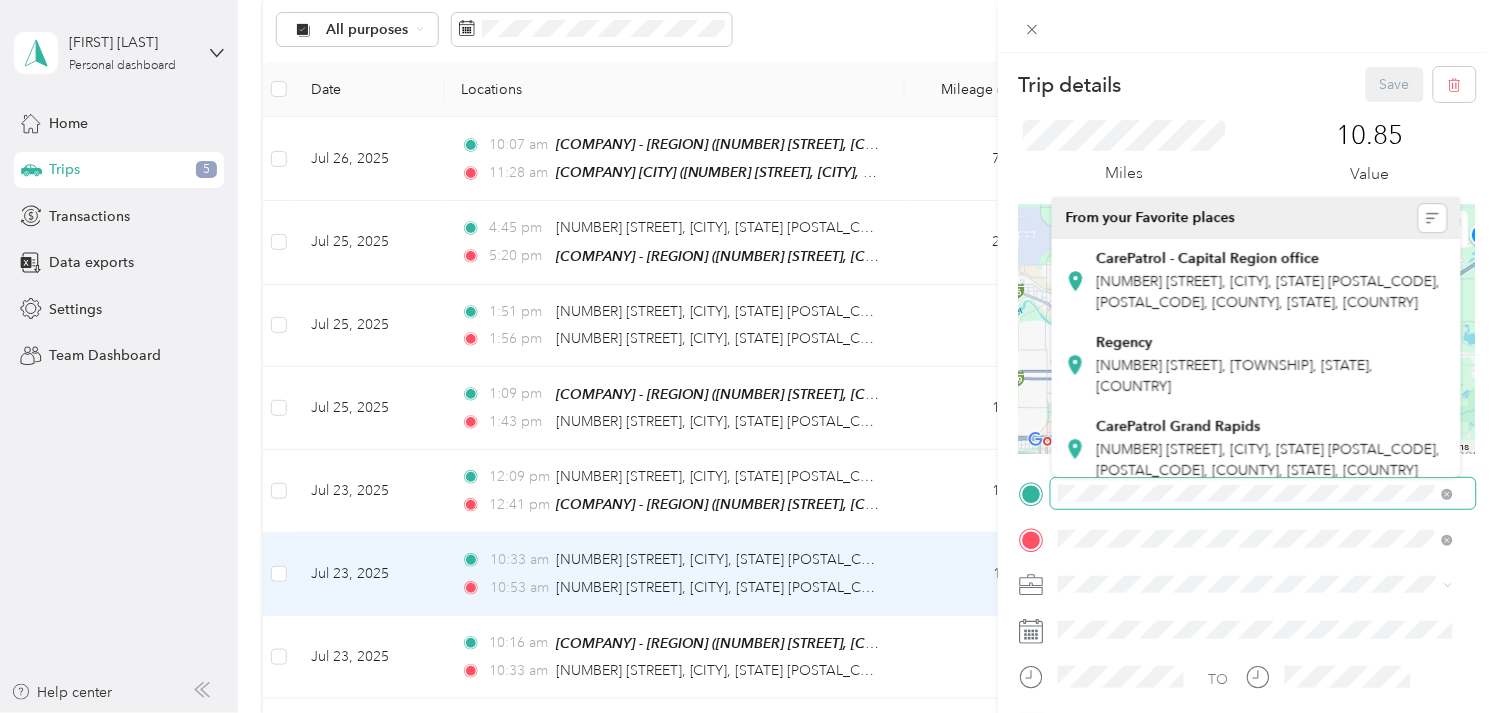 drag, startPoint x: 1207, startPoint y: 257, endPoint x: 1157, endPoint y: 514, distance: 261.81863 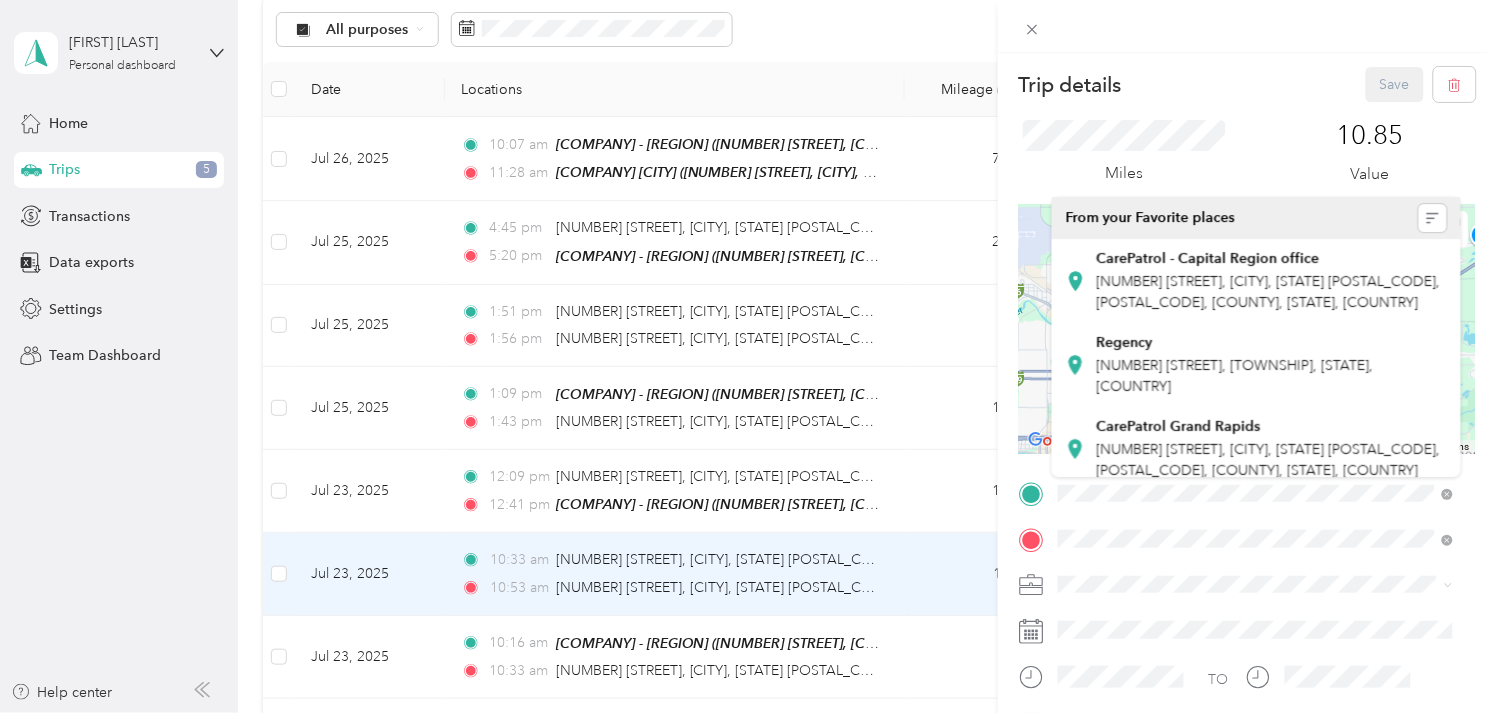click on "Trip details Save This trip cannot be edited because it is either under review, approved, or paid. Contact your Team Manager to edit it. Miles 10.85 Value  To navigate the map with touch gestures double-tap and hold your finger on the map, then drag the map. ← Move left → Move right ↑ Move up ↓ Move down + Zoom in - Zoom out Home Jump left by 75% End Jump right by 75% Page Up Jump up by 75% Page Down Jump down by 75% Keyboard shortcuts Map Data Map data ©2025 Map data ©2025 2 km  Click to toggle between metric and imperial units Terms Report a map error TO Add photo" at bounding box center [1247, 491] 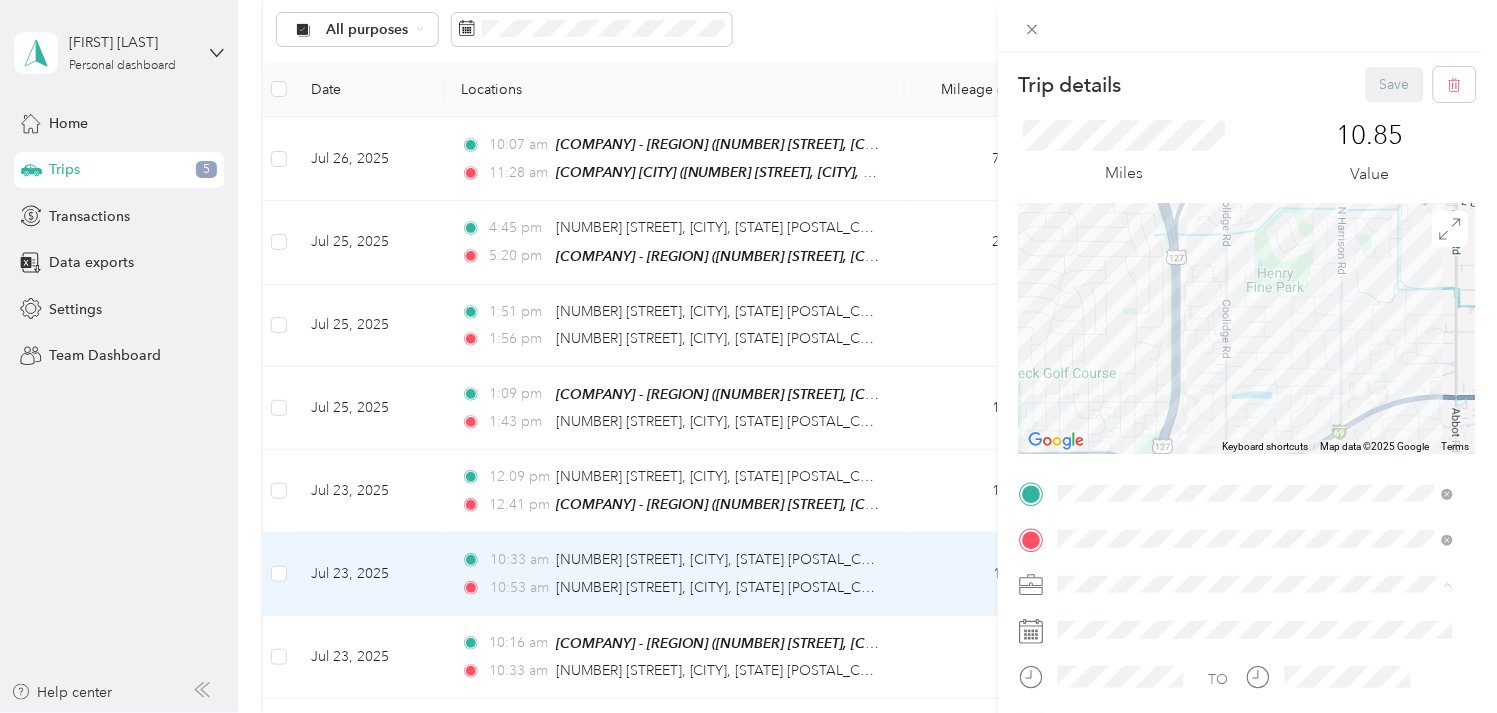 click on "Work Personal Other Charity Medical Moving Commute" at bounding box center (1256, 444) 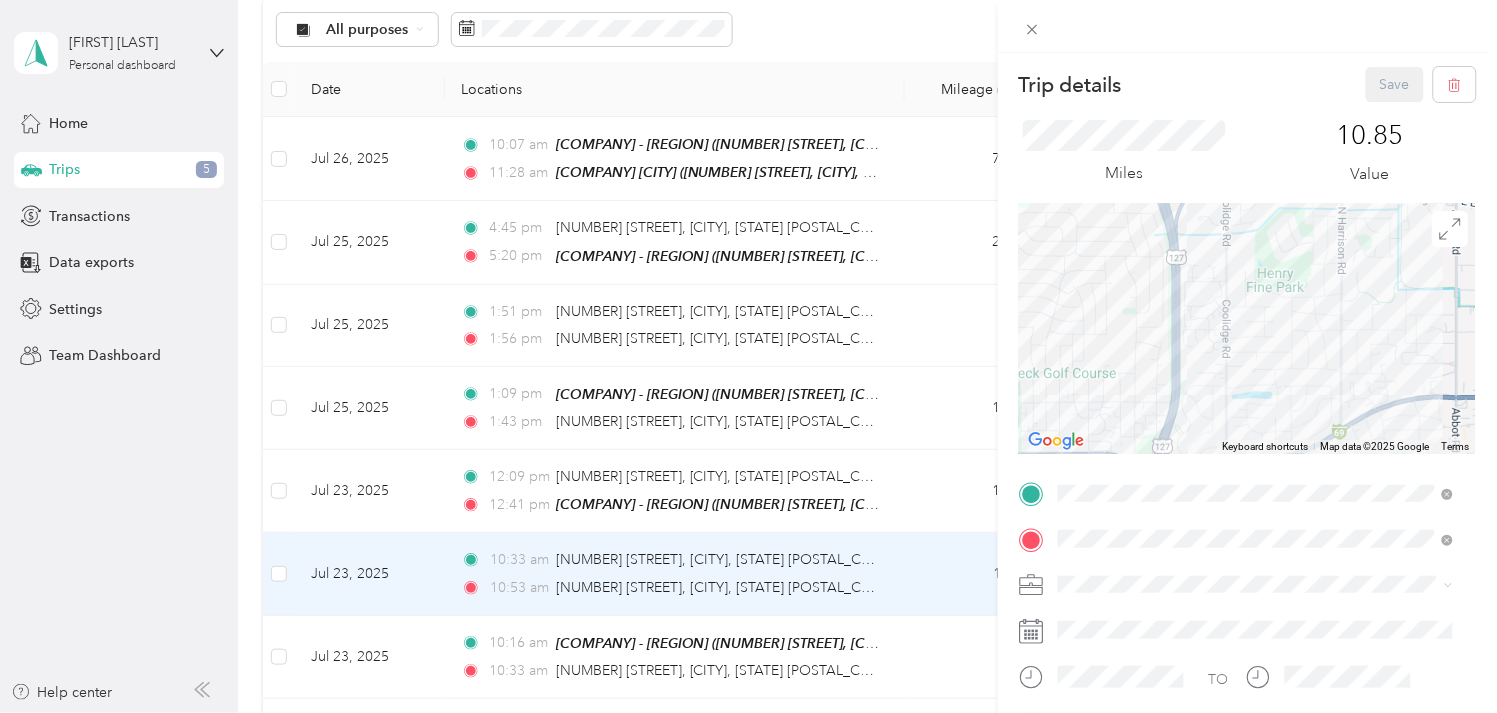 click on "Work Personal Other Charity Medical Moving Commute" at bounding box center [1256, 438] 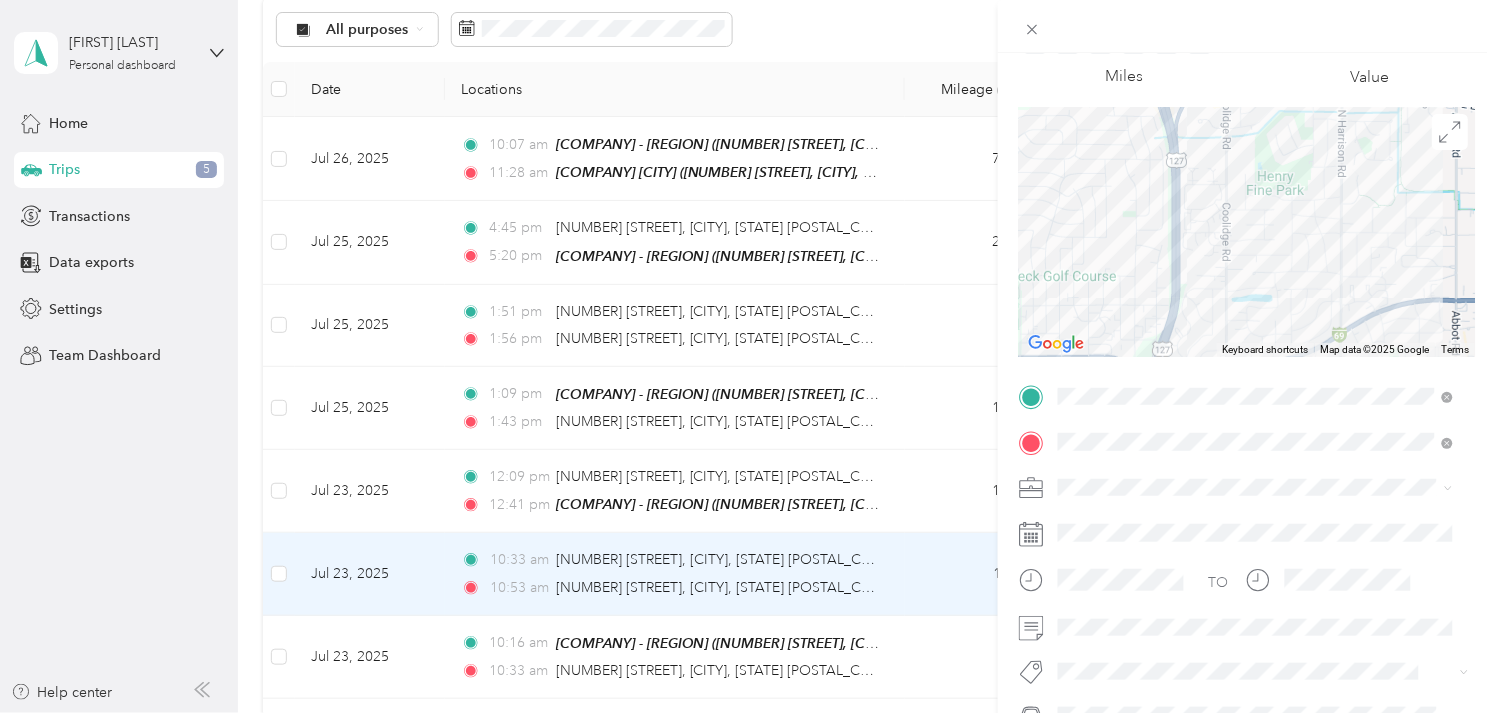 scroll, scrollTop: 222, scrollLeft: 0, axis: vertical 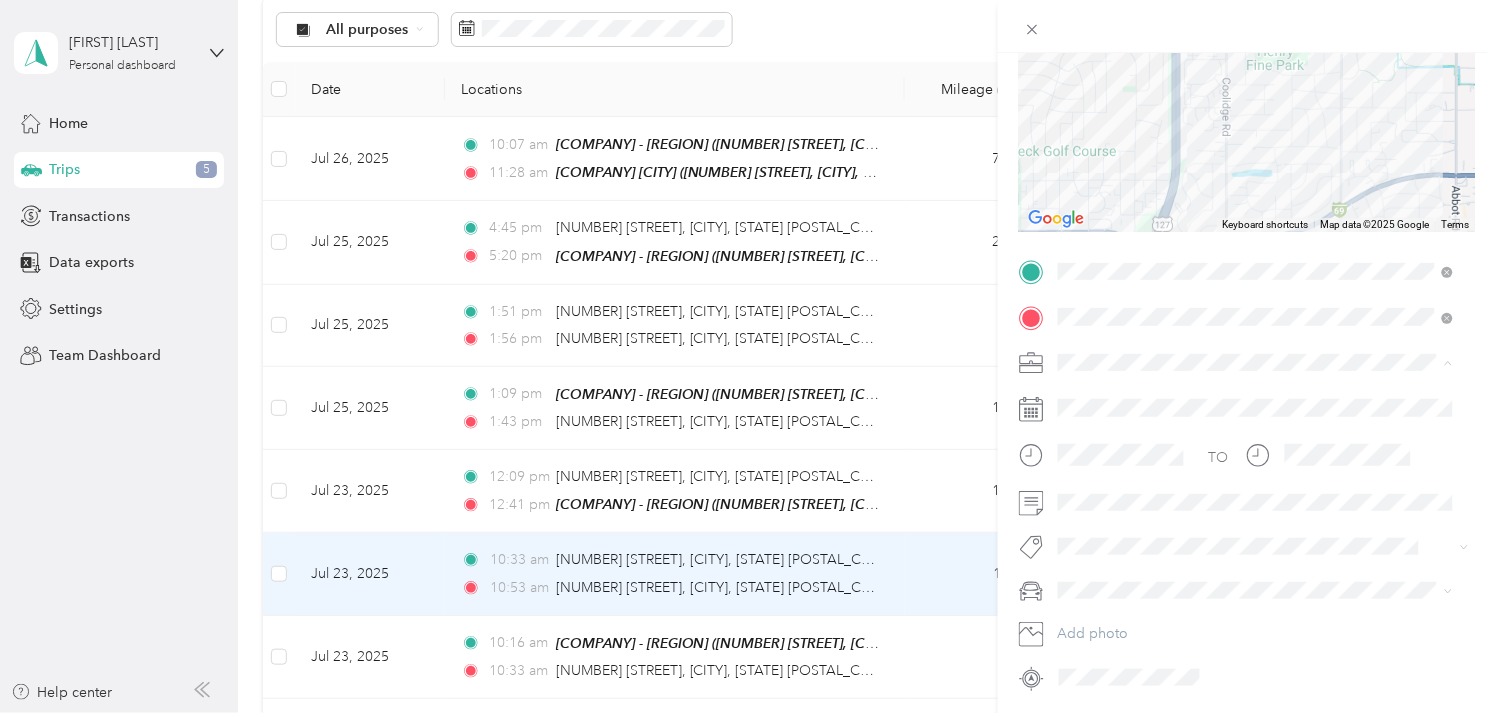 click on "Work" at bounding box center [1256, 397] 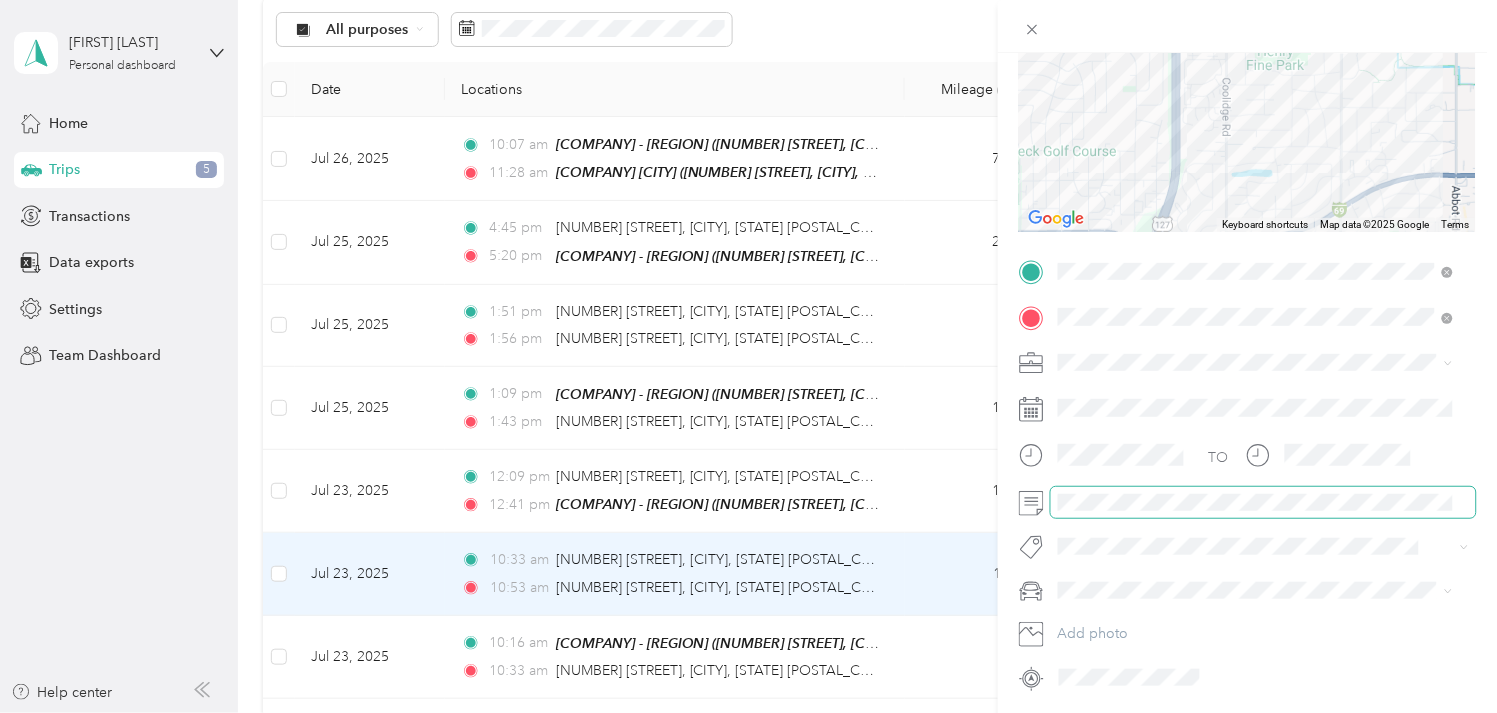 click at bounding box center (1263, 502) 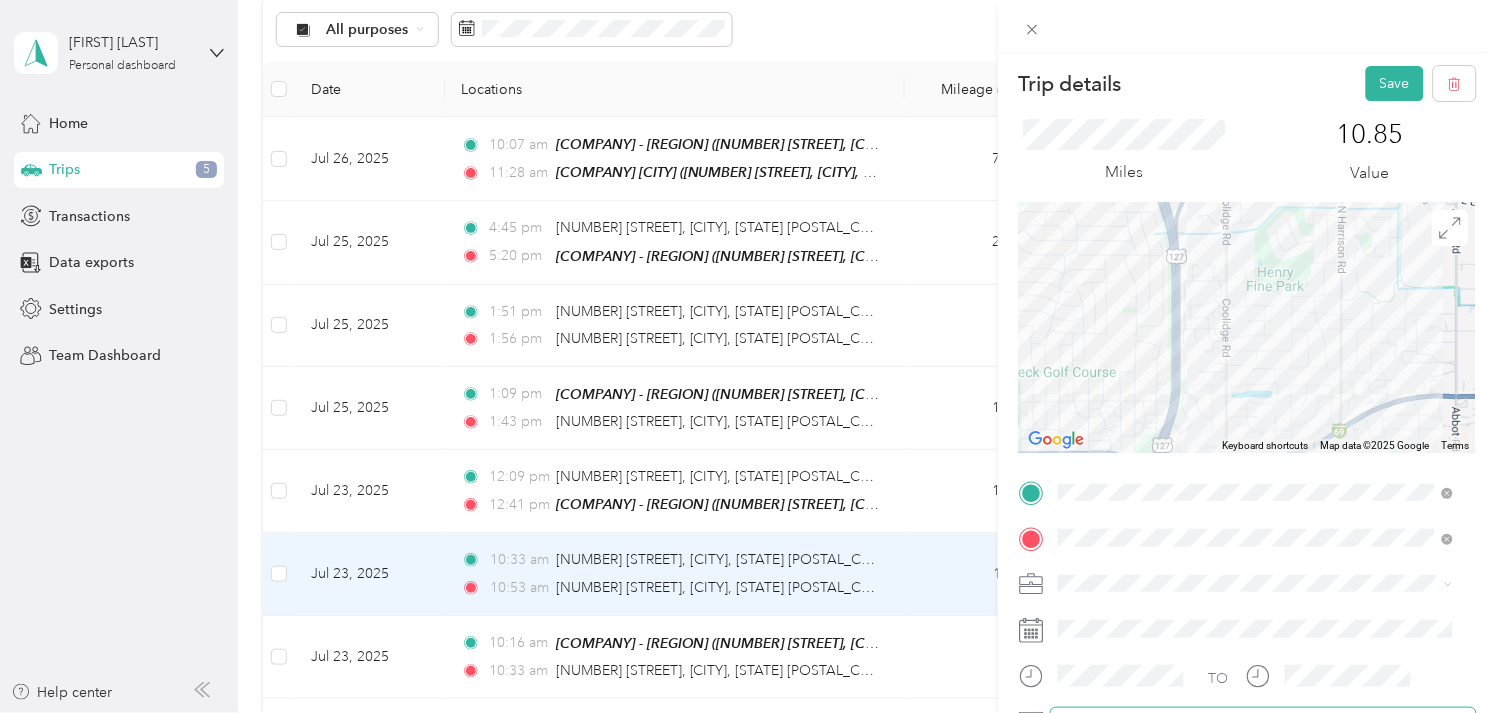 scroll, scrollTop: 0, scrollLeft: 0, axis: both 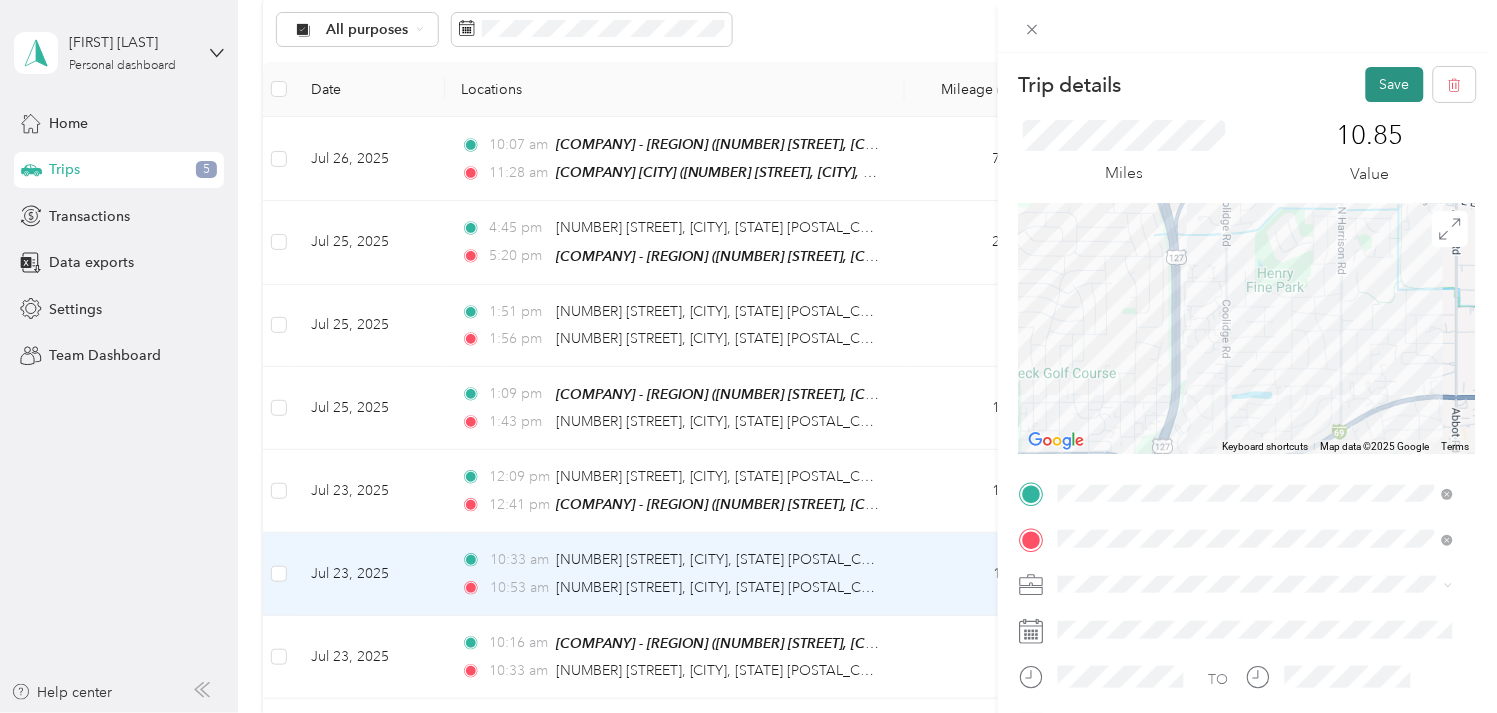 click on "Save" at bounding box center [1395, 84] 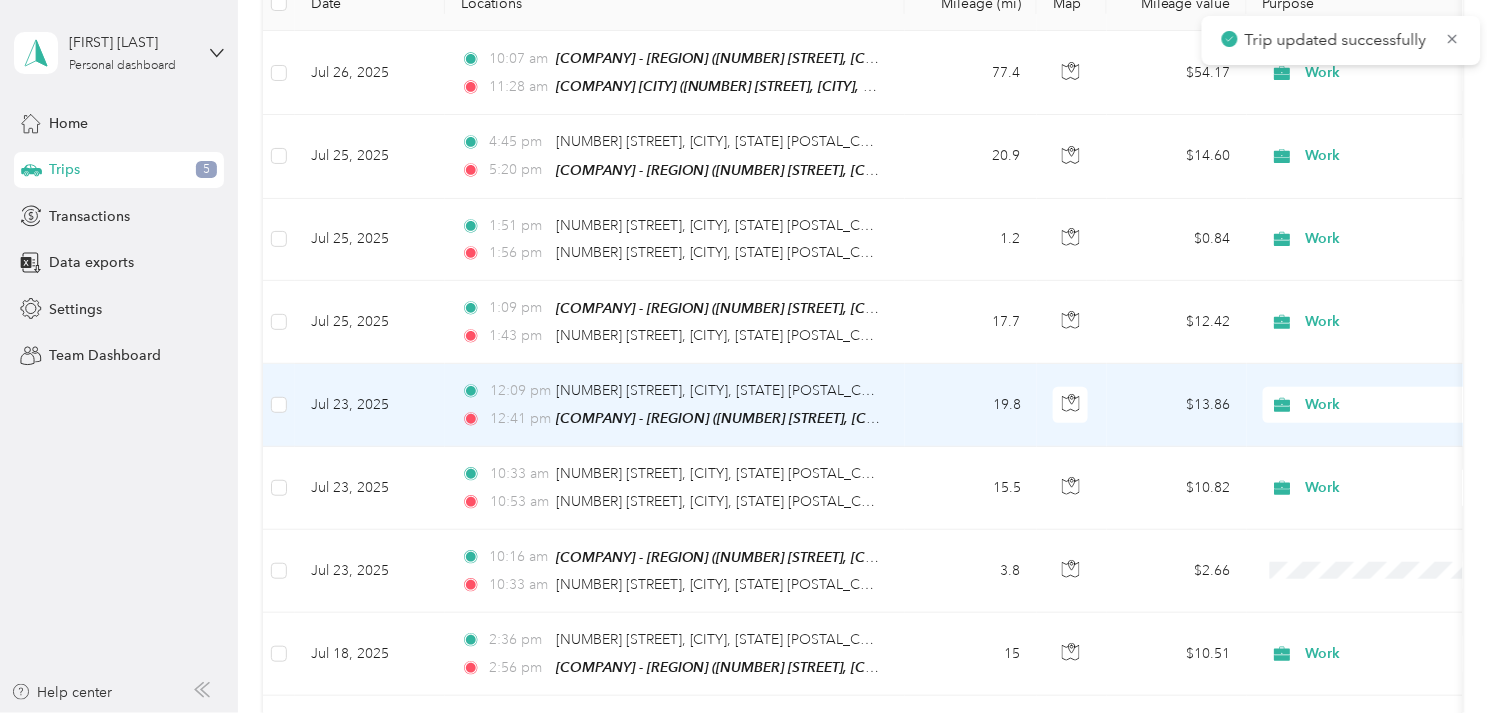 scroll, scrollTop: 331, scrollLeft: 0, axis: vertical 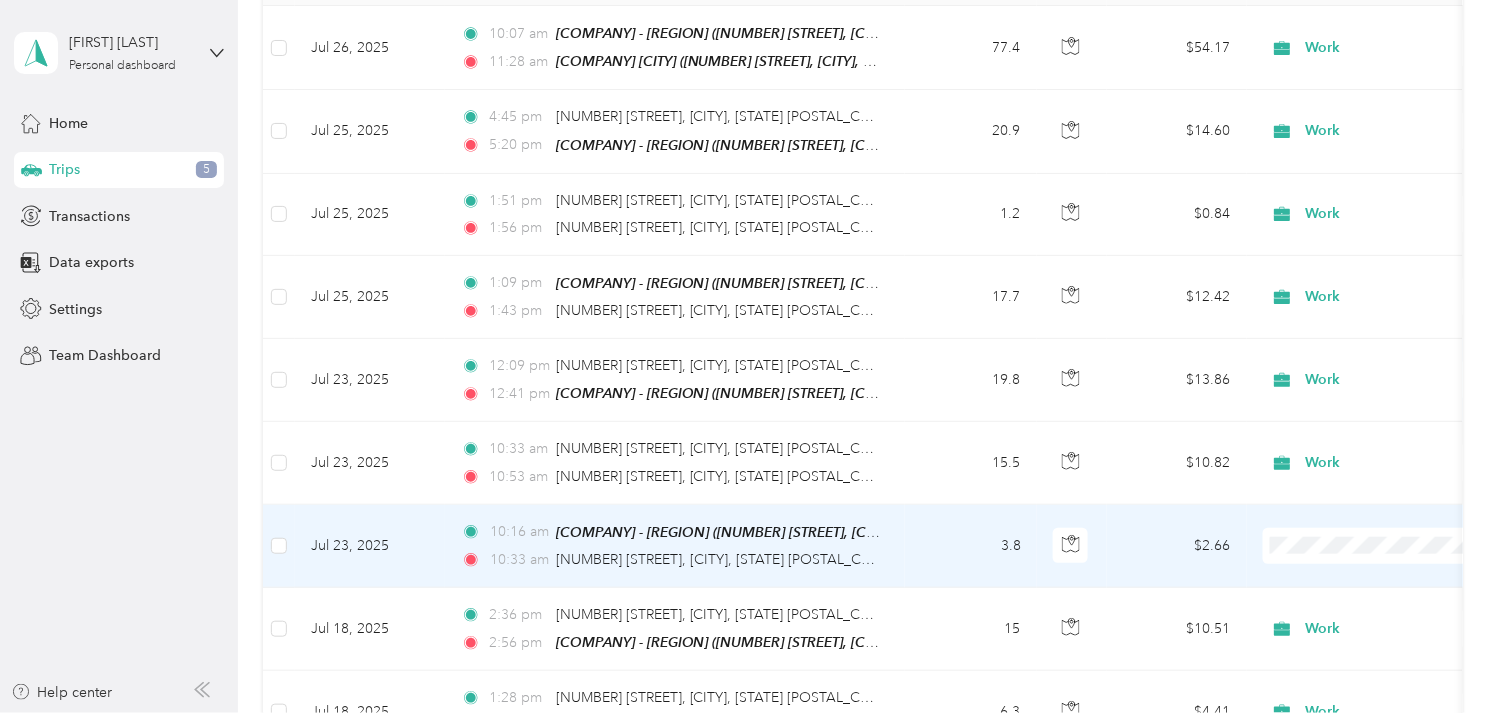 click on "Jul 23, 2025" at bounding box center (370, 546) 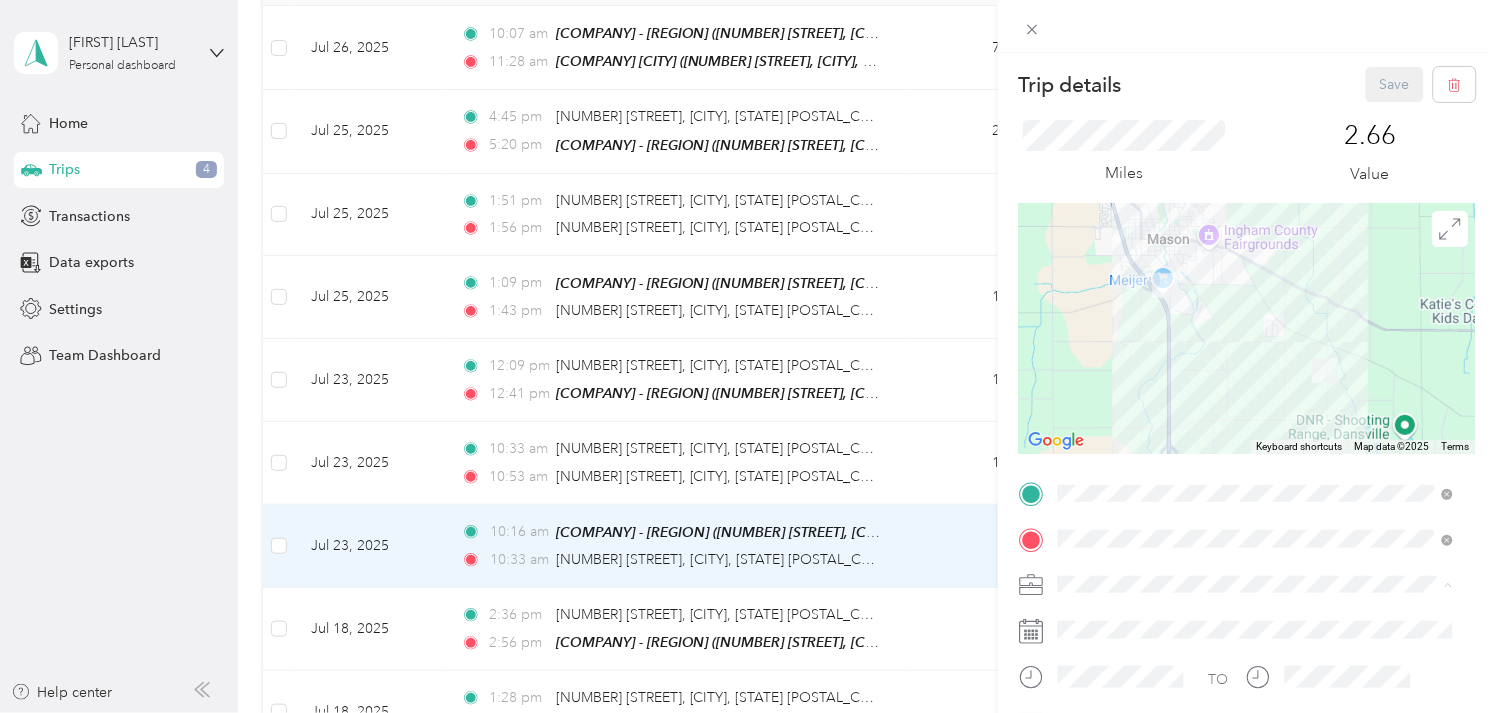 click on "Work" at bounding box center (1083, 339) 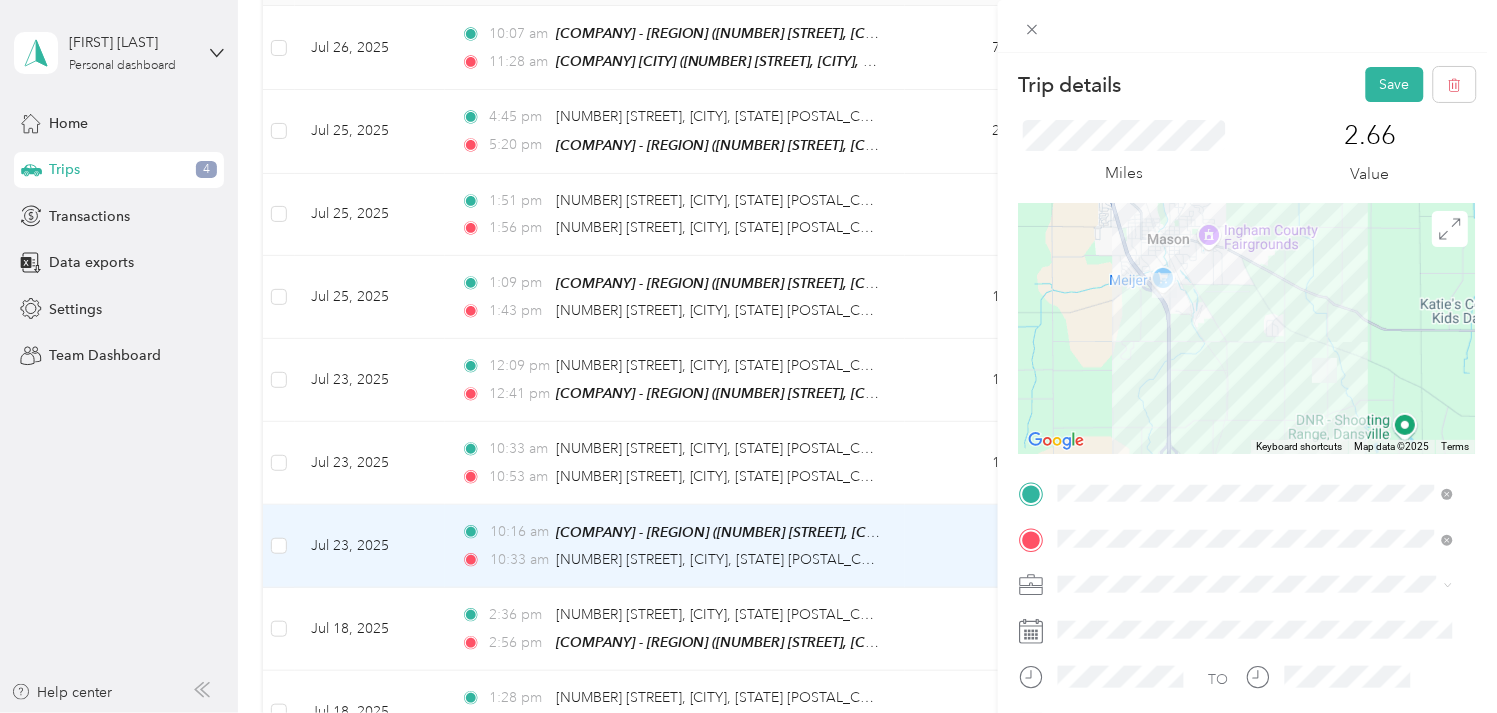 scroll, scrollTop: 222, scrollLeft: 0, axis: vertical 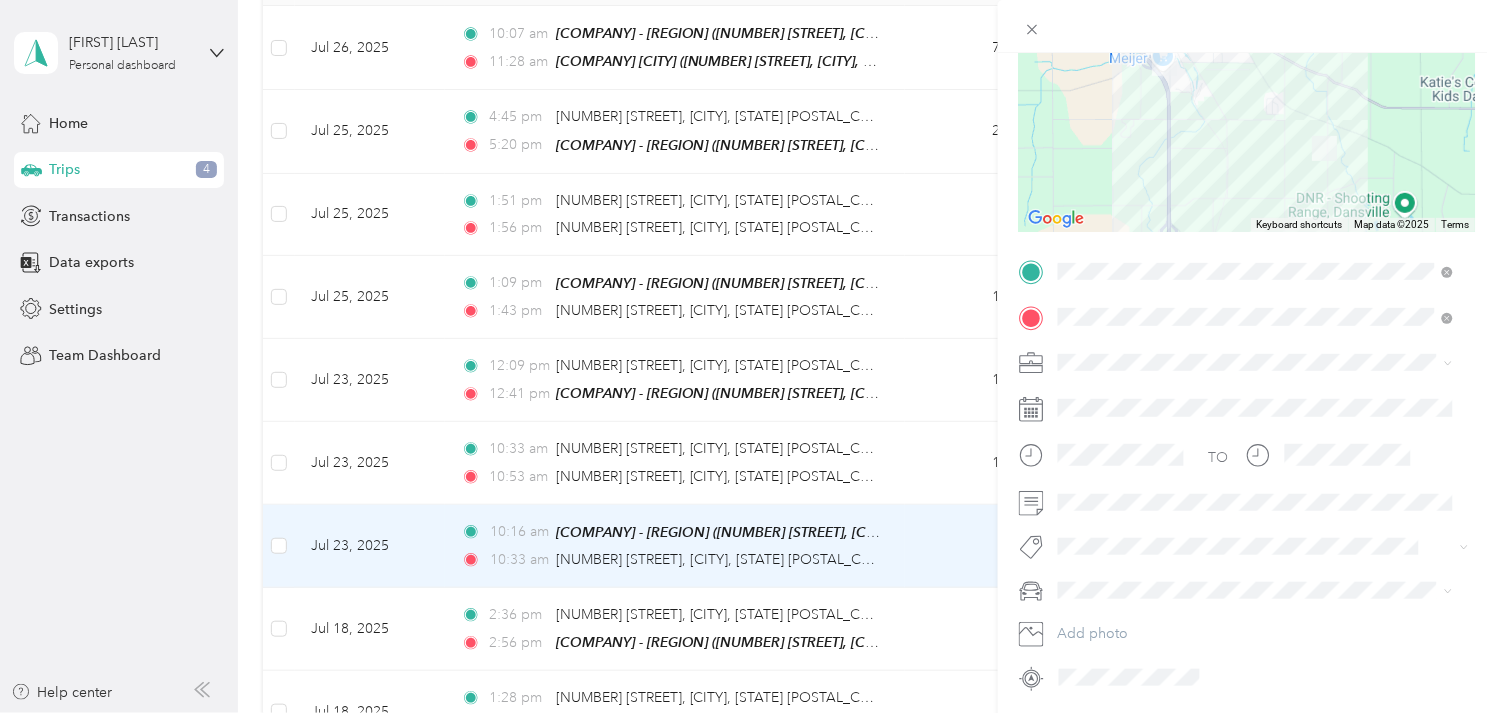 click on "TO Add photo" at bounding box center [1247, 474] 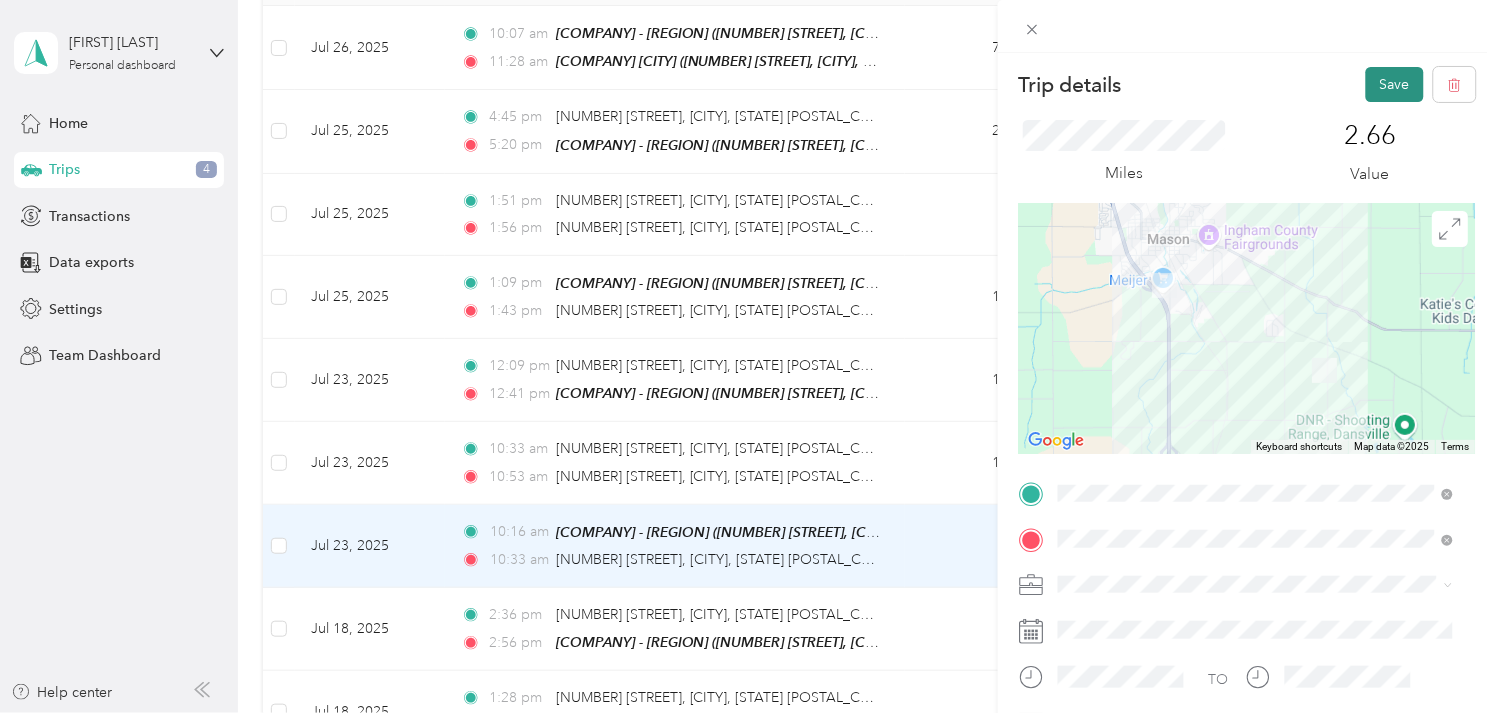 click on "Save" at bounding box center [1395, 84] 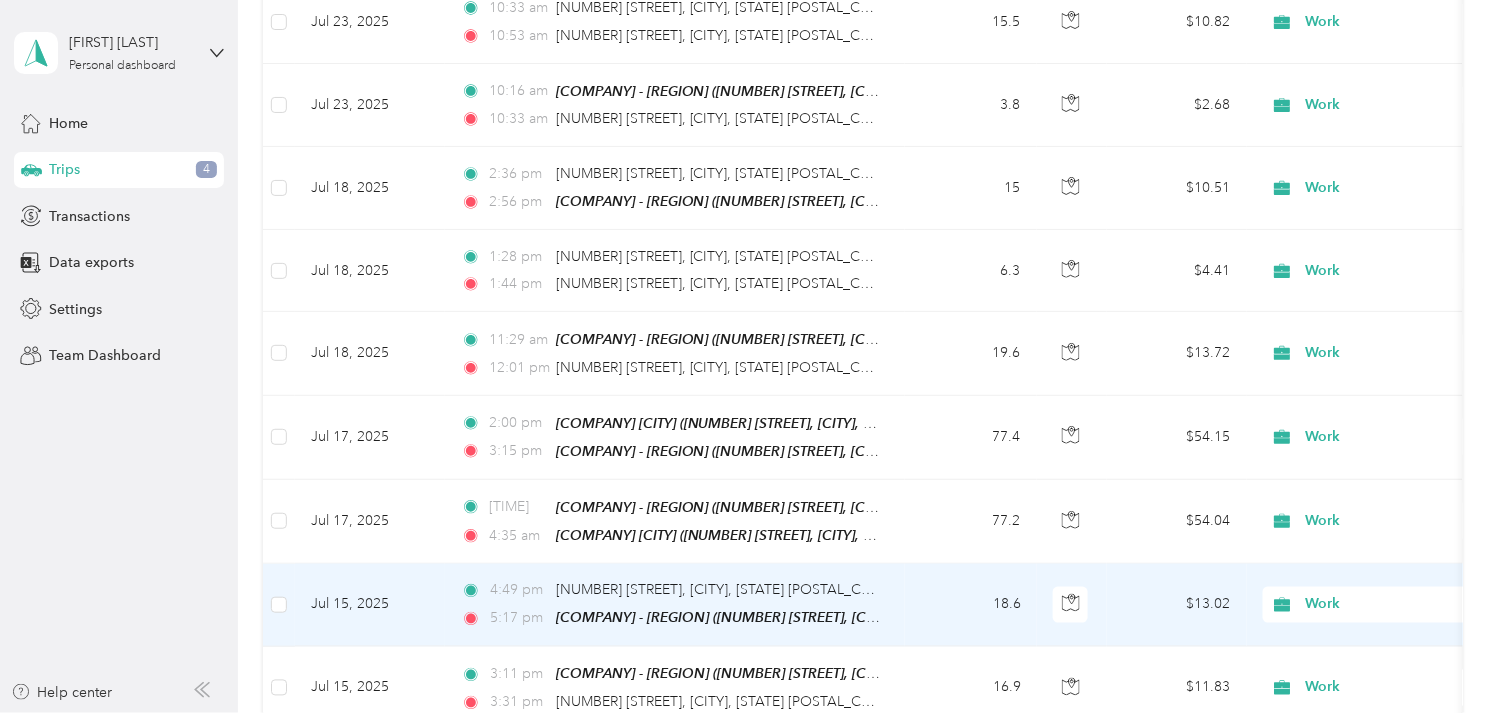 scroll, scrollTop: 442, scrollLeft: 0, axis: vertical 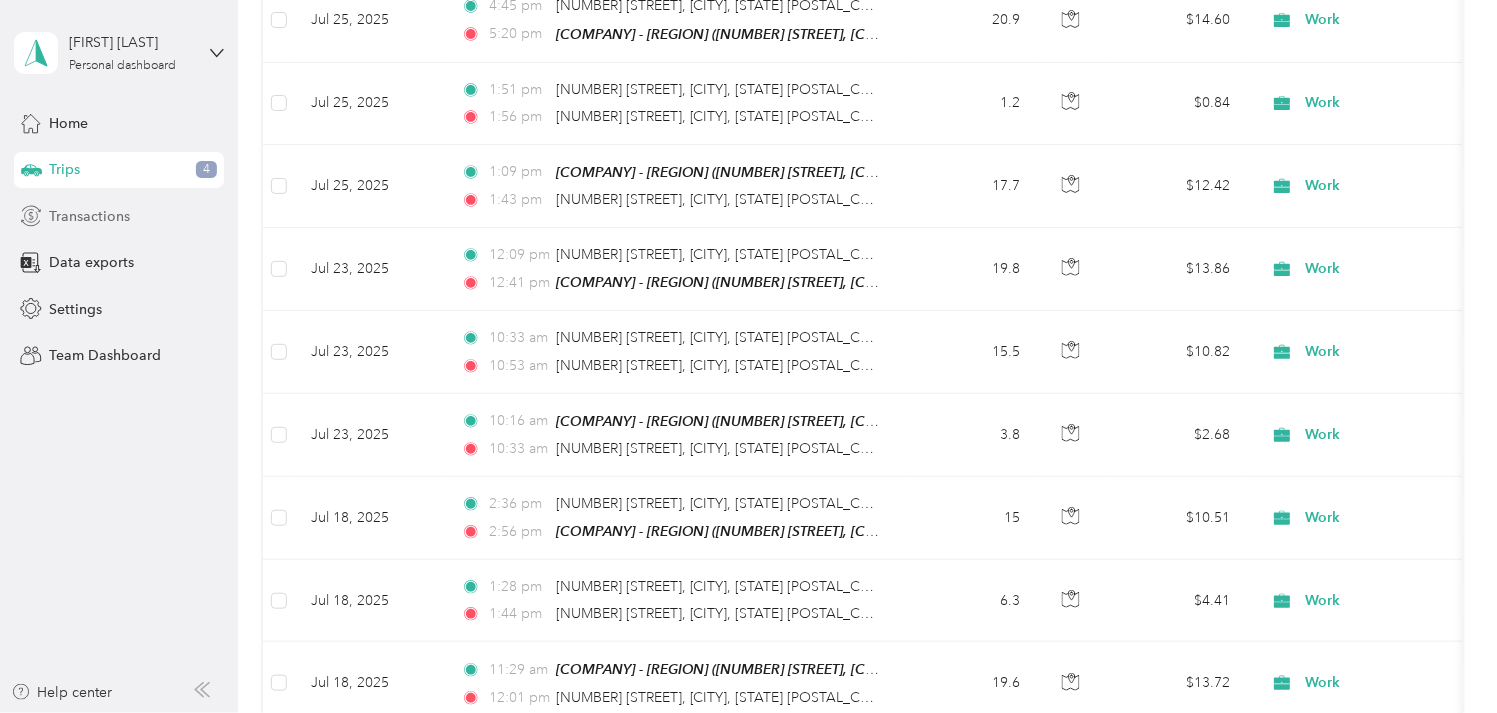 click on "Transactions" at bounding box center (89, 216) 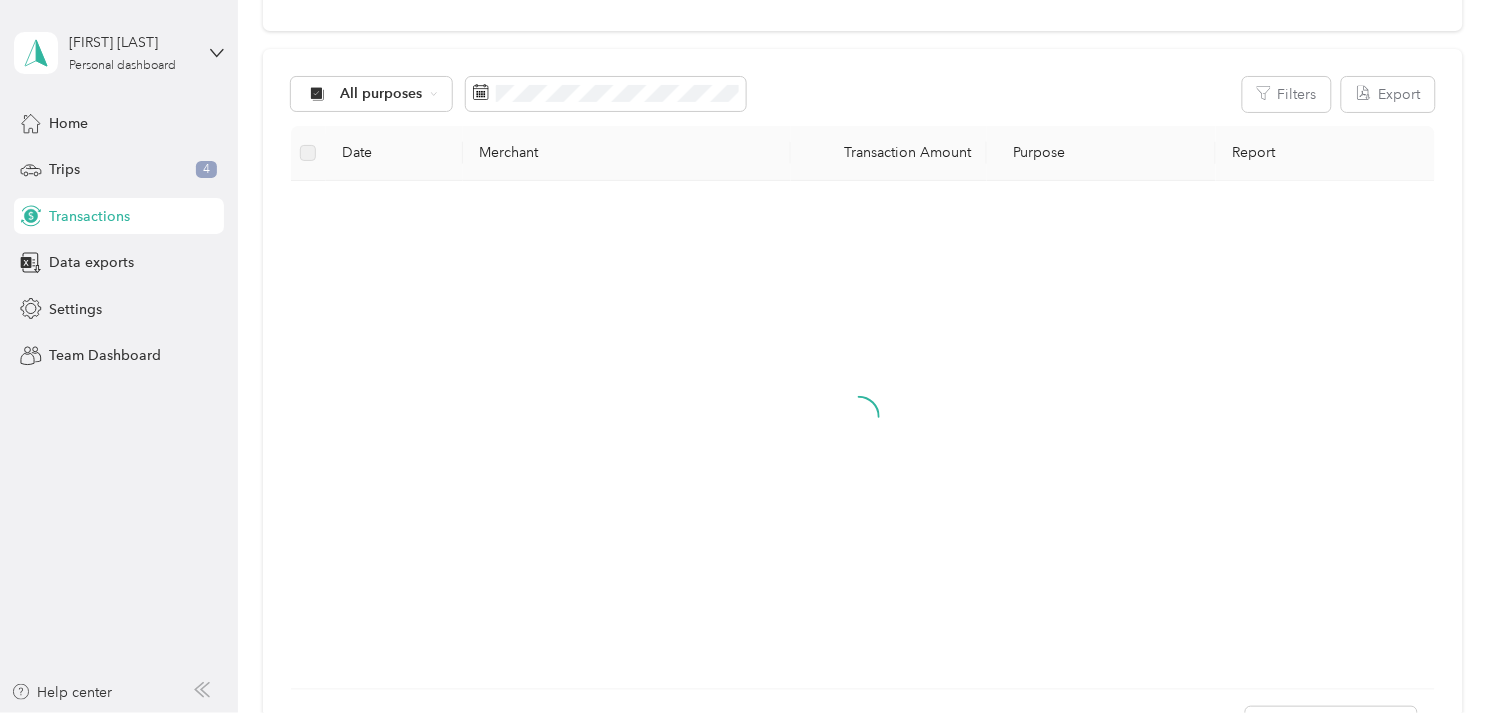 scroll, scrollTop: 435, scrollLeft: 0, axis: vertical 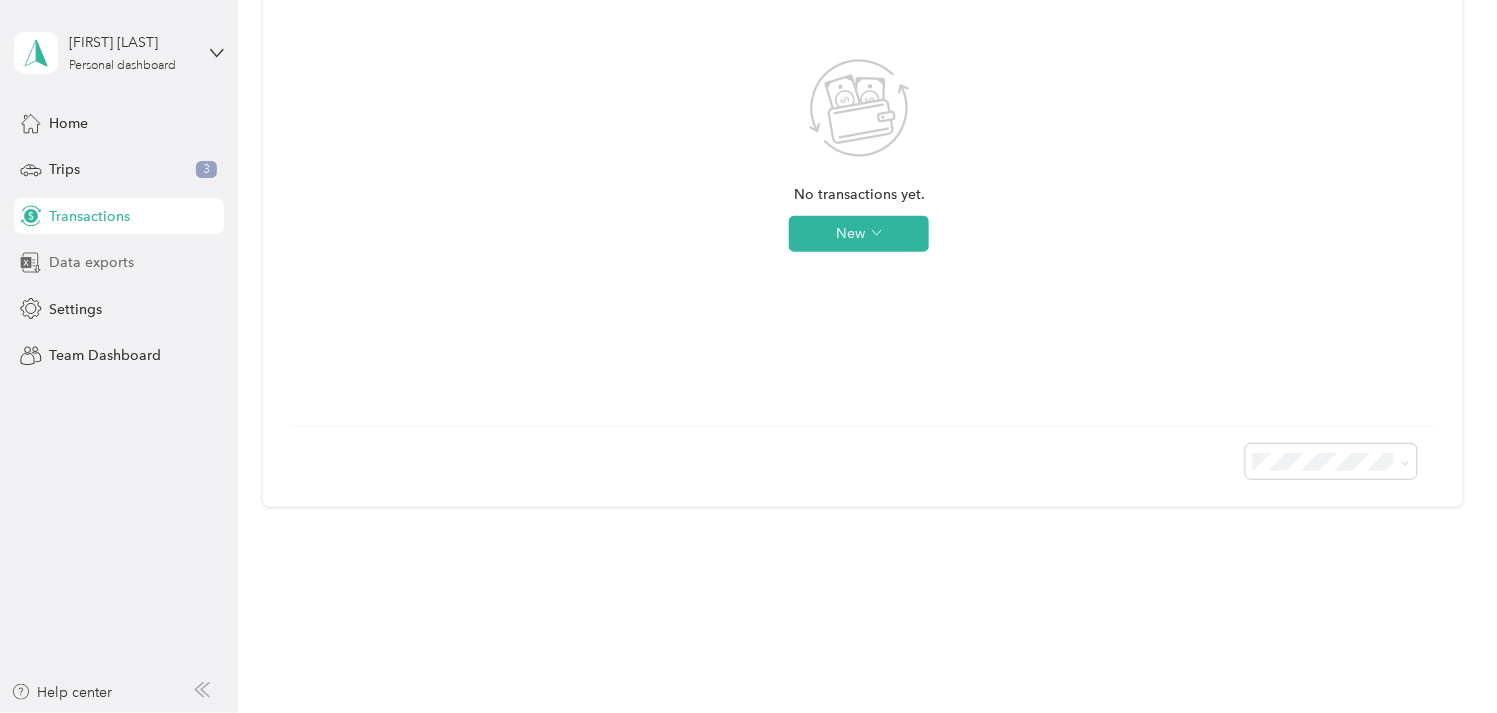 click on "Data exports" at bounding box center (91, 262) 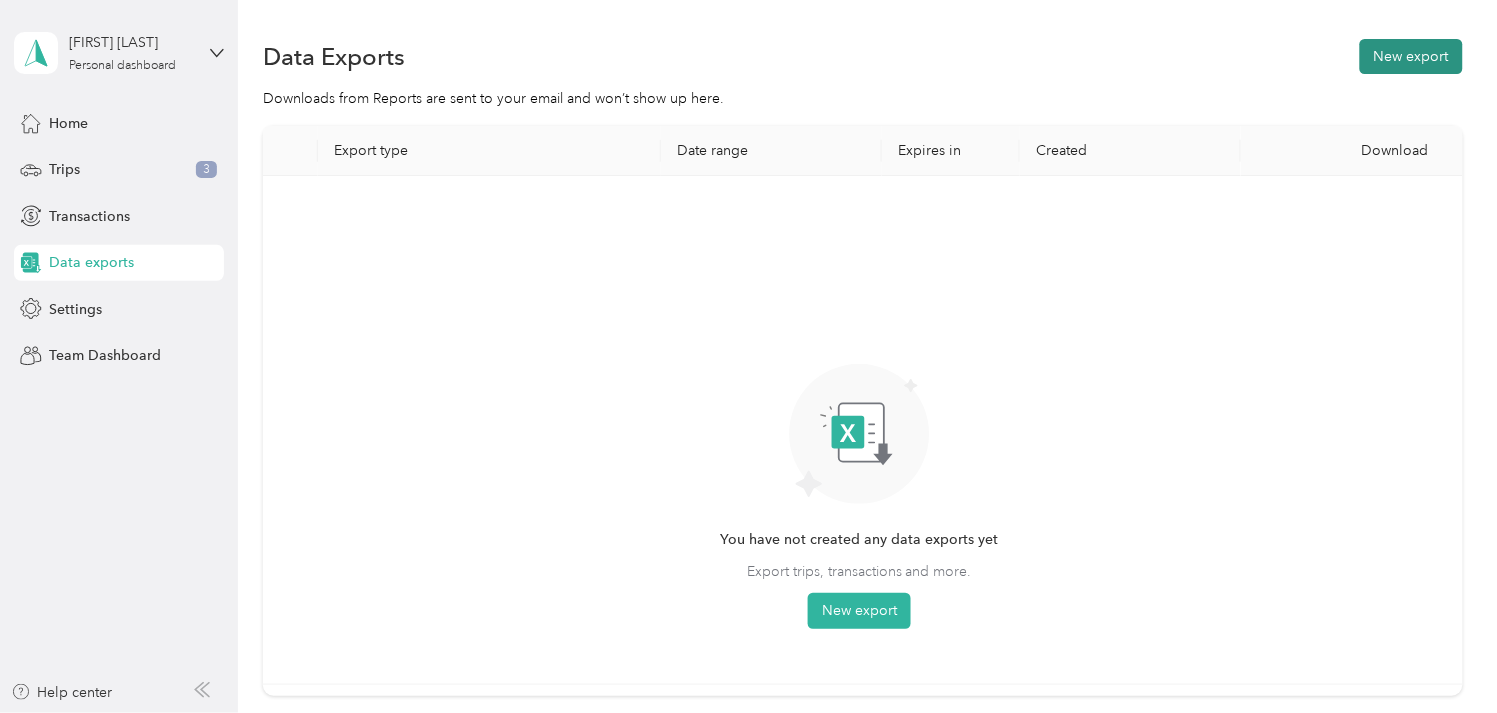 click on "New export" at bounding box center [1411, 56] 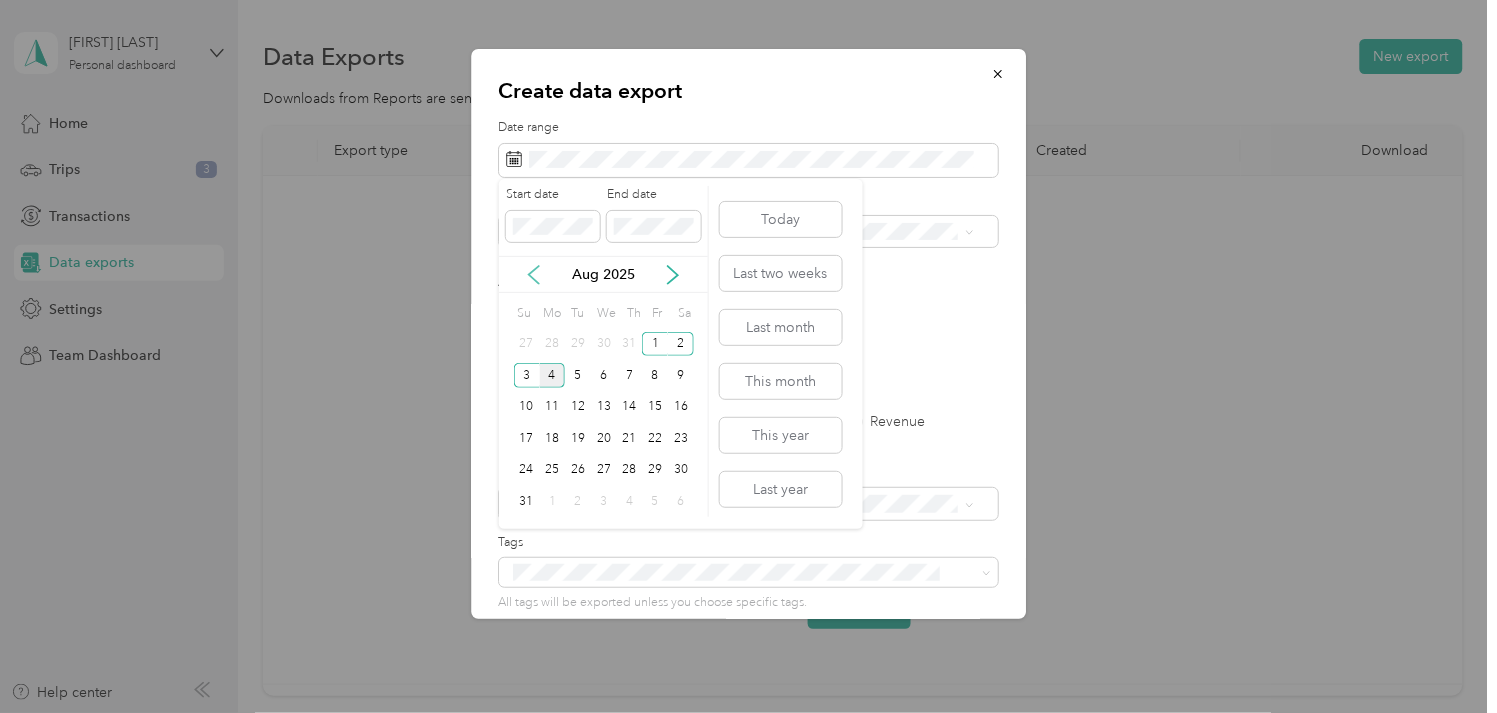 click 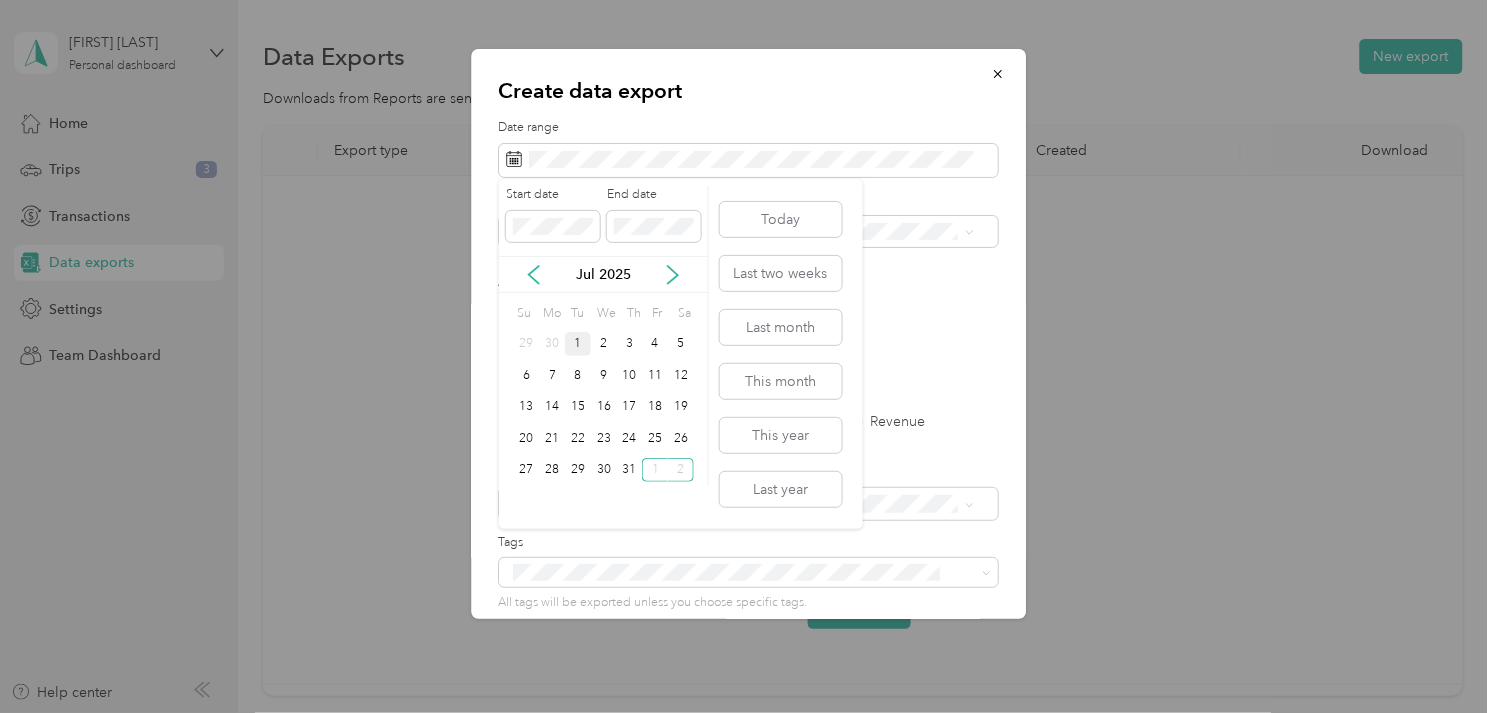 click on "1" at bounding box center [578, 344] 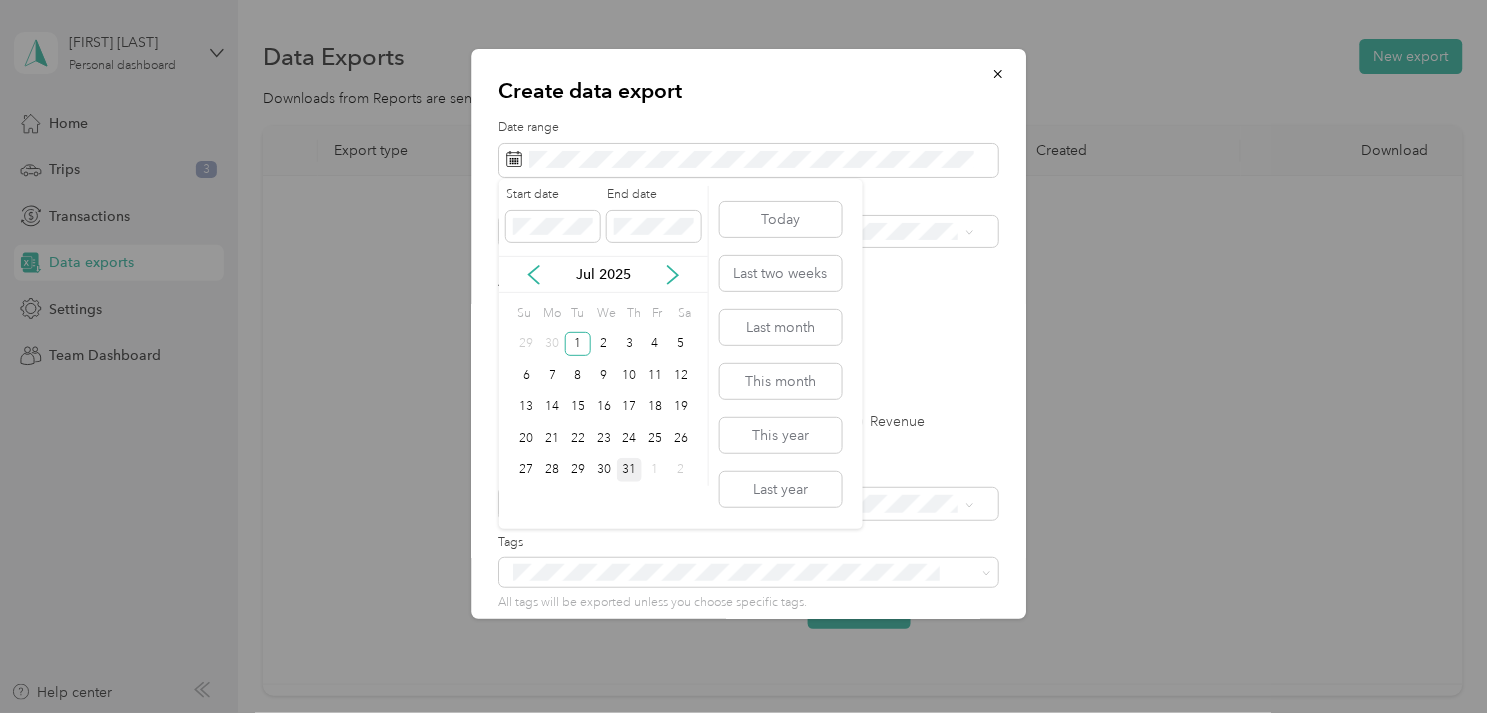 click on "31" at bounding box center [630, 470] 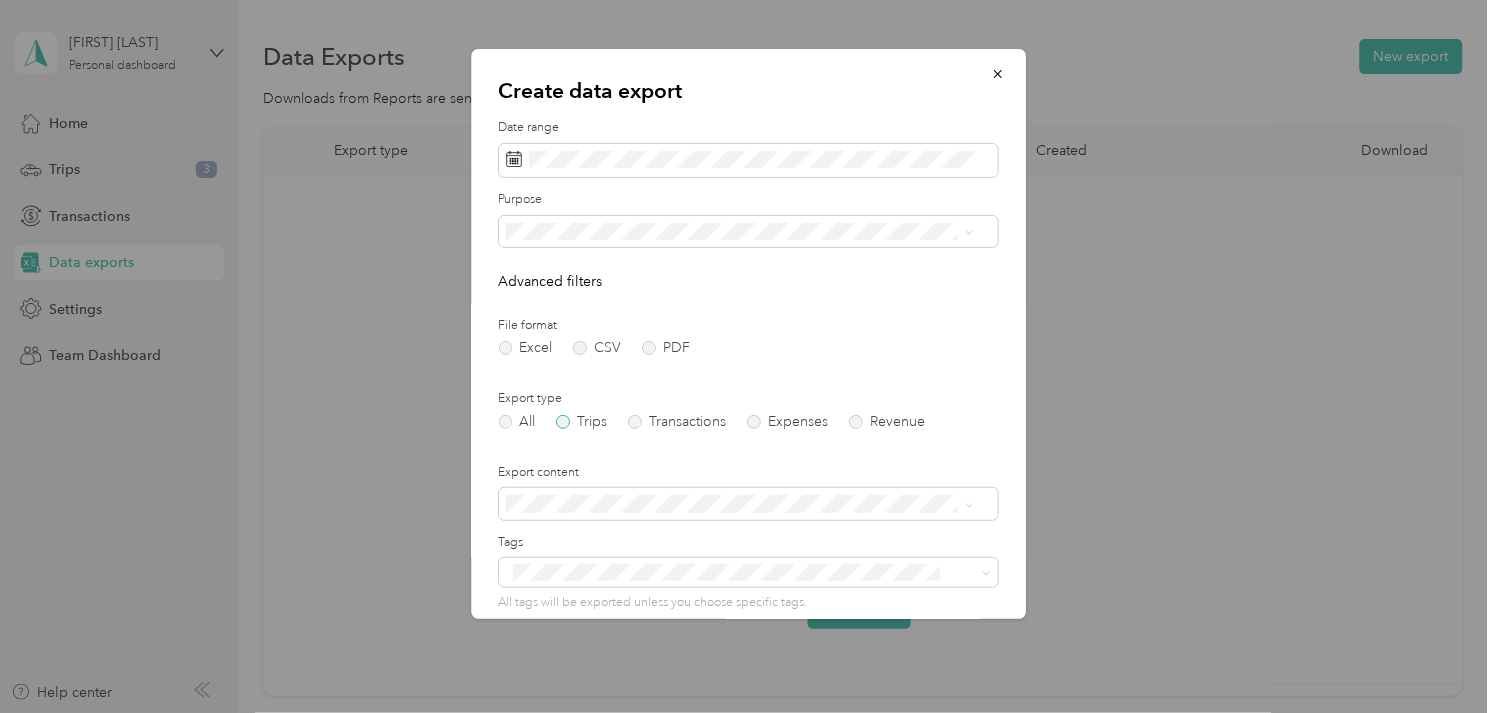click on "Trips" at bounding box center (582, 422) 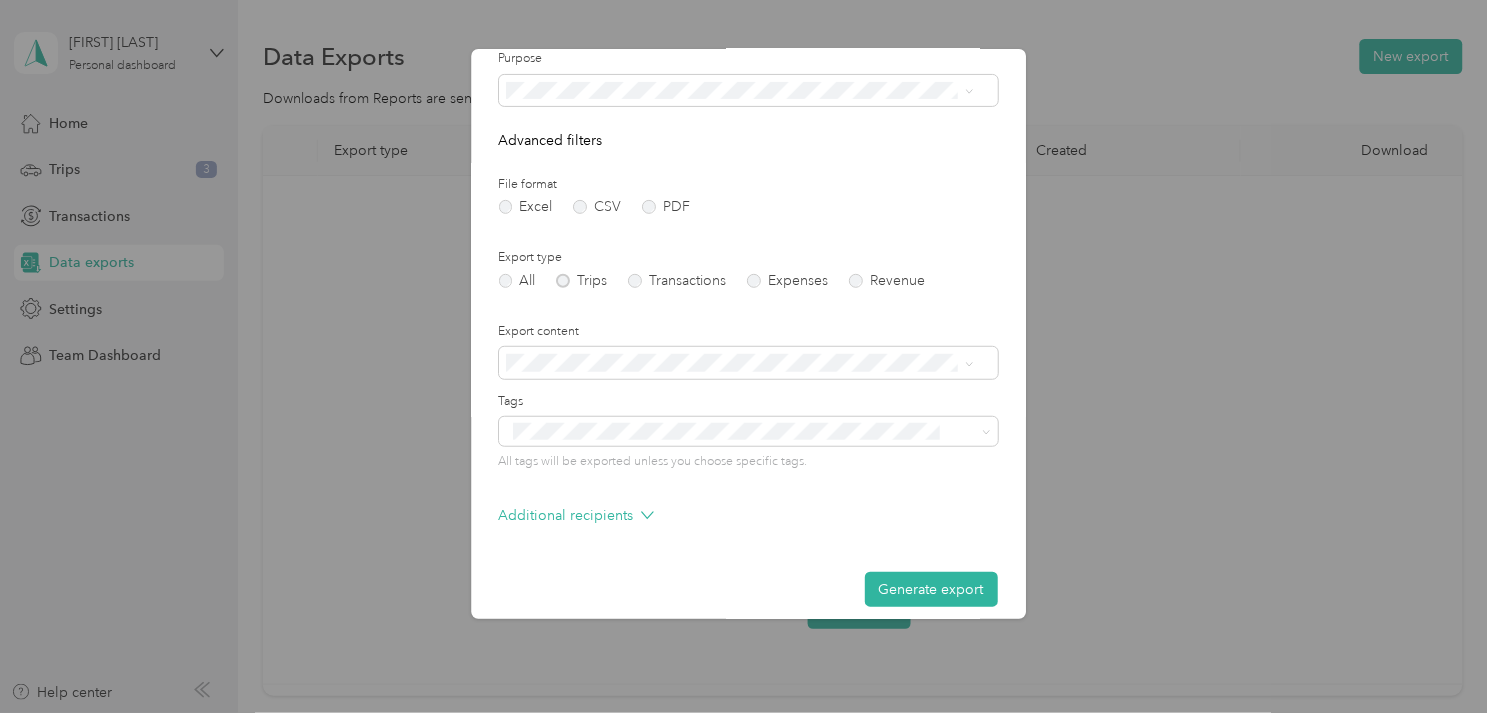 scroll, scrollTop: 155, scrollLeft: 0, axis: vertical 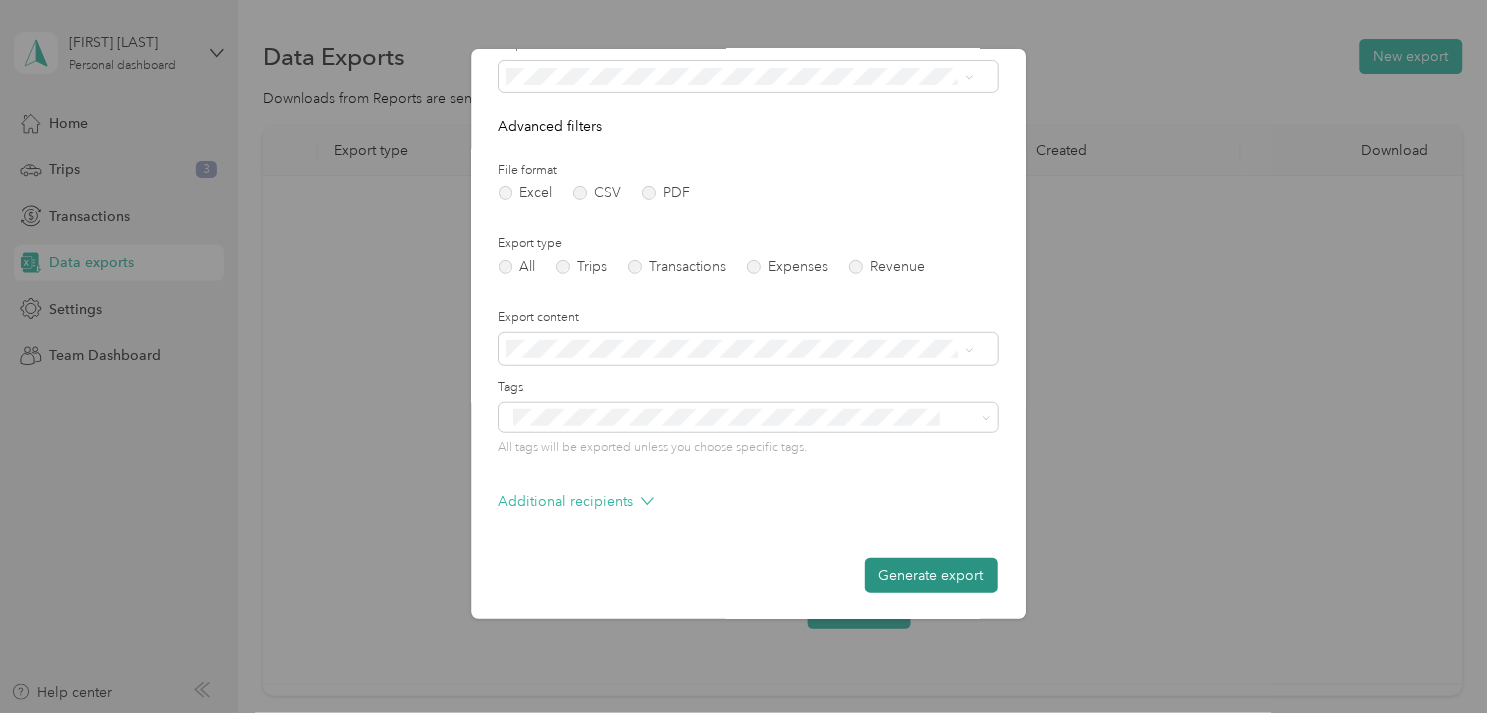click on "Generate export" at bounding box center [931, 575] 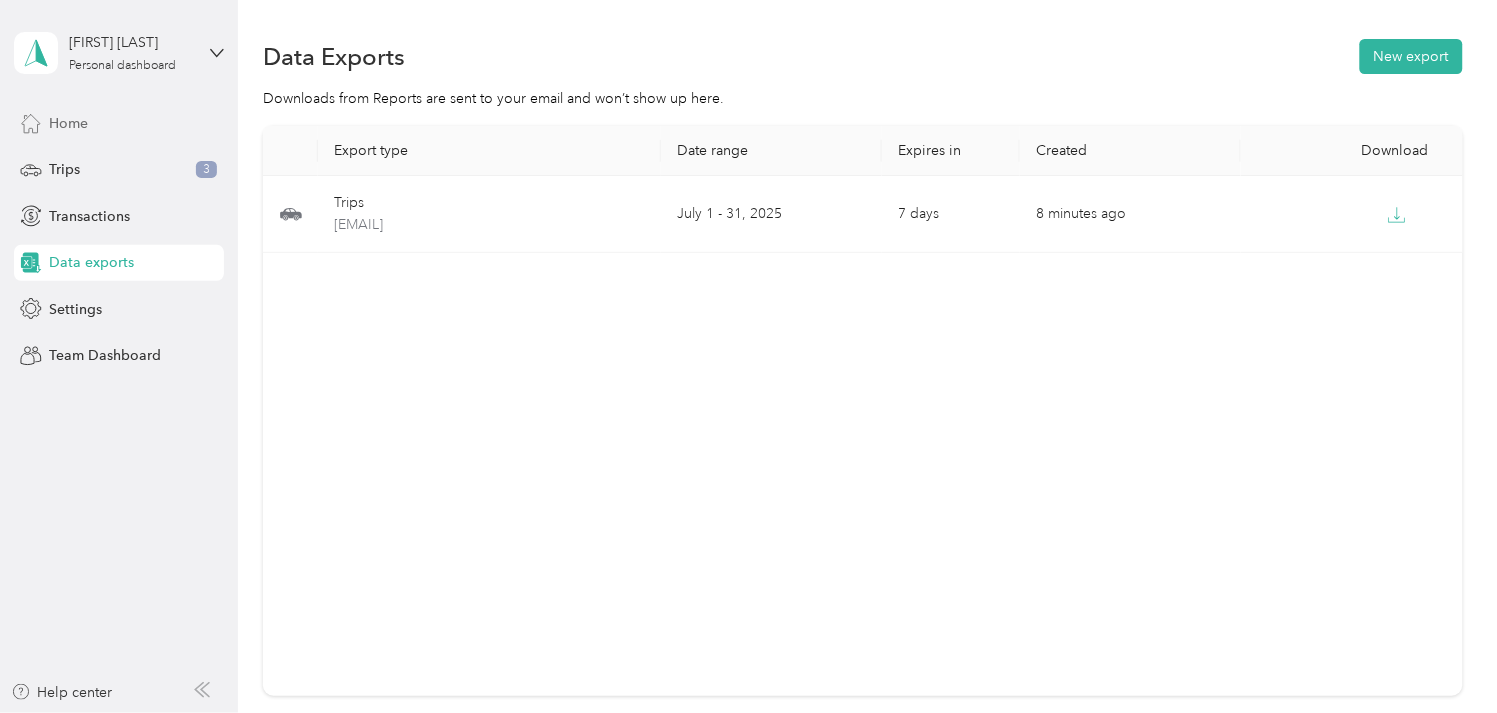 click on "Home" at bounding box center (68, 123) 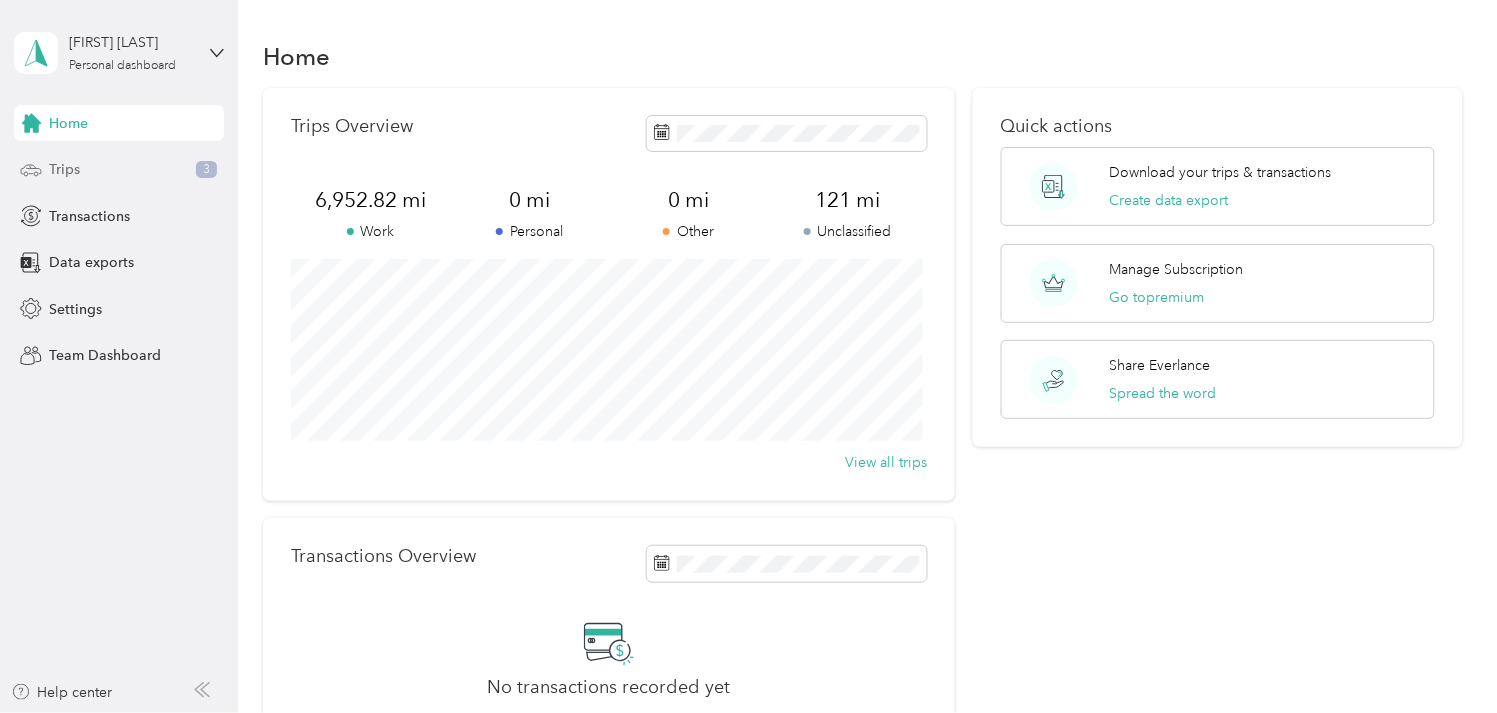 click on "Trips" at bounding box center (64, 169) 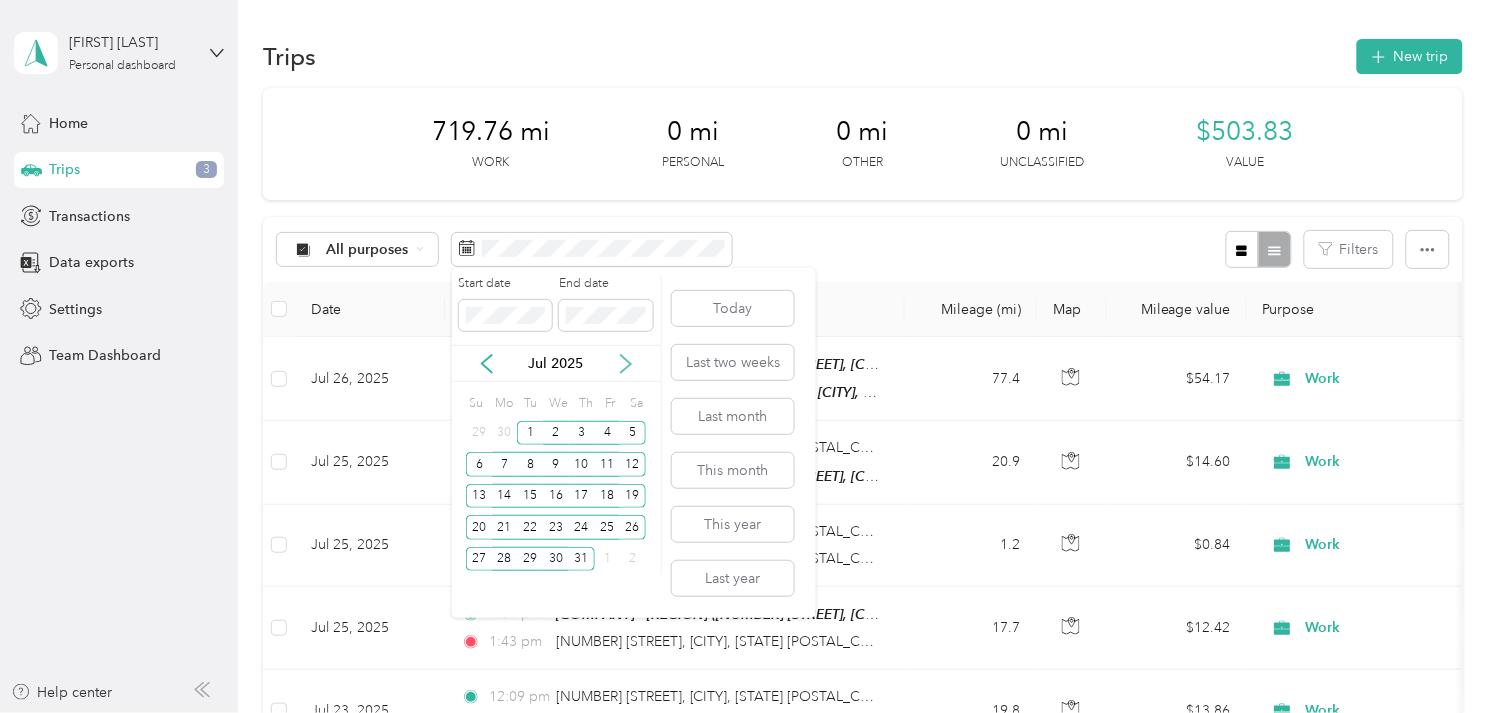 click 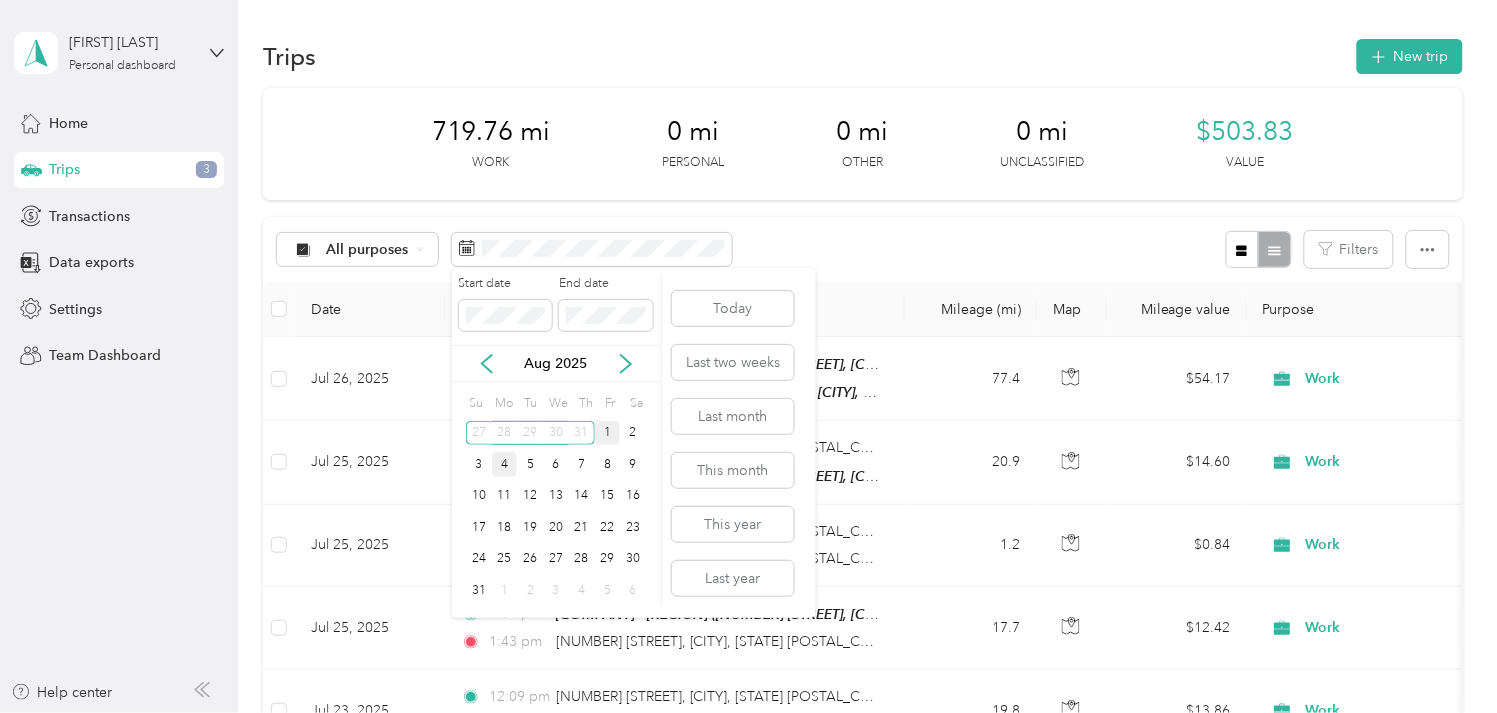 click on "1" at bounding box center [608, 433] 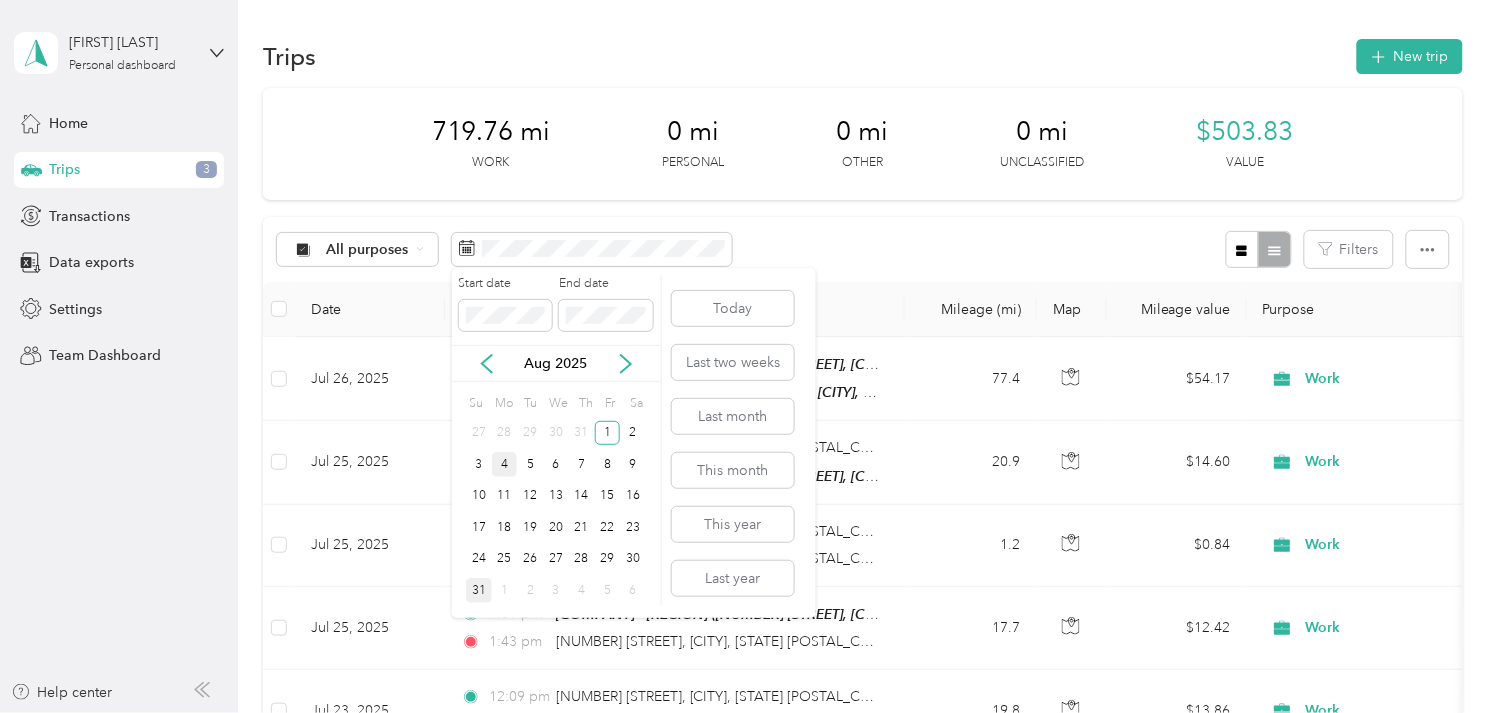 click on "31" at bounding box center [479, 590] 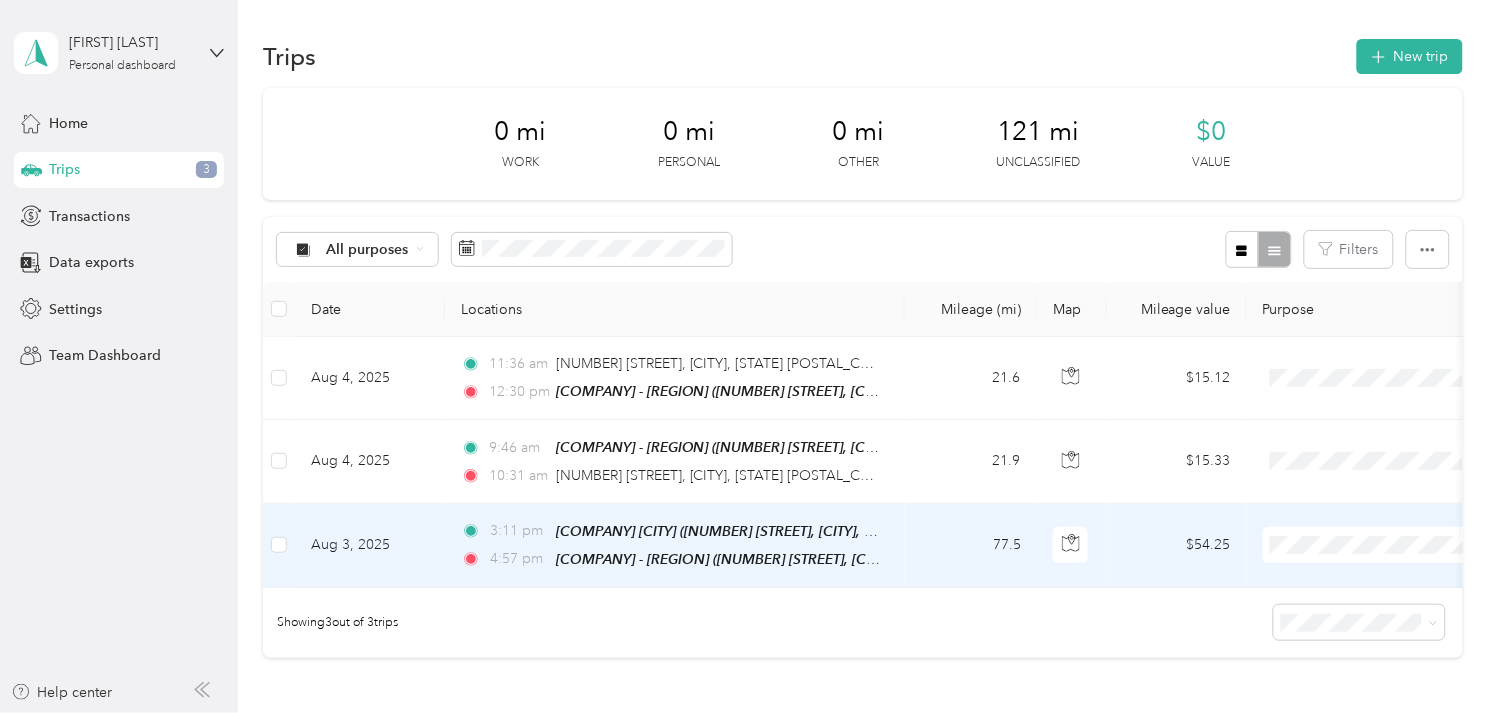 click on "Aug 3, 2025" at bounding box center (370, 546) 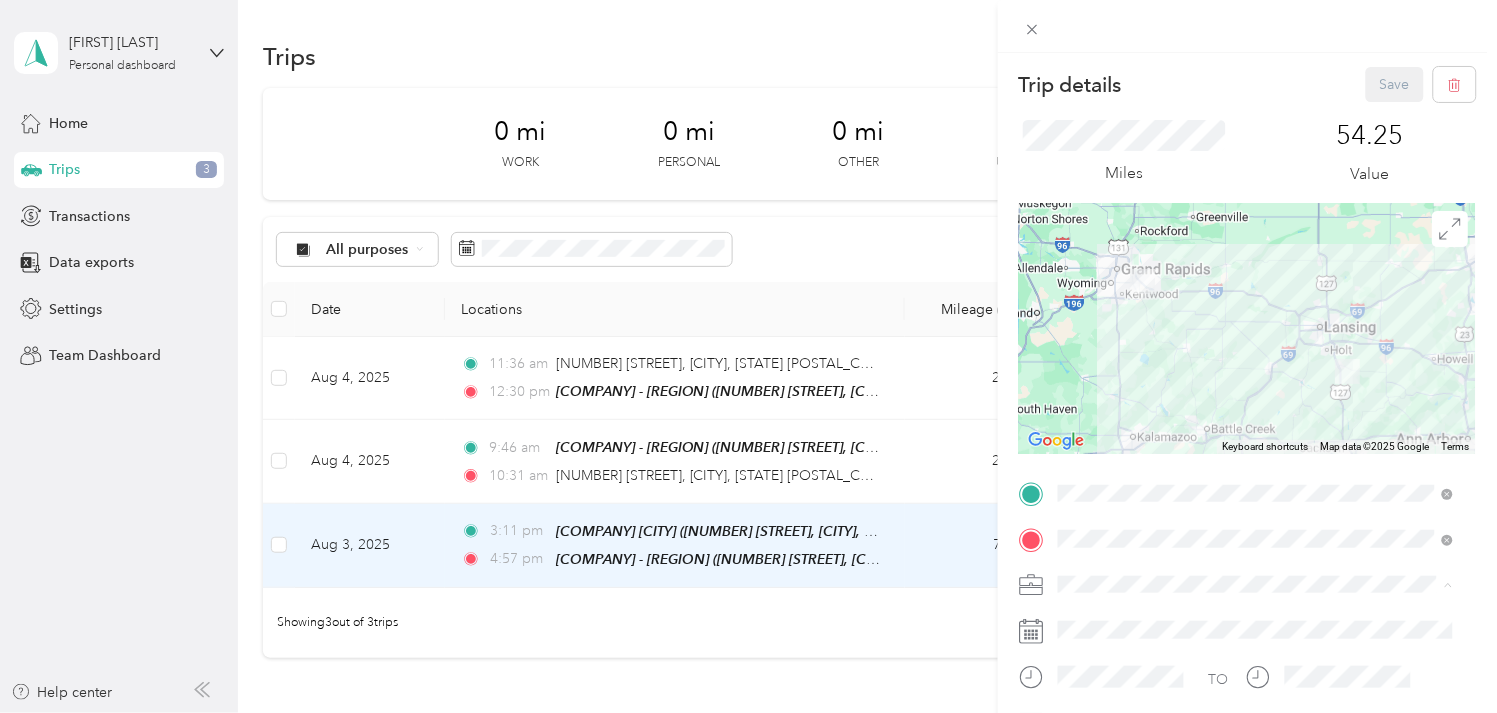 click on "Work" at bounding box center (1256, 339) 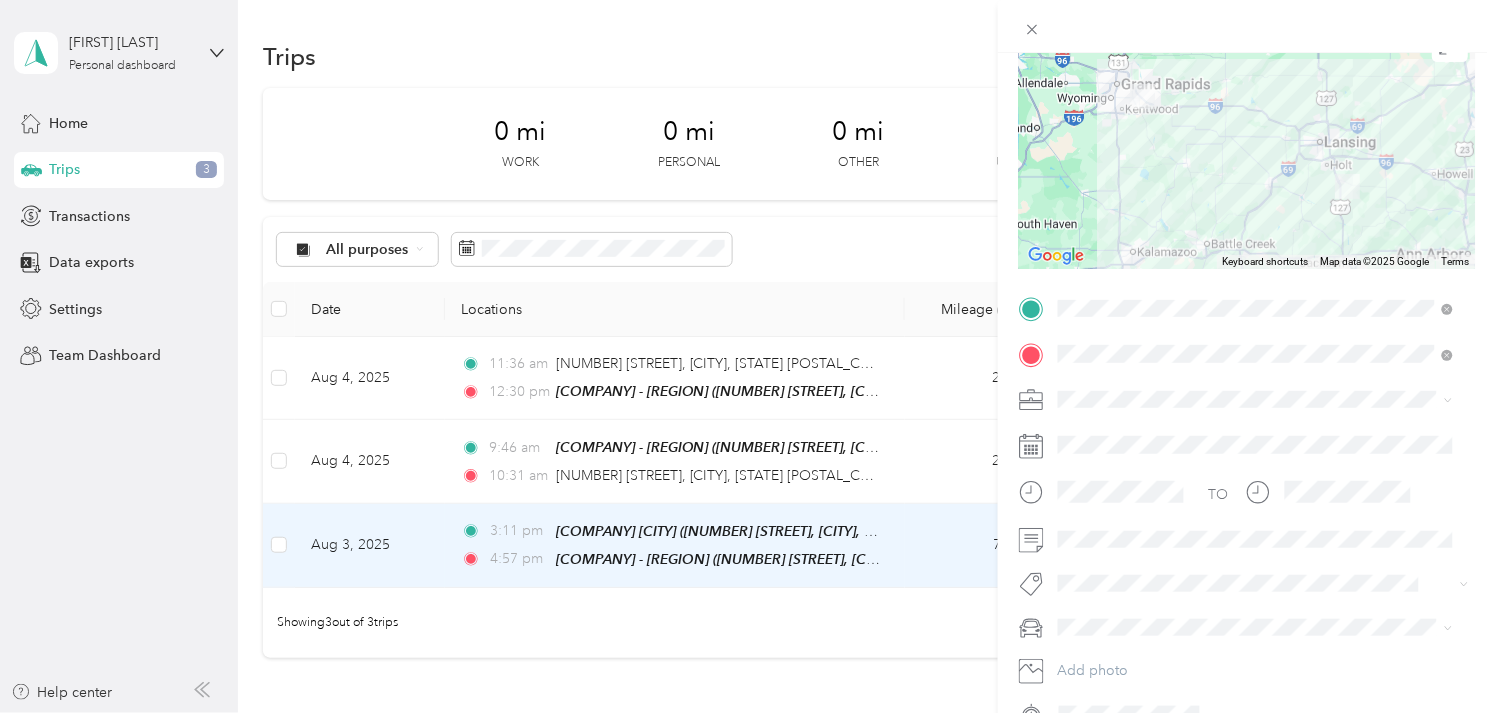scroll, scrollTop: 222, scrollLeft: 0, axis: vertical 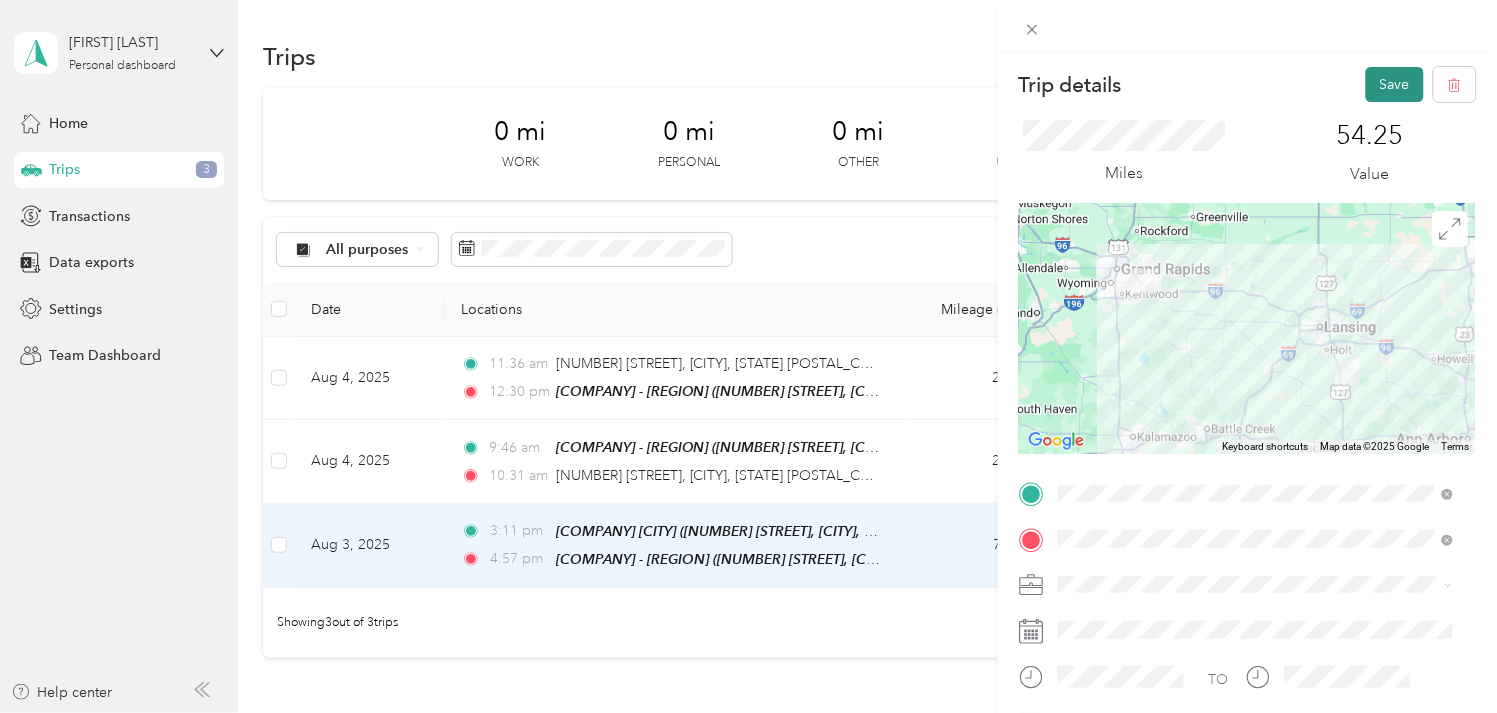 click on "Save" at bounding box center [1395, 84] 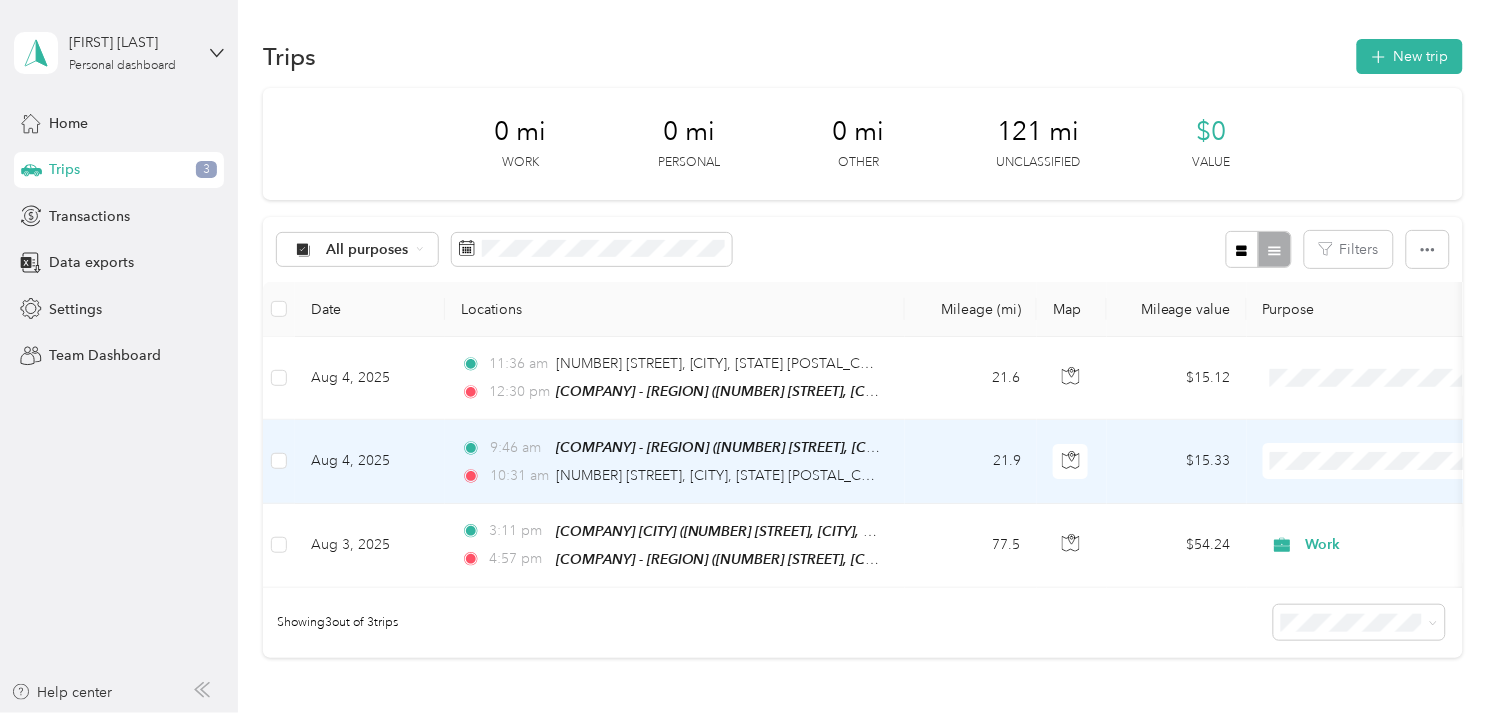 click on "Aug 4, 2025" at bounding box center [370, 461] 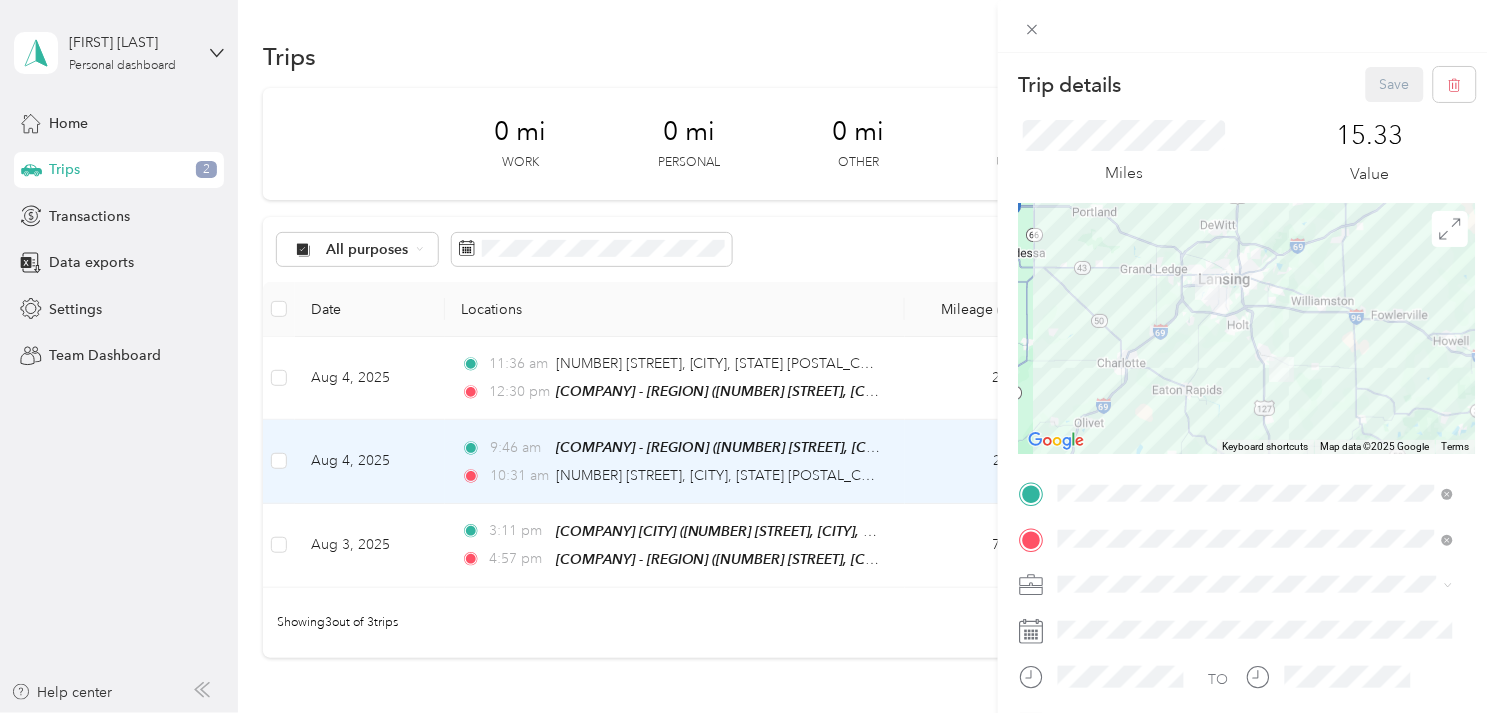 click on "Work" at bounding box center (1256, 335) 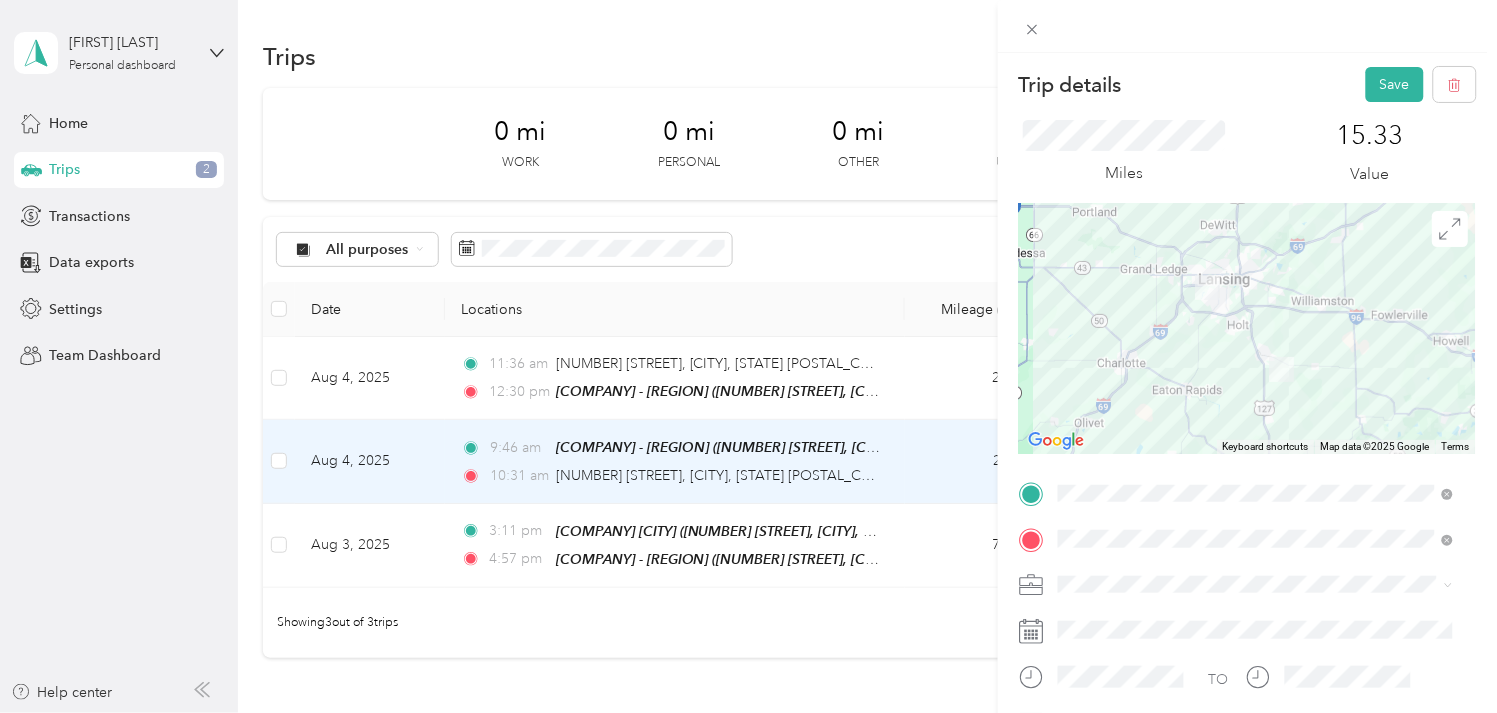 scroll, scrollTop: 222, scrollLeft: 0, axis: vertical 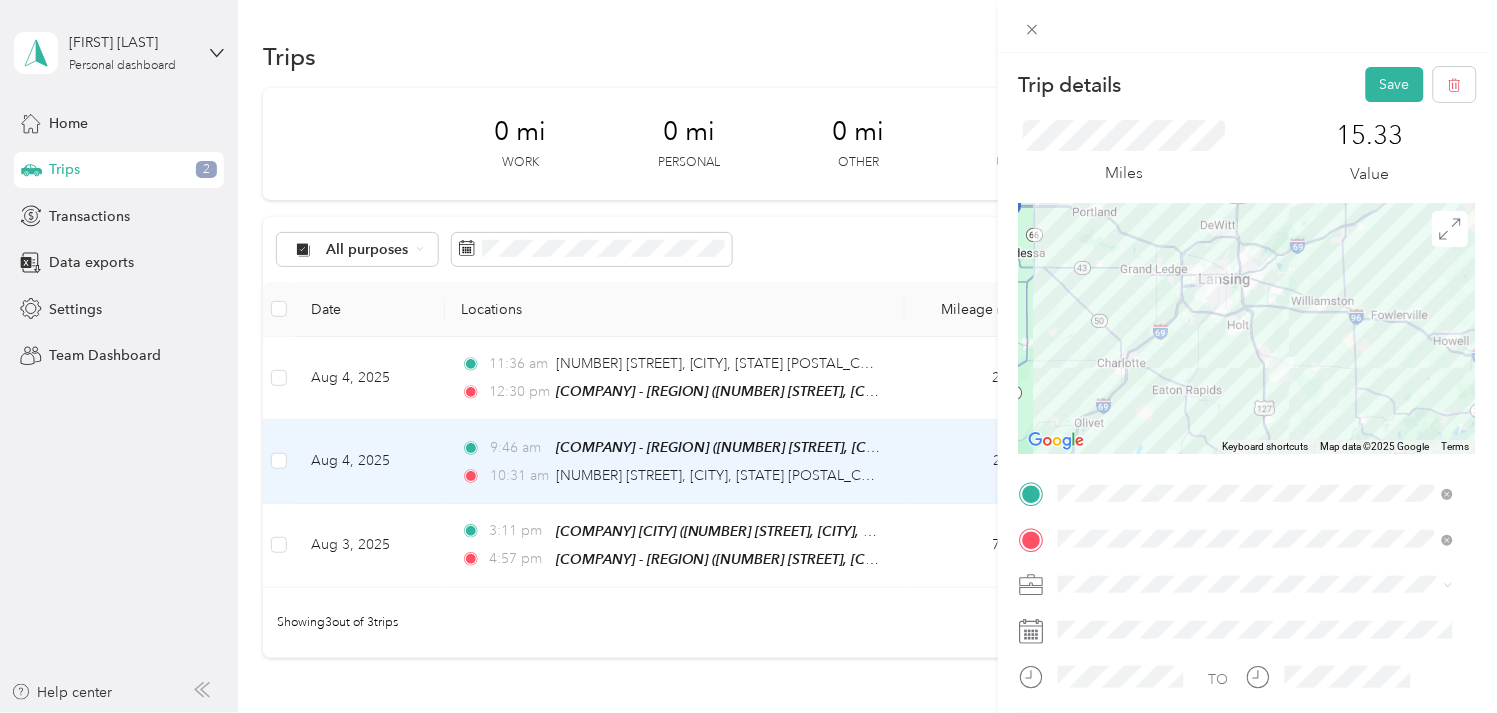 click on "Trip details Save This trip cannot be edited because it is either under review, approved, or paid. Contact your Team Manager to edit it. Miles 15.33 Value  To navigate the map with touch gestures double-tap and hold your finger on the map, then drag the map. ← Move left → Move right ↑ Move up ↓ Move down + Zoom in - Zoom out Home Jump left by 75% End Jump right by 75% Page Up Jump up by 75% Page Down Jump down by 75% Keyboard shortcuts Map Data Map data ©2025 Google Map data ©2025 Google 10 km  Click to toggle between metric and imperial units Terms Report a map error TO Add photo" at bounding box center (1247, 409) 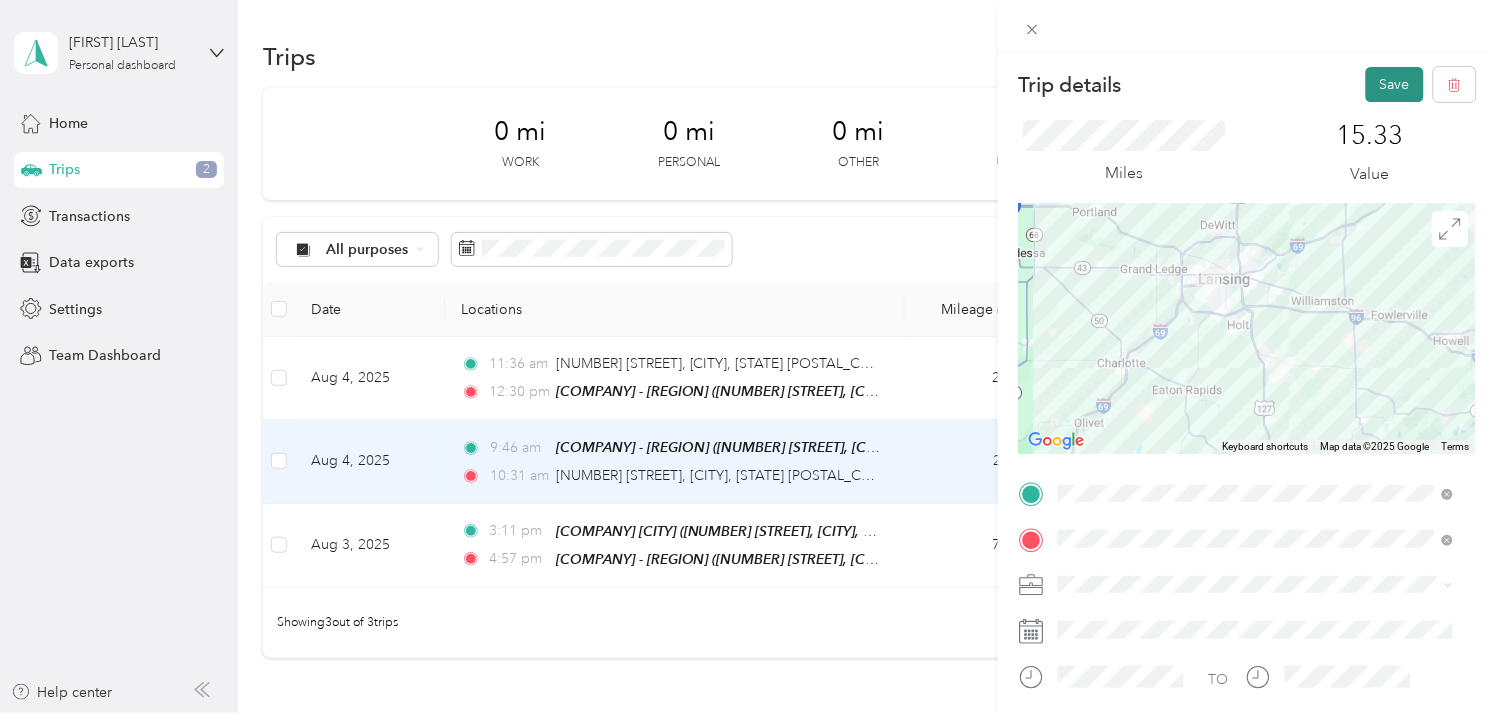 click on "Save" at bounding box center [1395, 84] 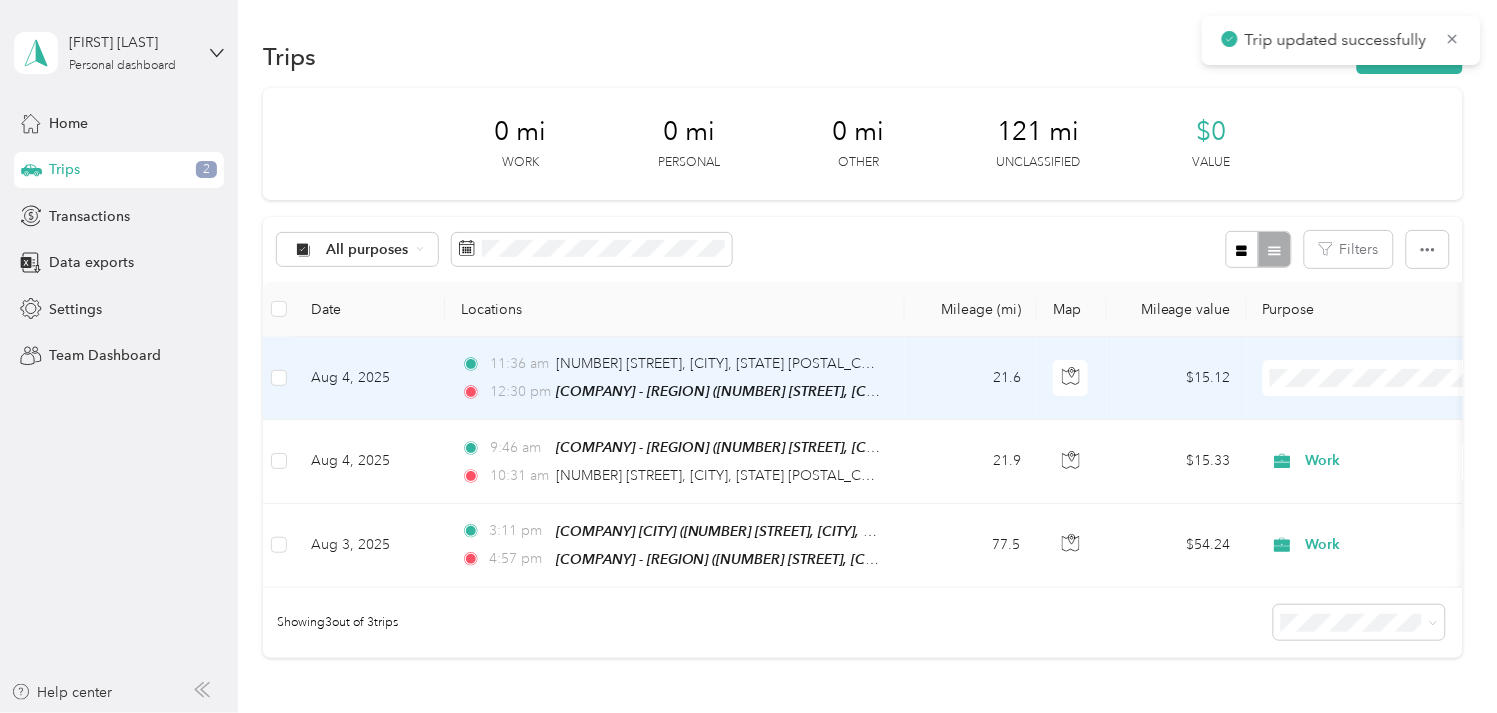 click on "Aug 4, 2025" at bounding box center (370, 378) 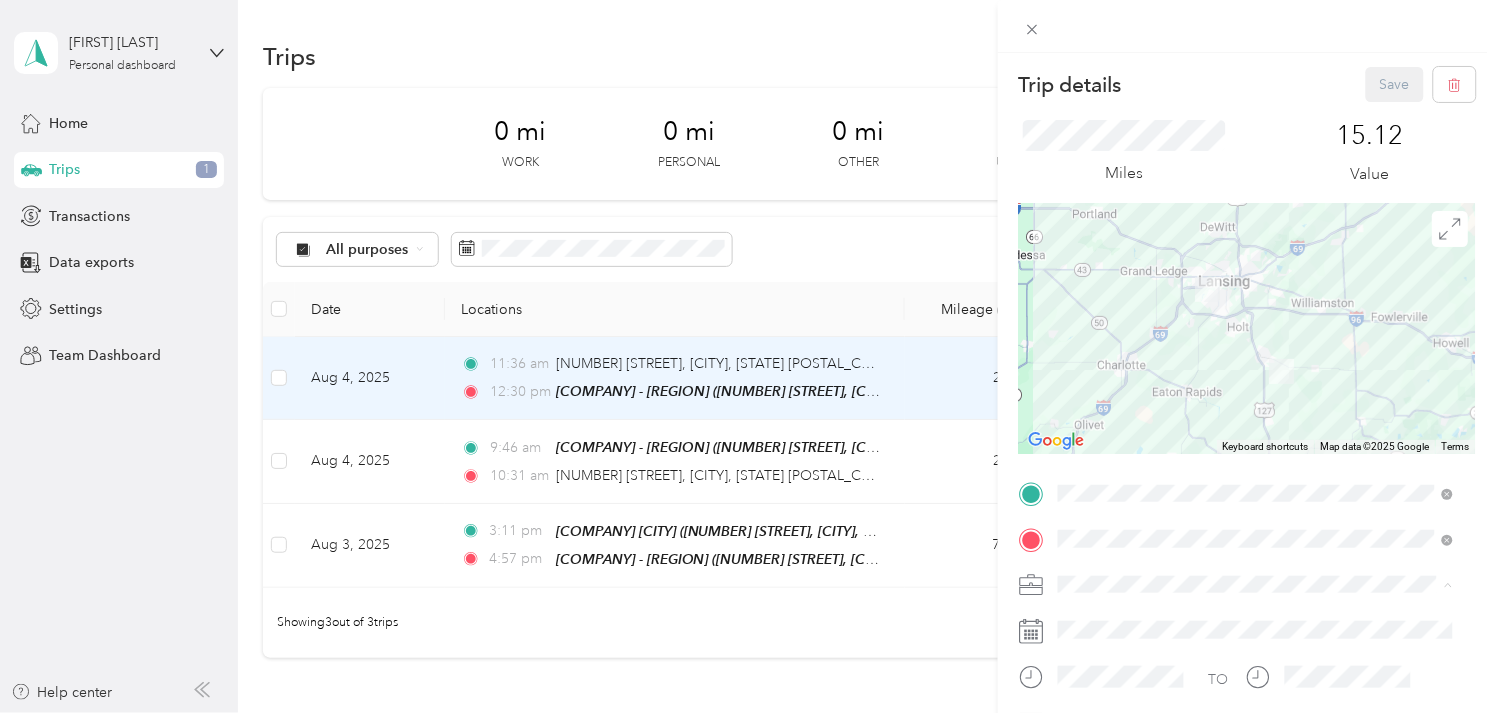 click on "Work" at bounding box center [1256, 339] 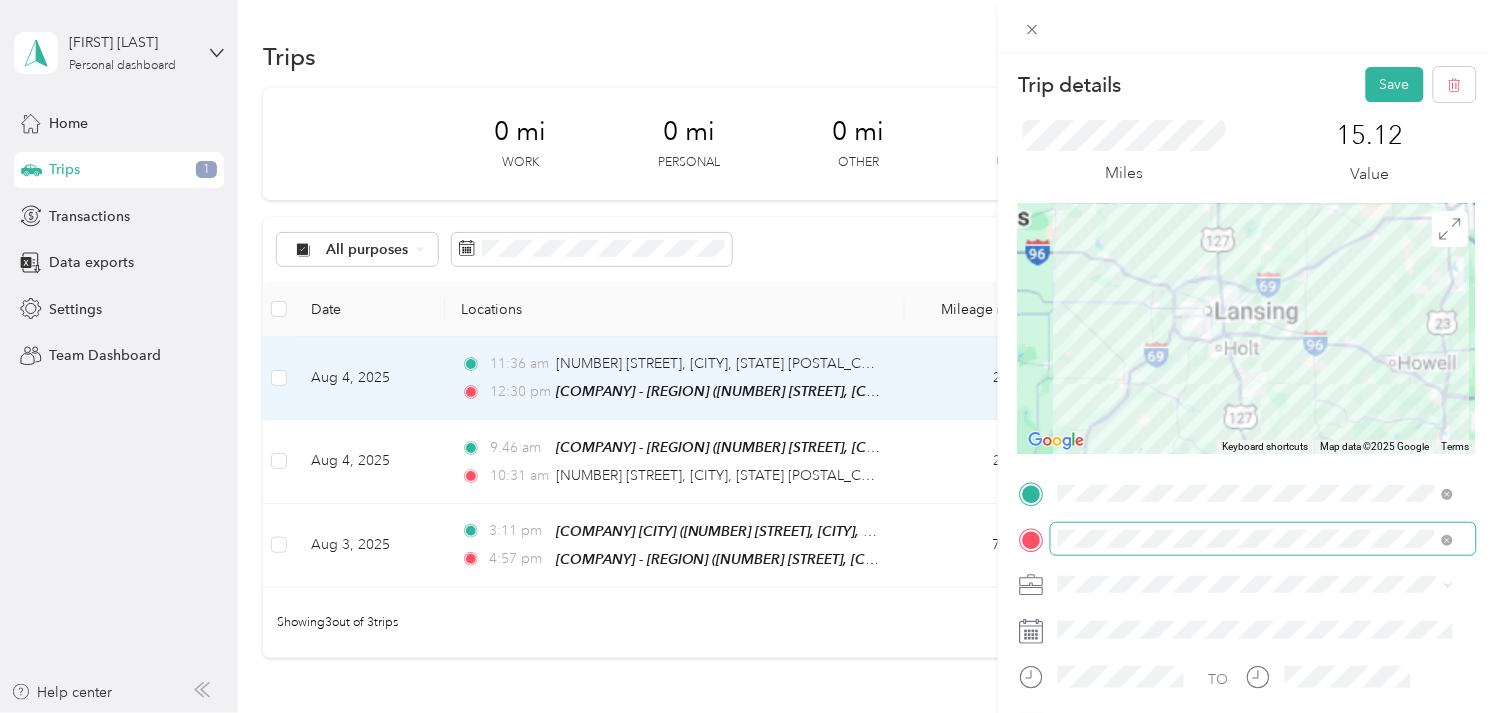 scroll, scrollTop: 111, scrollLeft: 0, axis: vertical 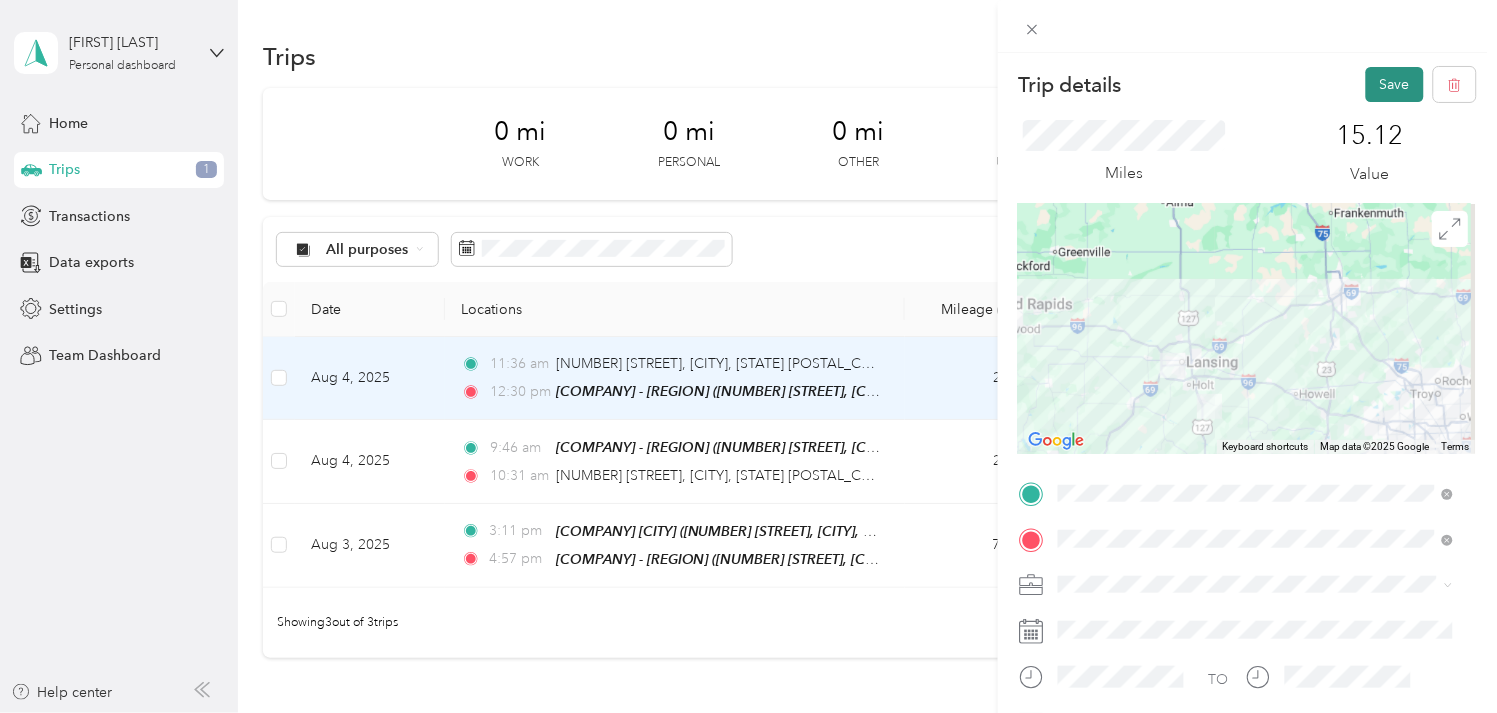 click on "Save" at bounding box center [1395, 84] 